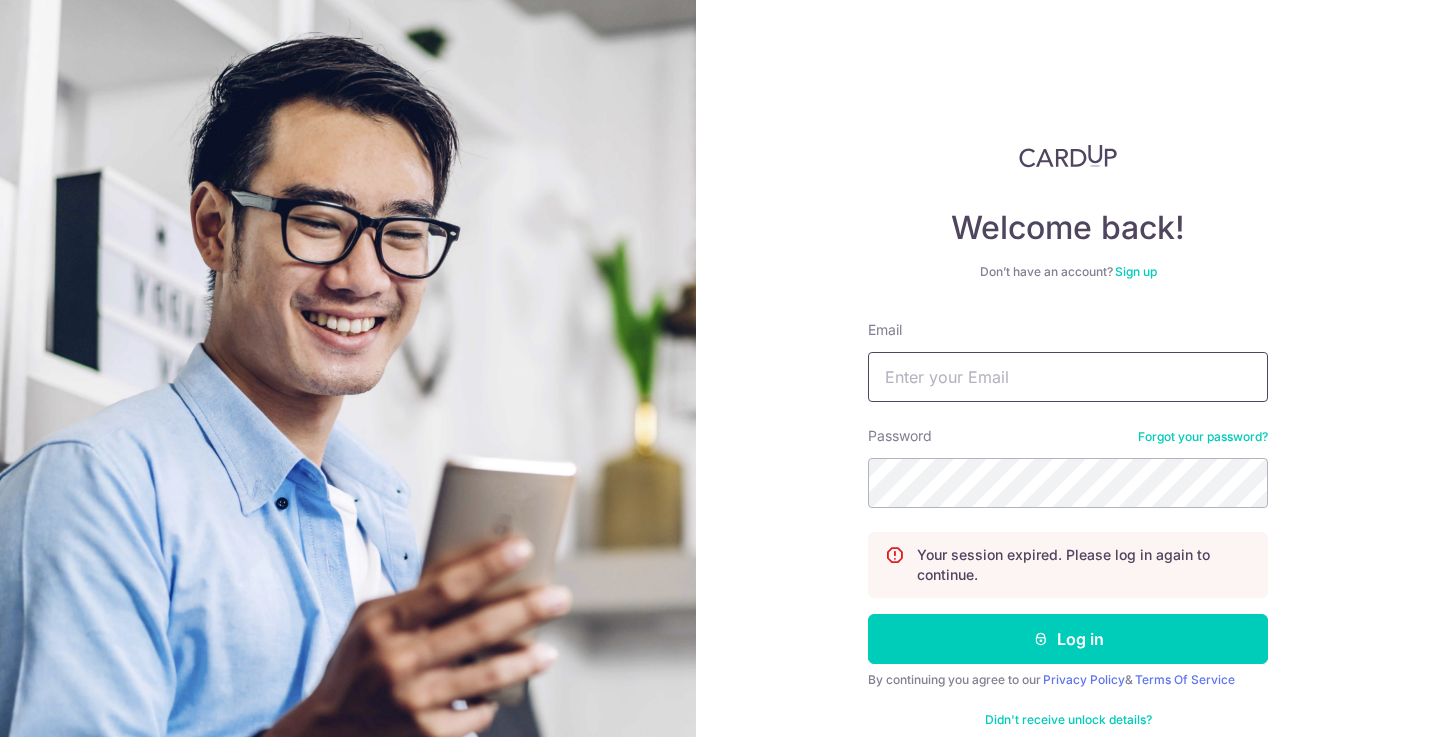 scroll, scrollTop: 0, scrollLeft: 0, axis: both 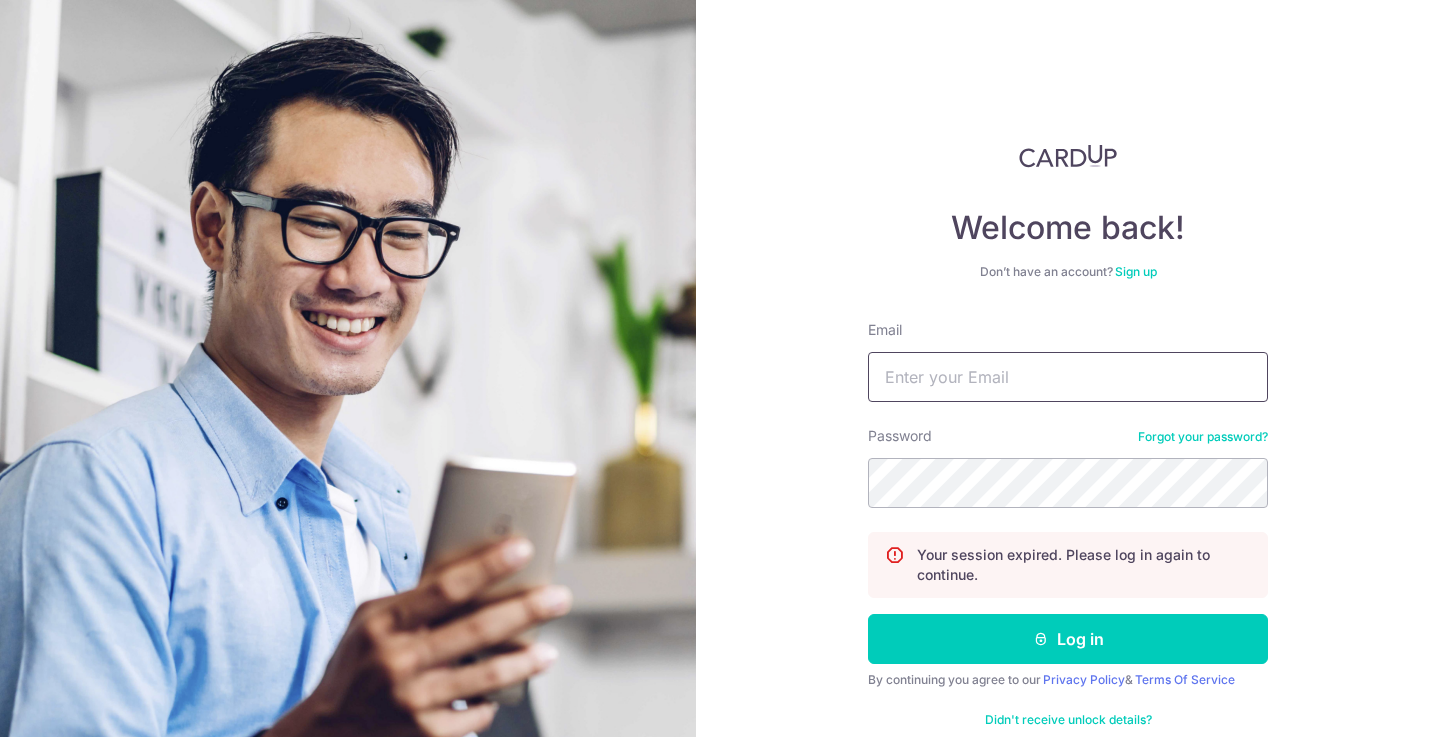 click on "Email" at bounding box center (1068, 377) 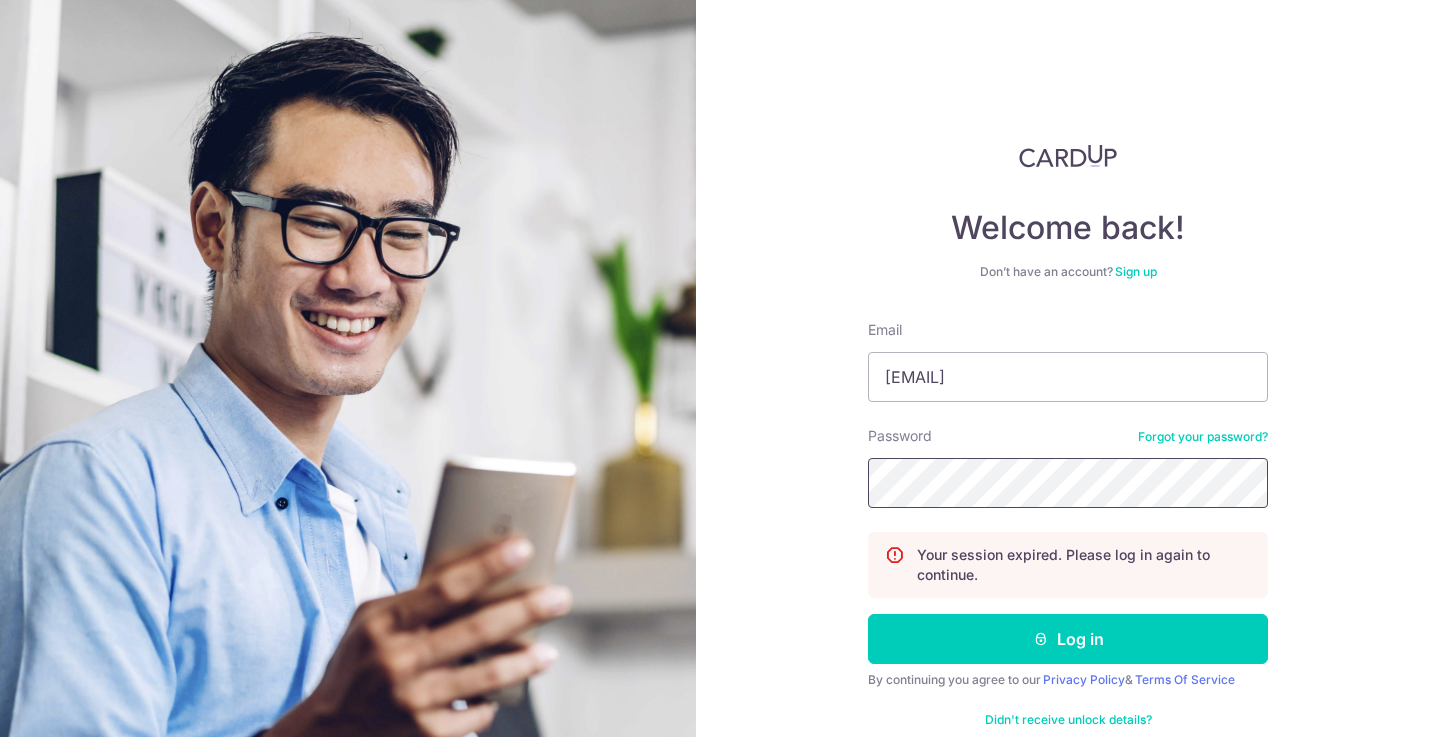 click on "Log in" at bounding box center (1068, 639) 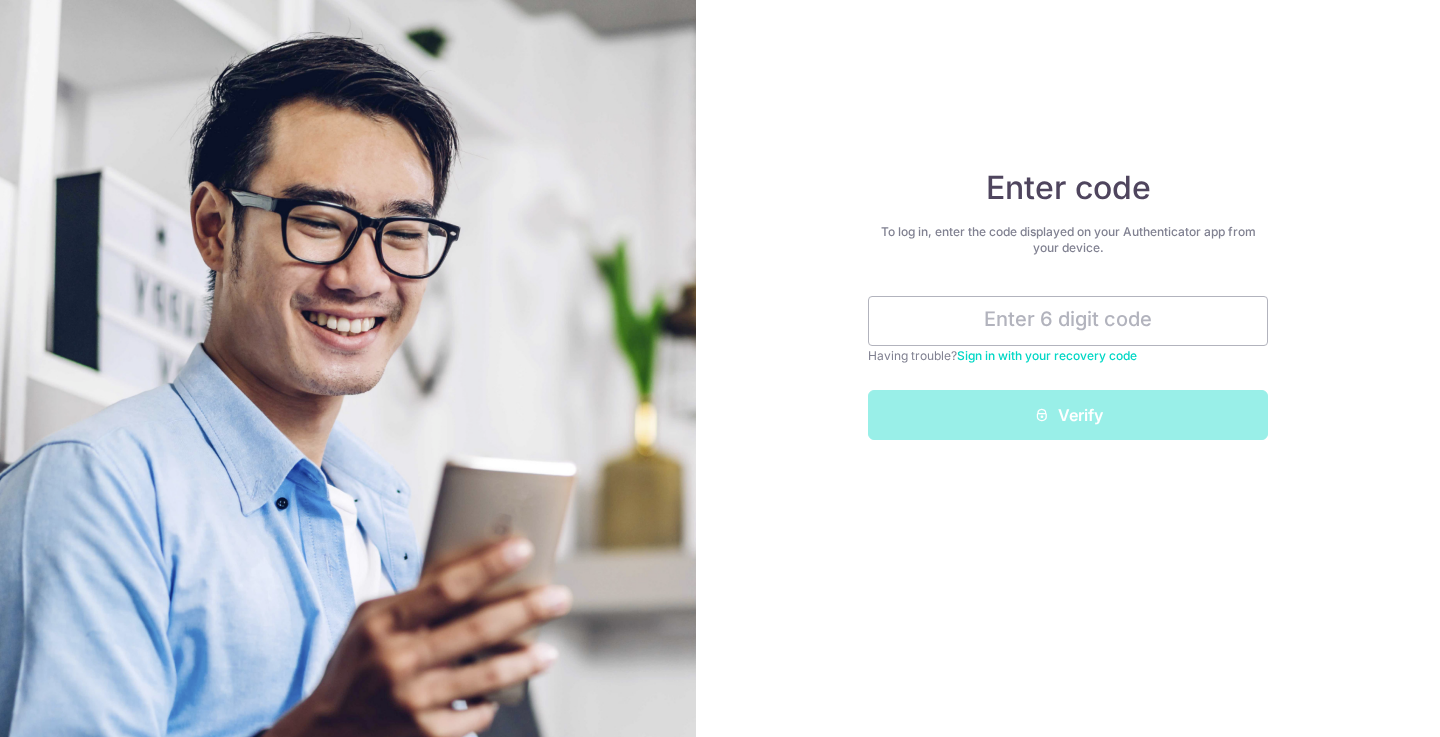 scroll, scrollTop: 0, scrollLeft: 0, axis: both 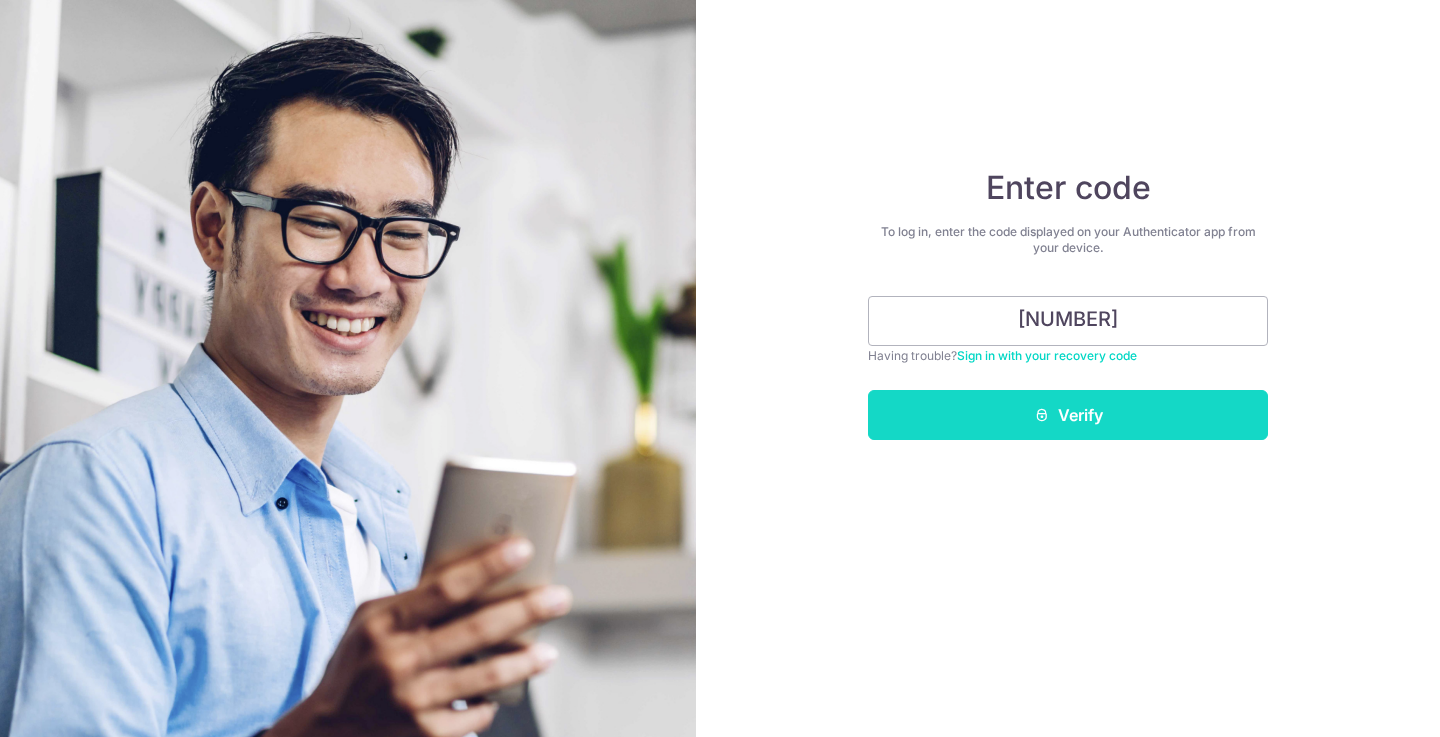 type on "539657" 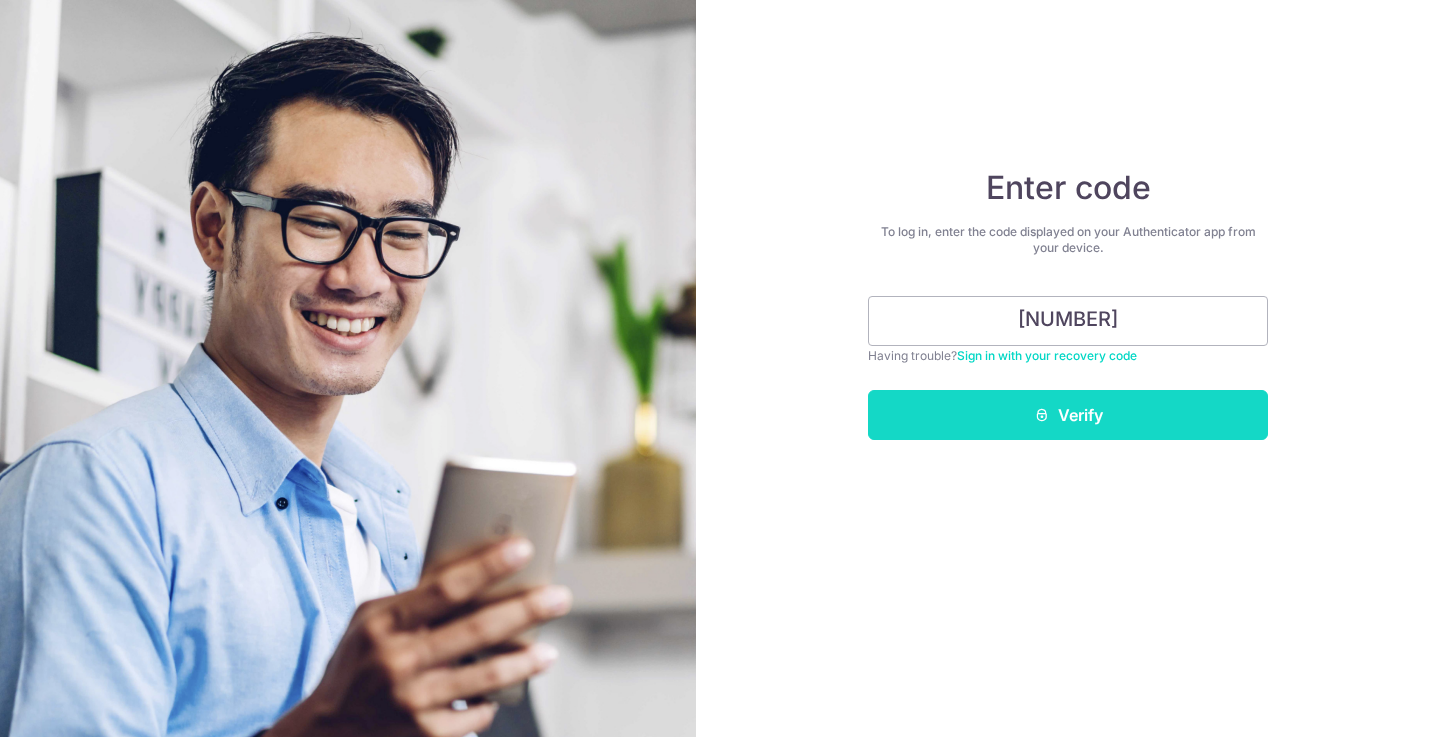 click on "Verify" at bounding box center (1068, 415) 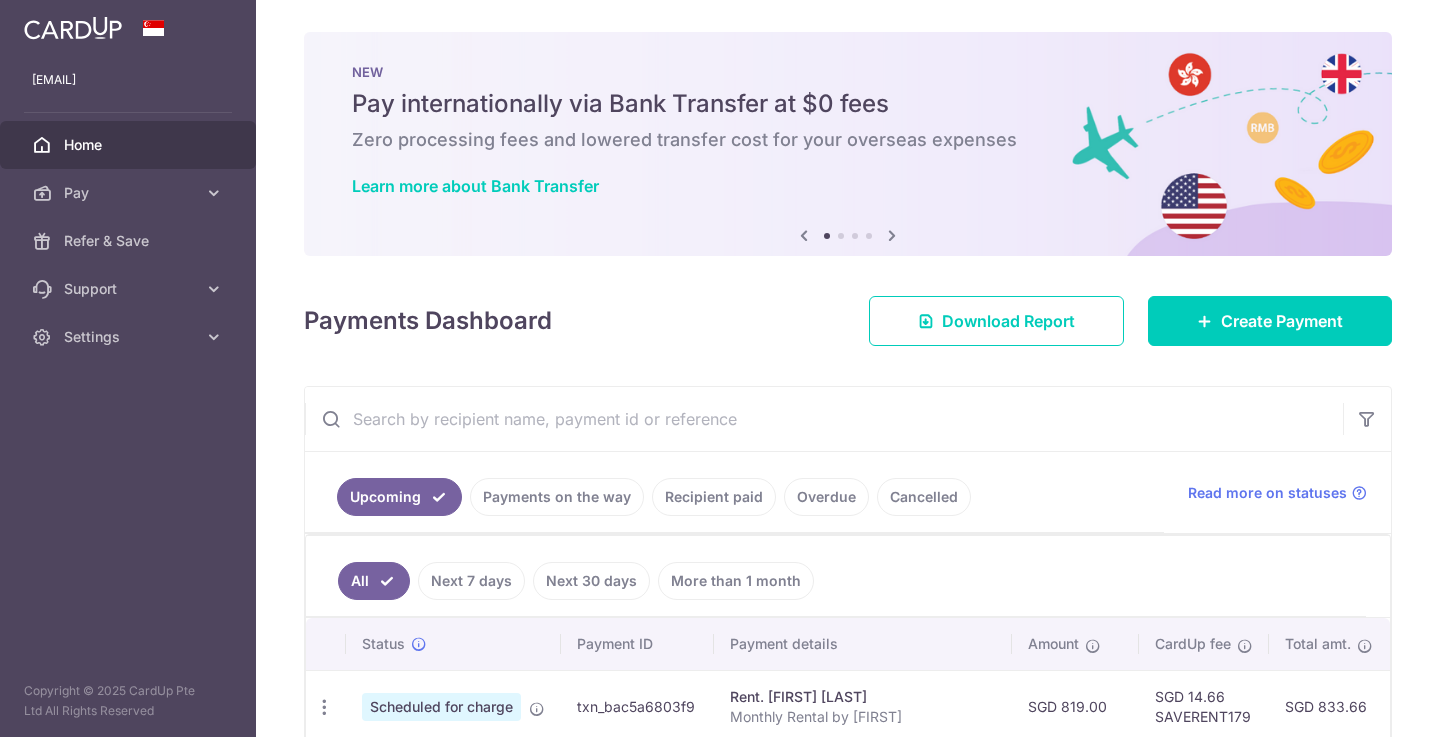 scroll, scrollTop: 0, scrollLeft: 0, axis: both 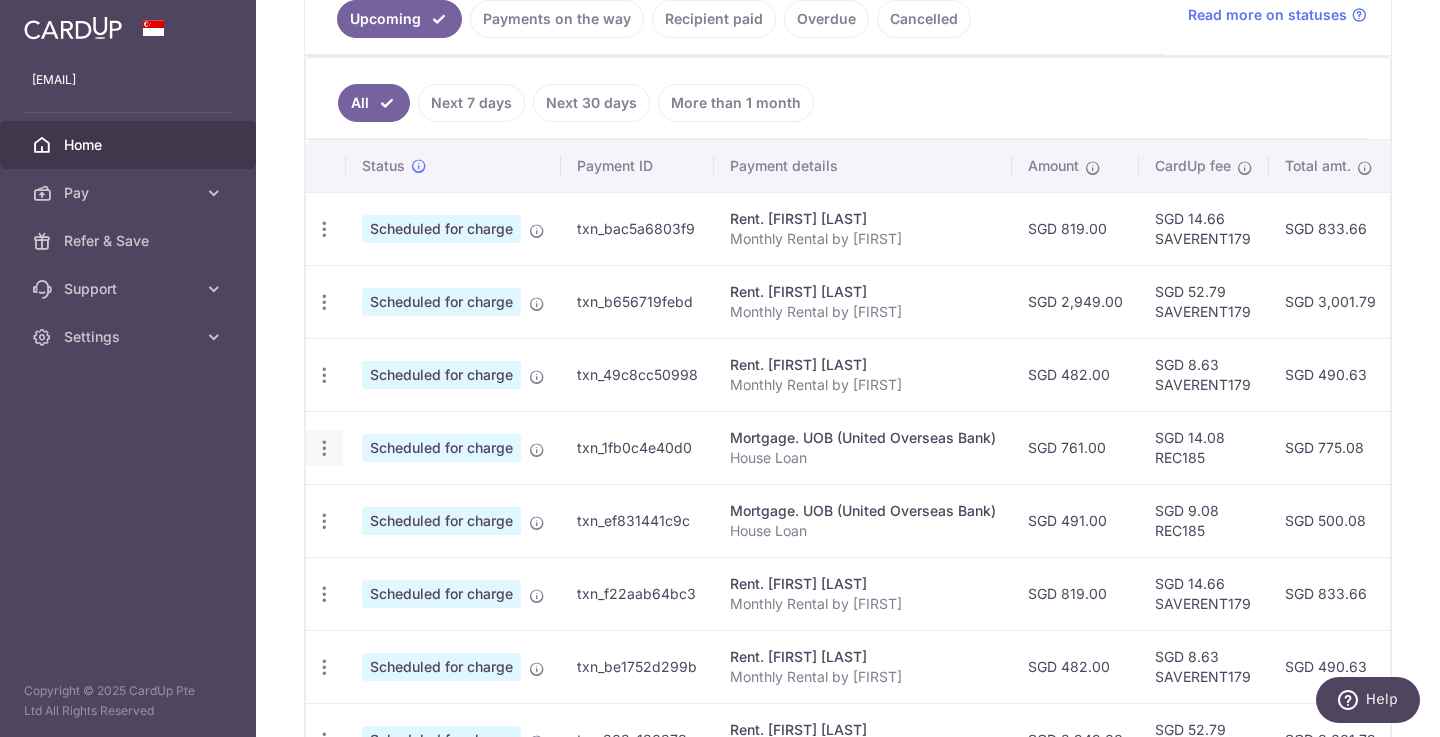 click at bounding box center [324, 229] 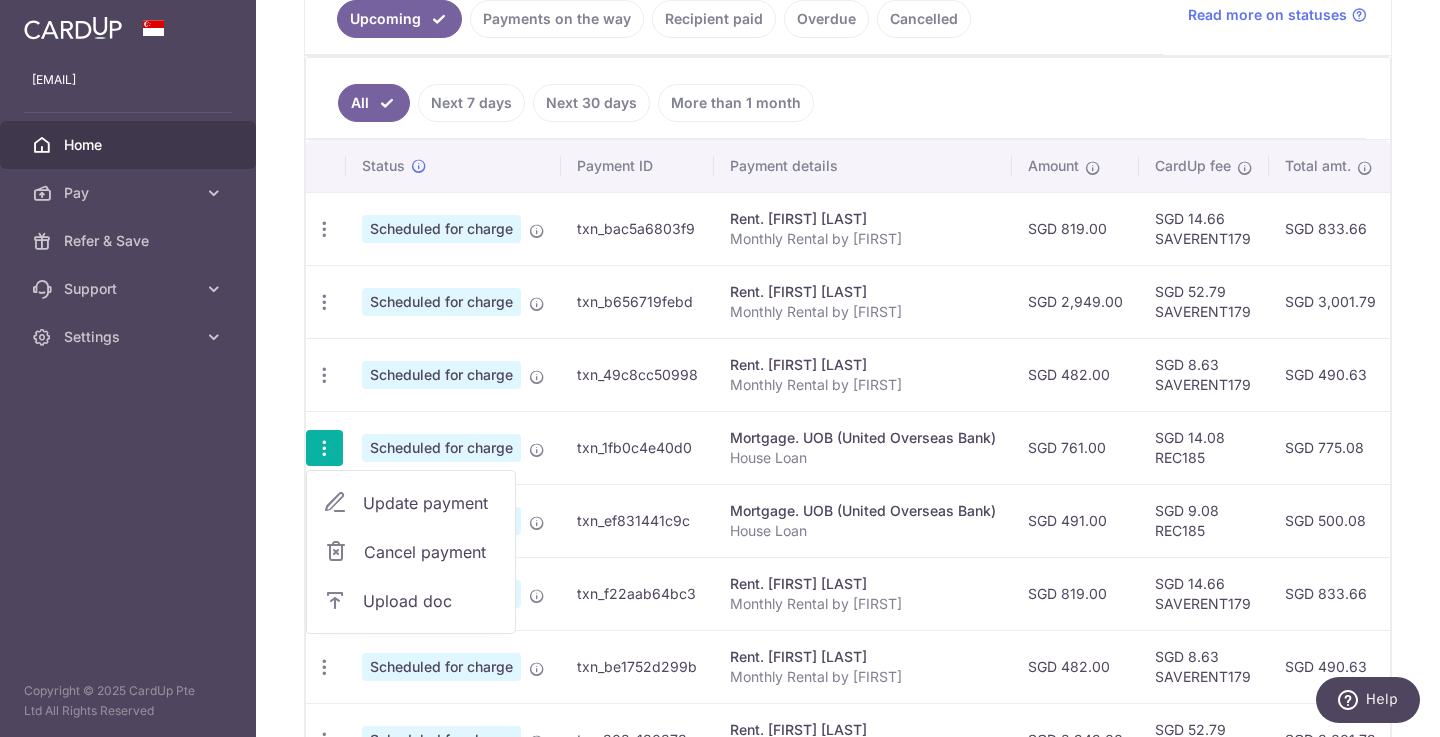 click on "Update payment" at bounding box center (431, 503) 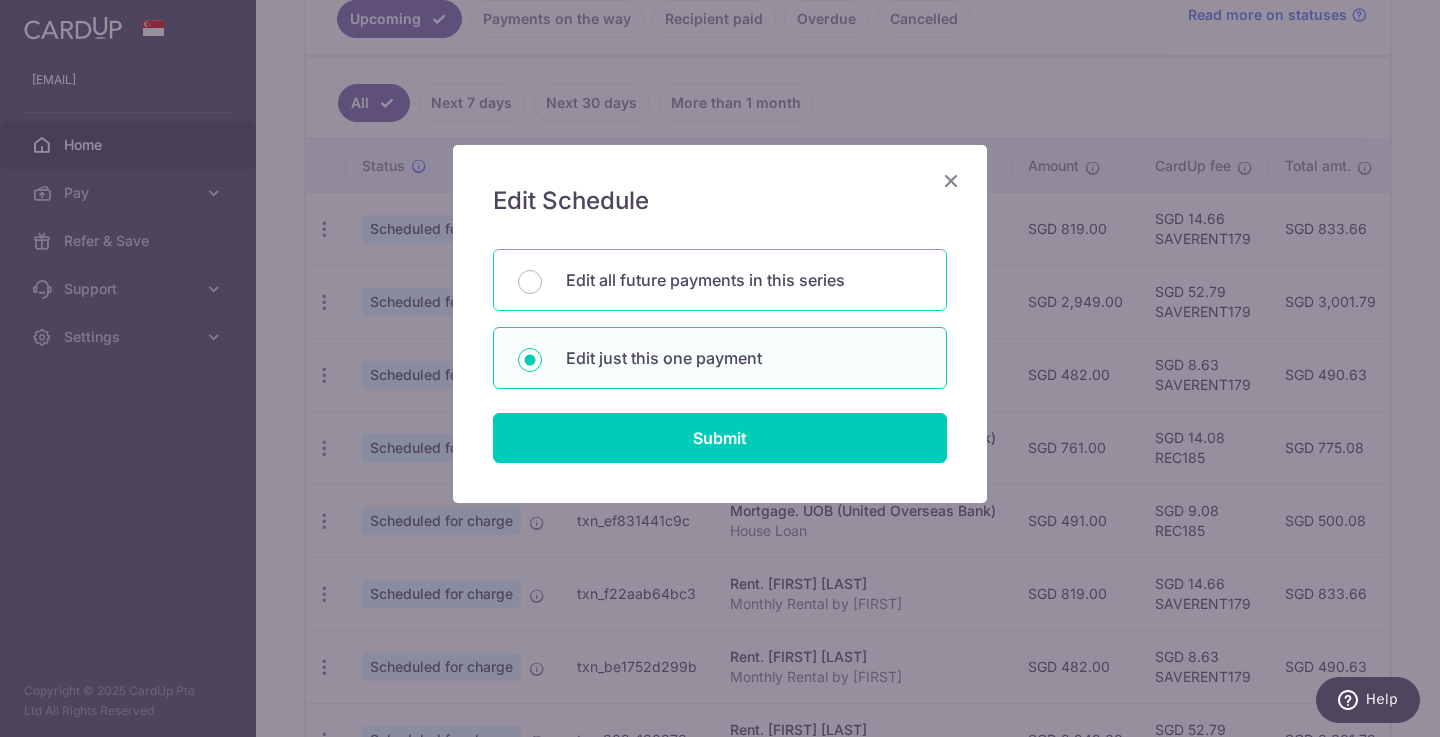 click on "Edit all future payments in this series" at bounding box center [744, 280] 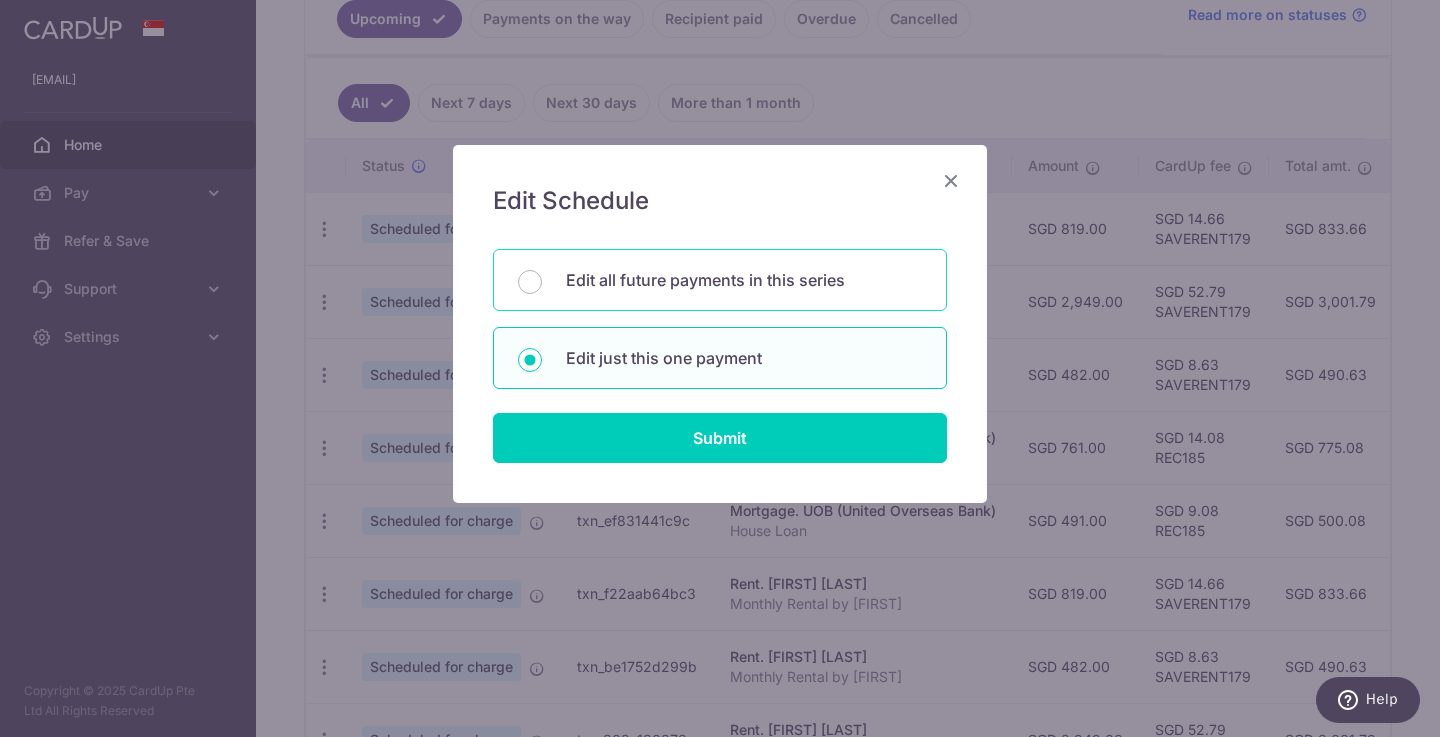 click on "Edit all future payments in this series" at bounding box center (530, 282) 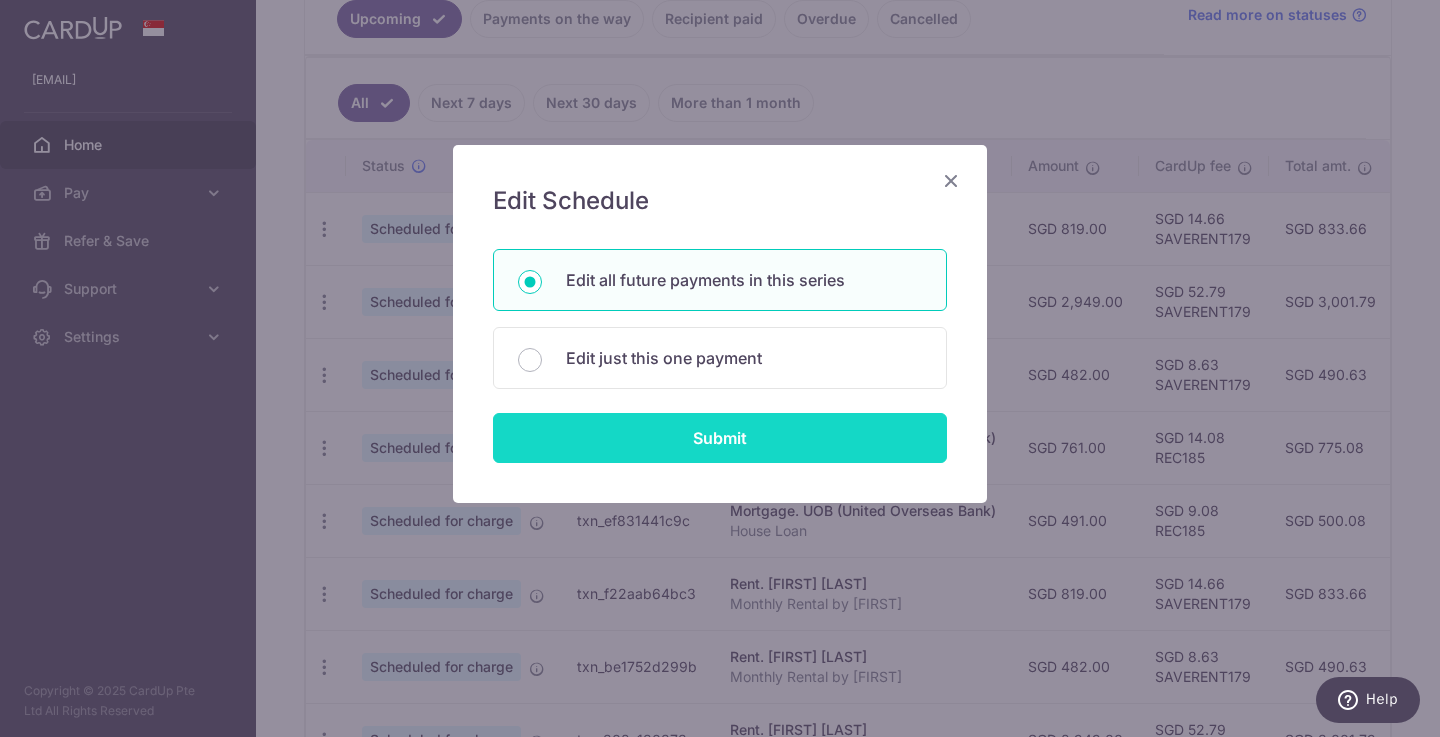 click on "Submit" at bounding box center (720, 438) 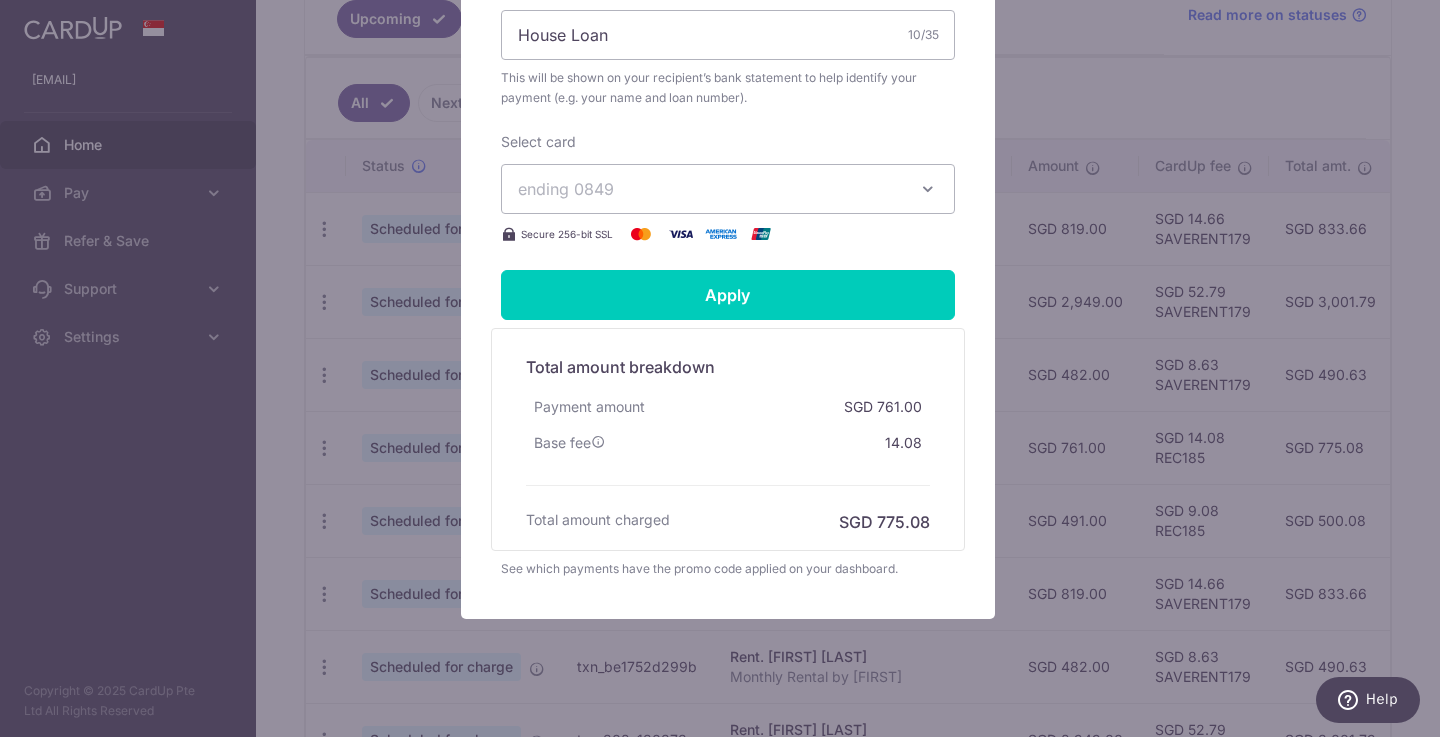 scroll, scrollTop: 764, scrollLeft: 0, axis: vertical 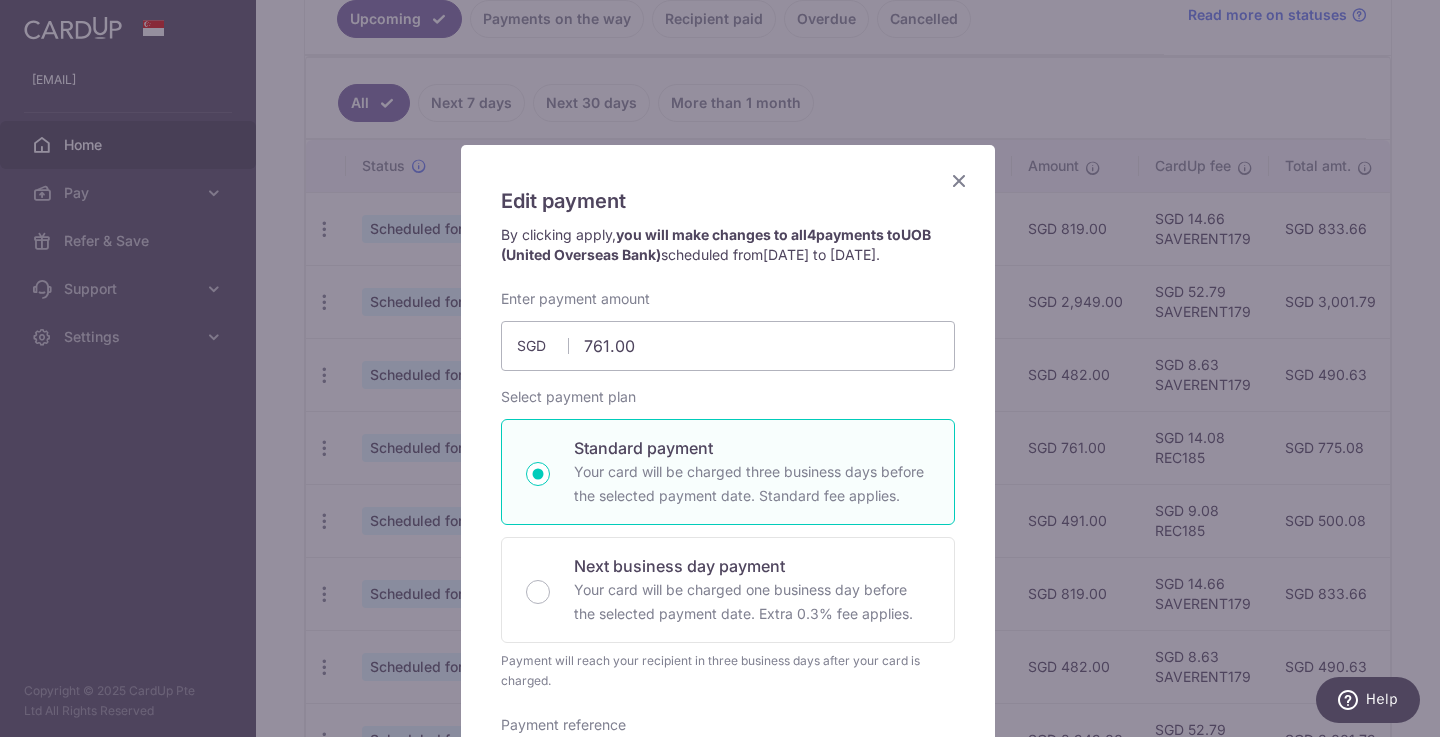 click at bounding box center (959, 180) 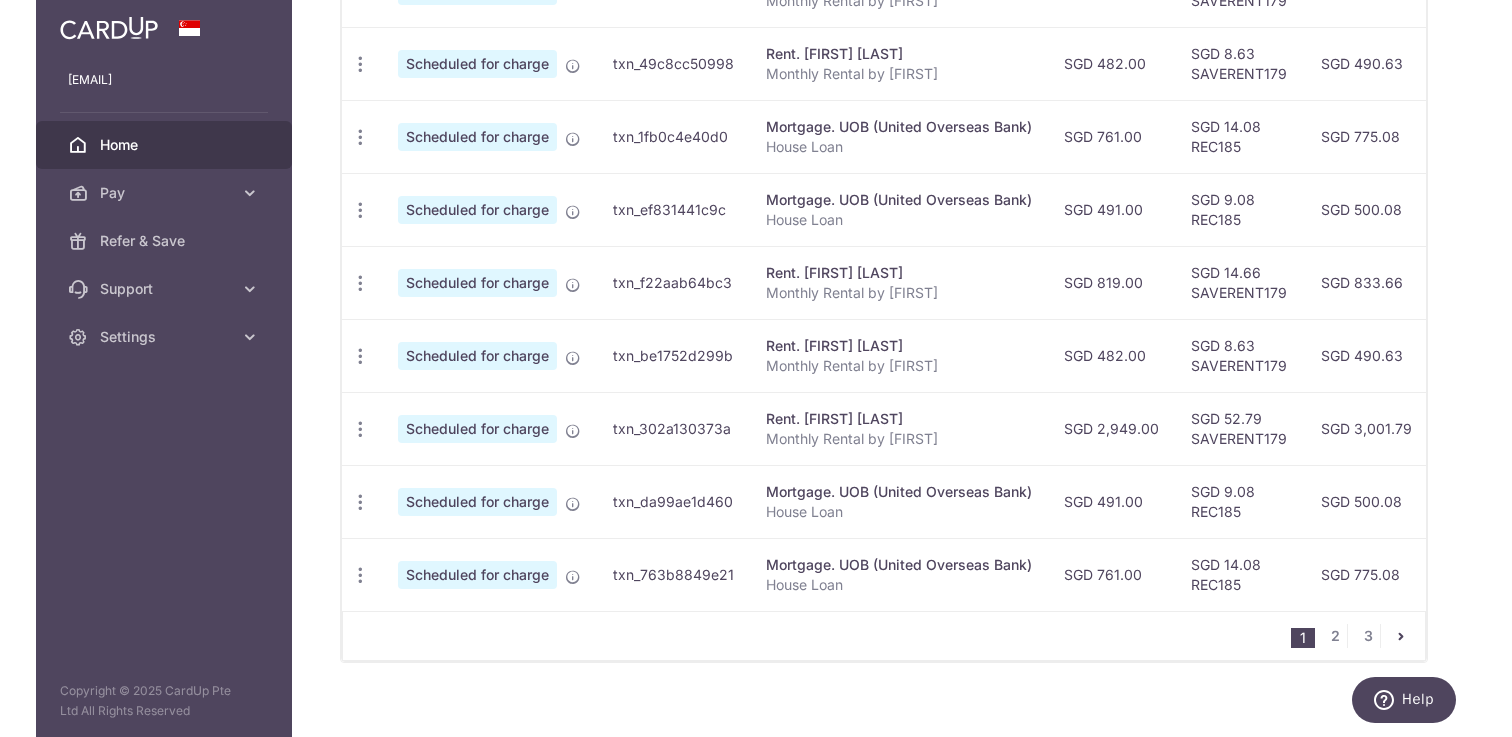 scroll, scrollTop: 797, scrollLeft: 0, axis: vertical 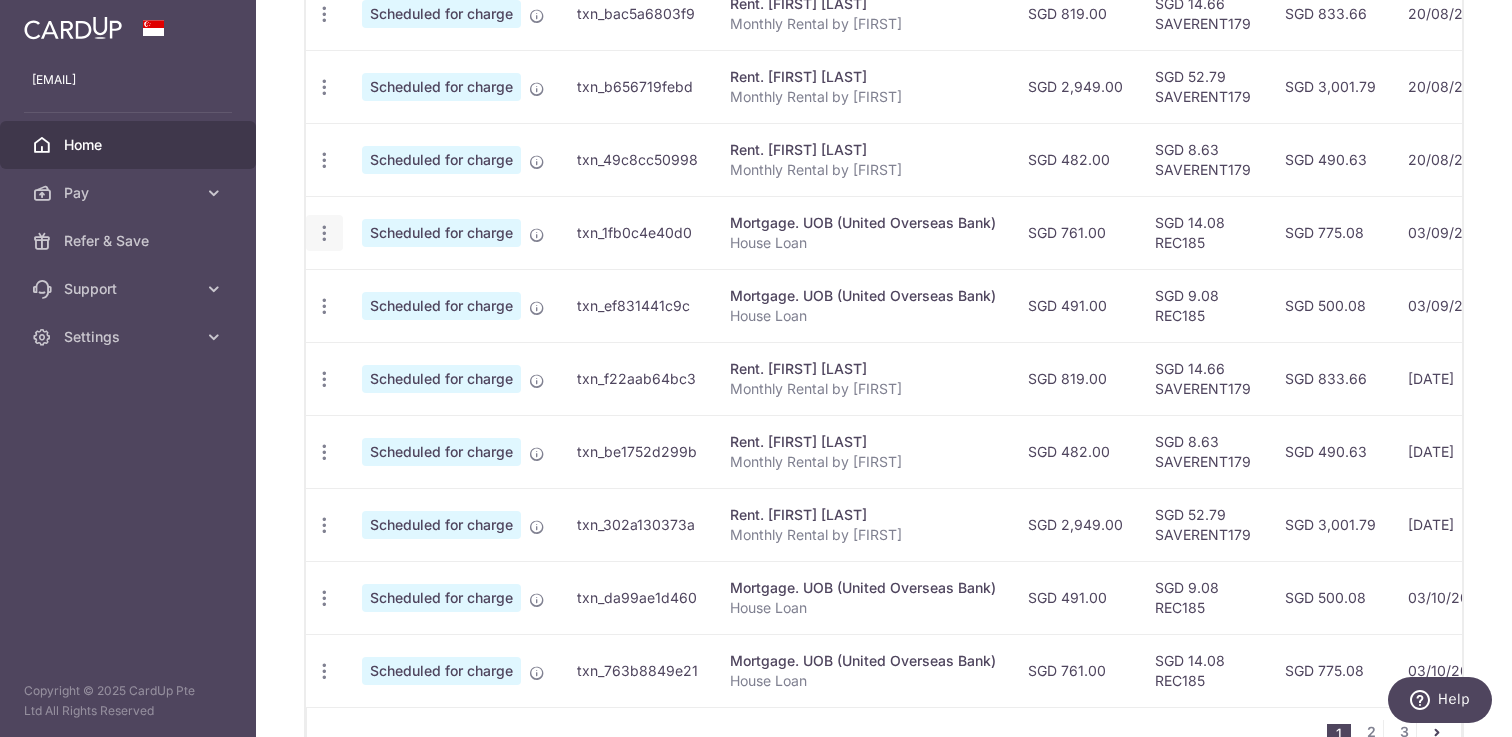 click at bounding box center (324, 14) 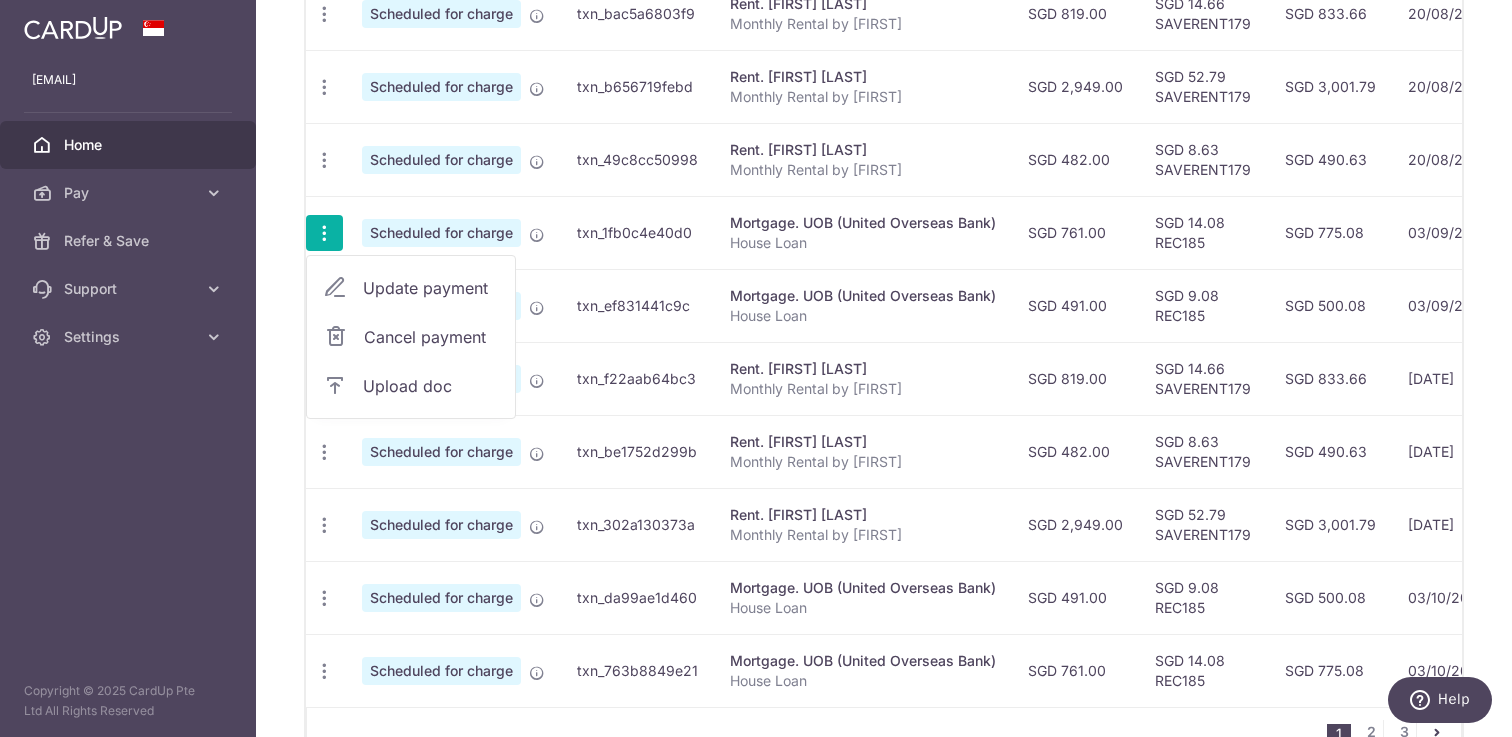 click on "Update payment" at bounding box center (431, 288) 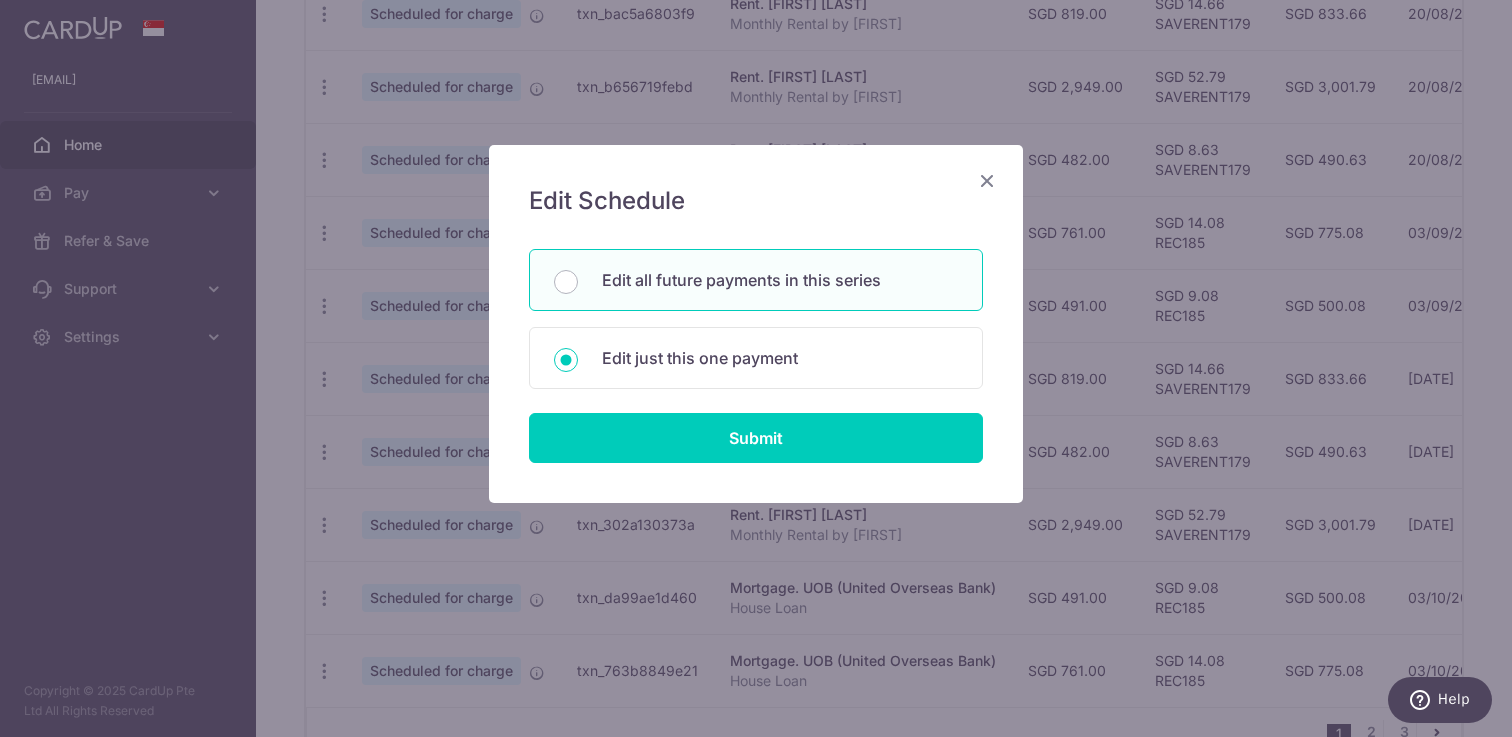 click on "Edit all future payments in this series" at bounding box center (780, 280) 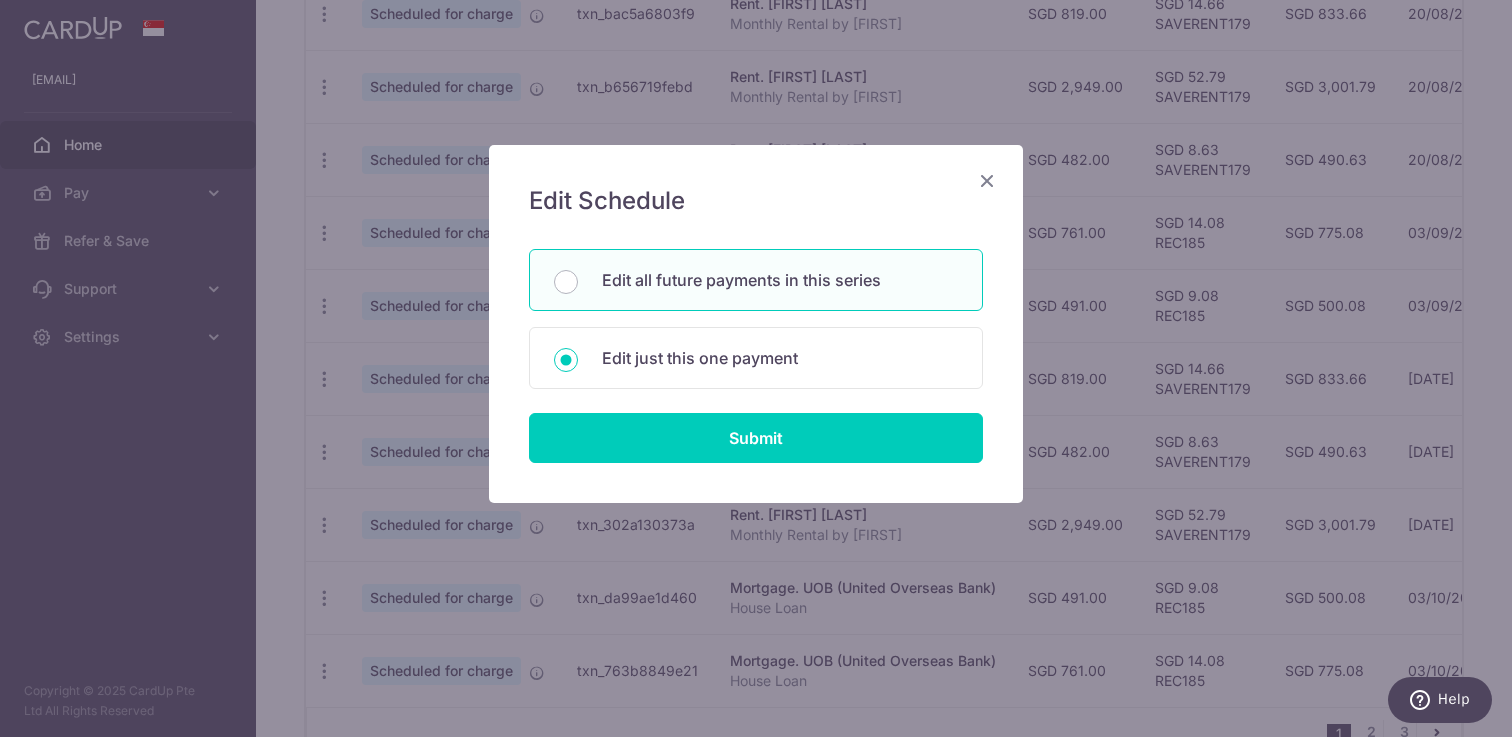 click on "Edit all future payments in this series" at bounding box center (566, 282) 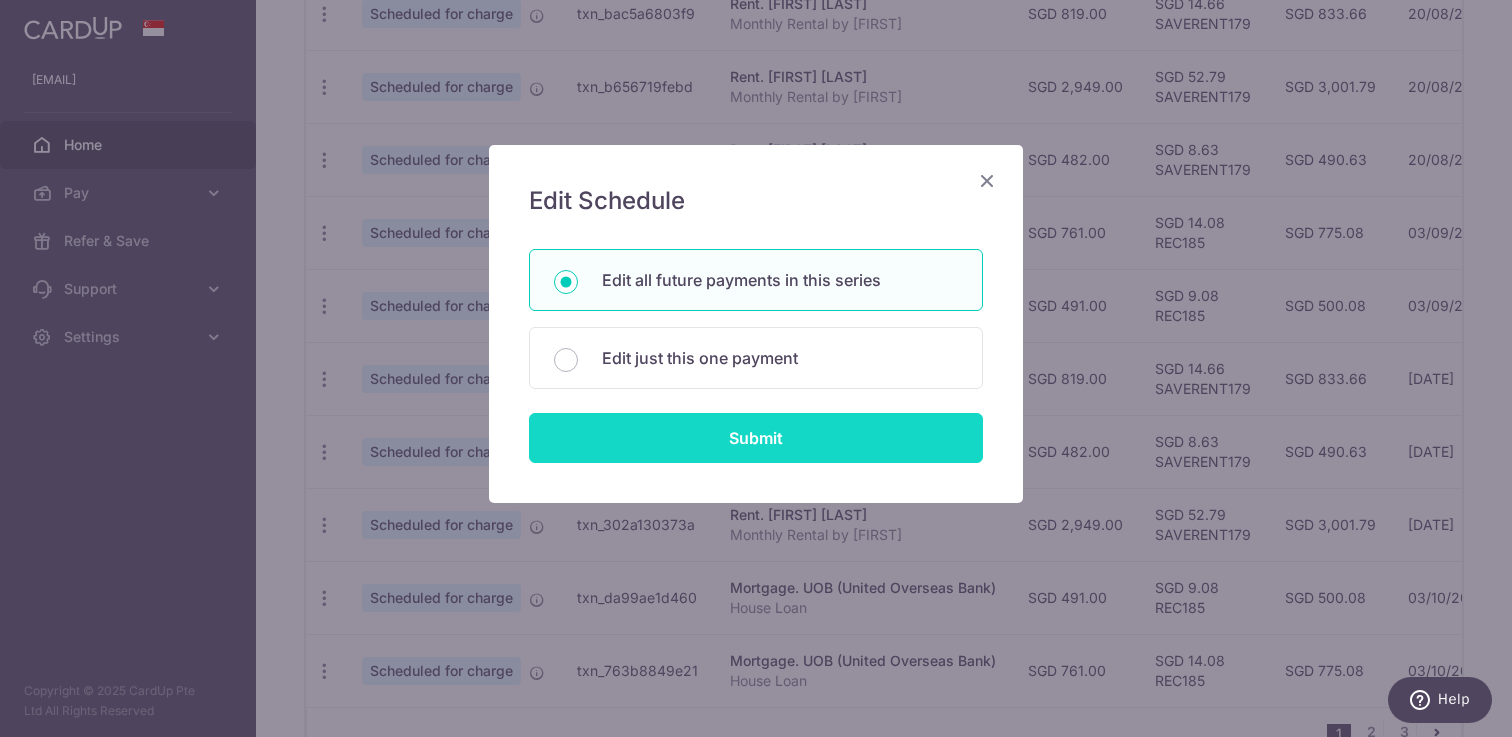 click on "Submit" at bounding box center [756, 438] 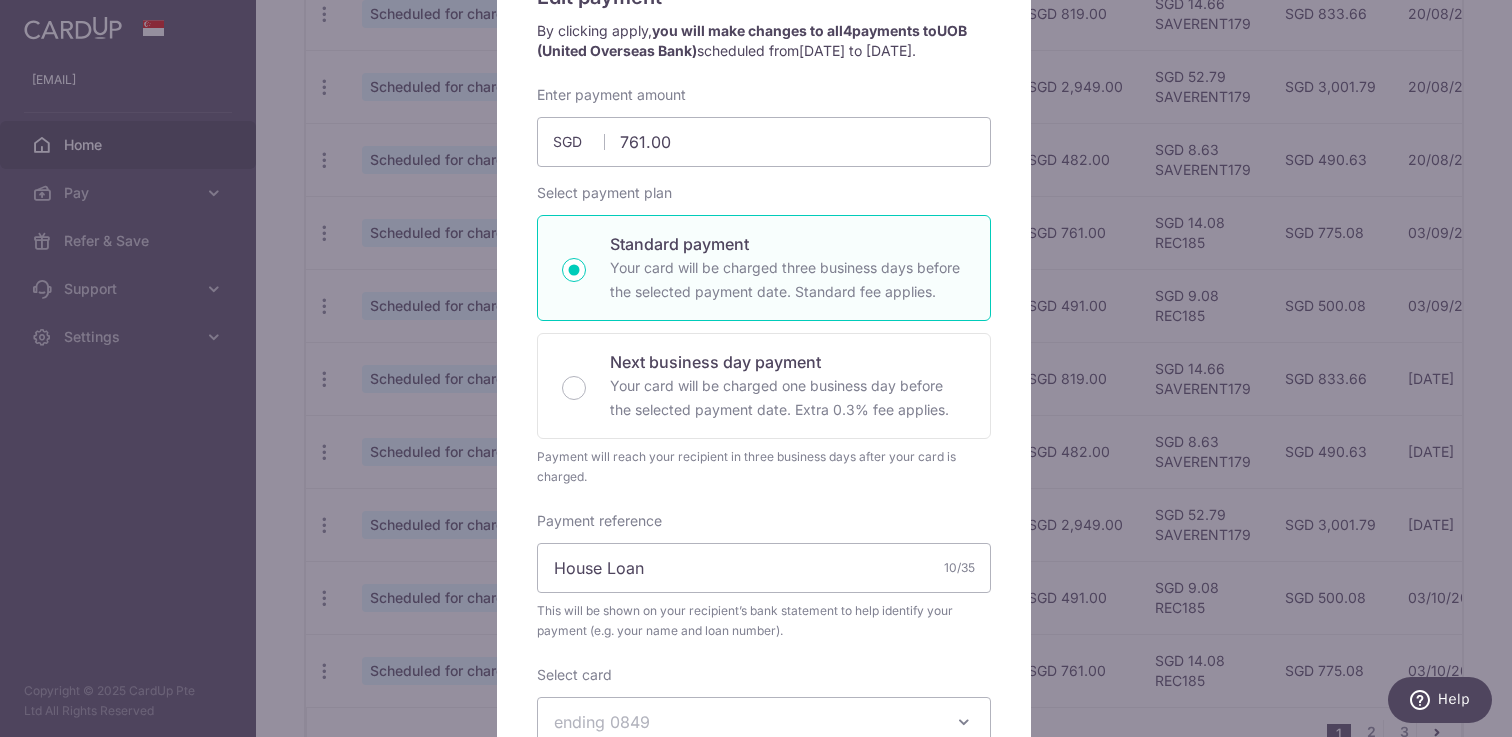 scroll, scrollTop: 29, scrollLeft: 0, axis: vertical 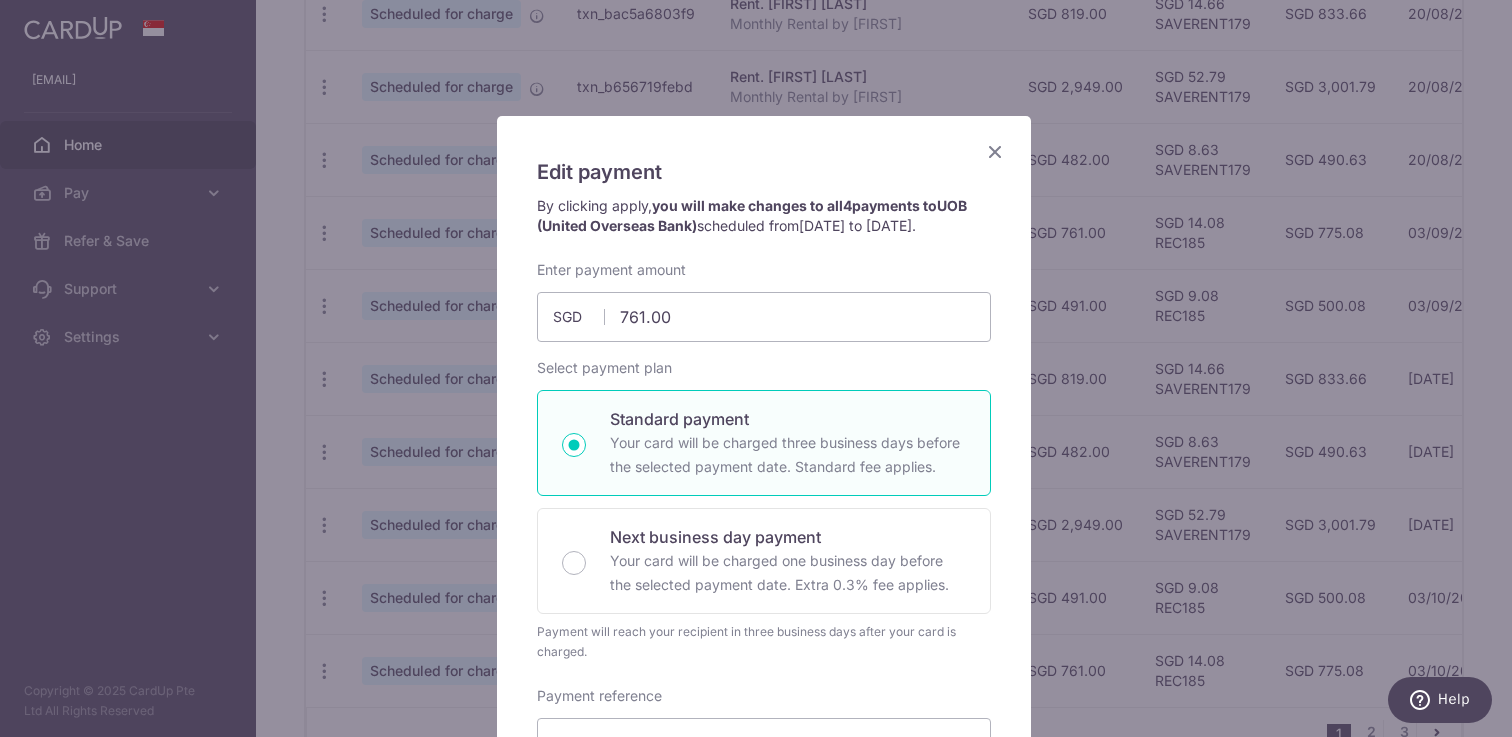 click at bounding box center [995, 151] 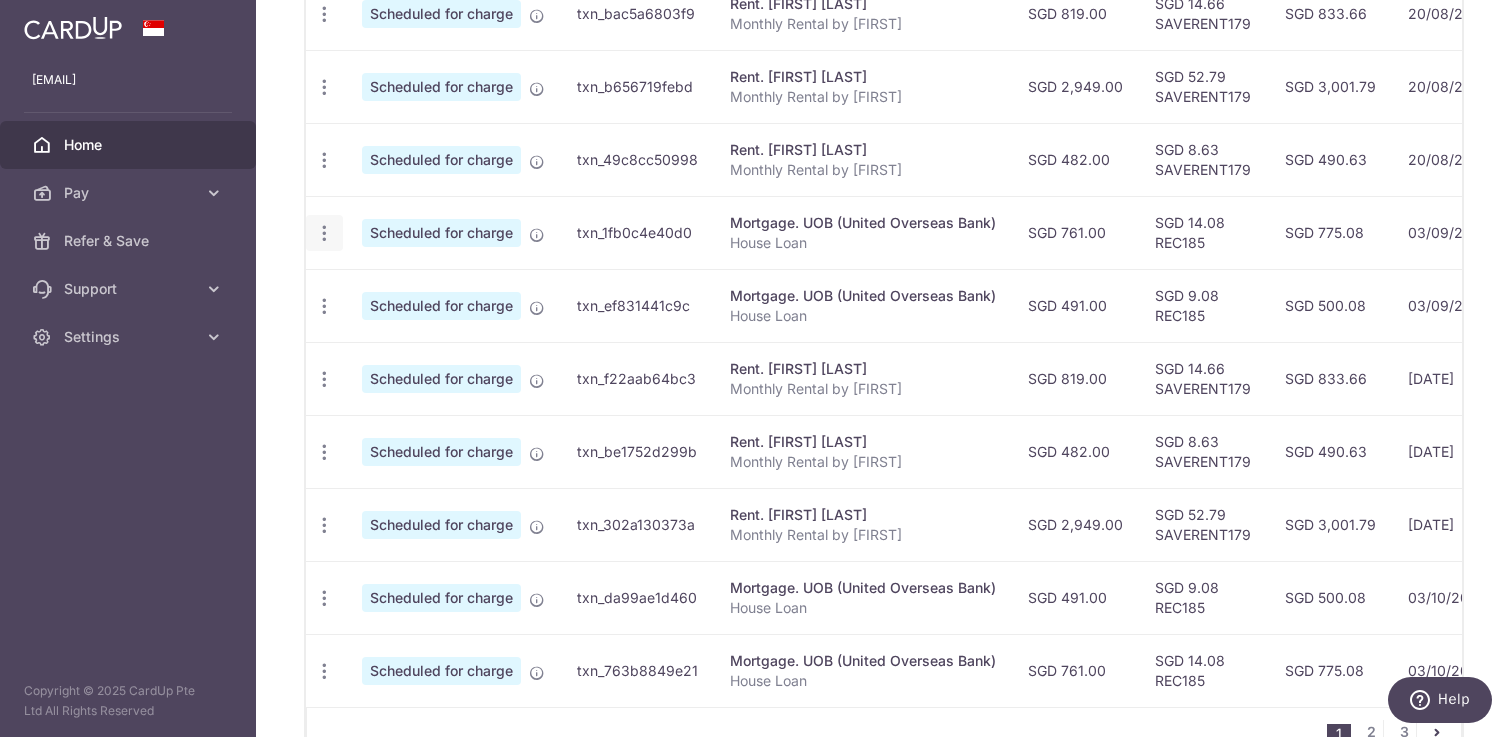 click at bounding box center (324, 14) 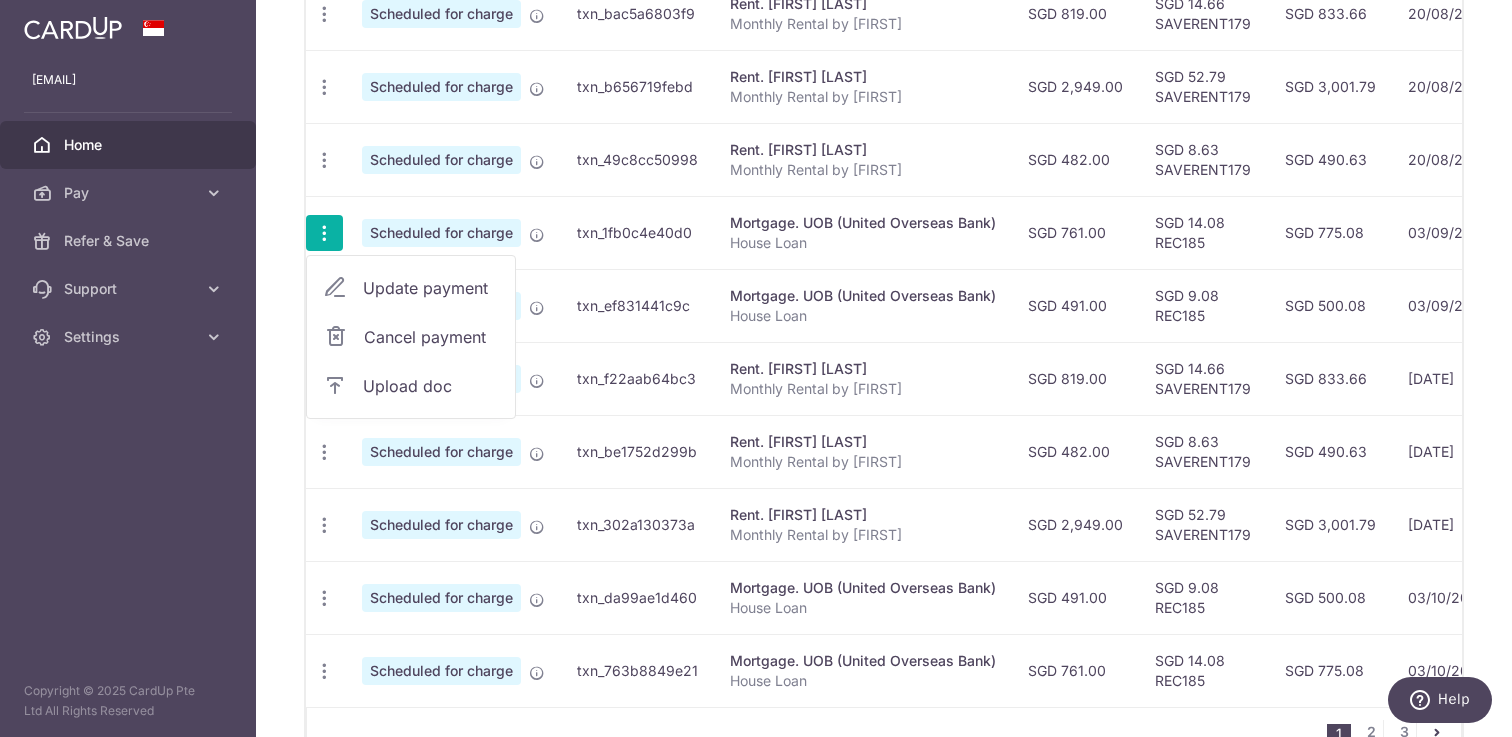 click on "Cancel payment" at bounding box center (431, 337) 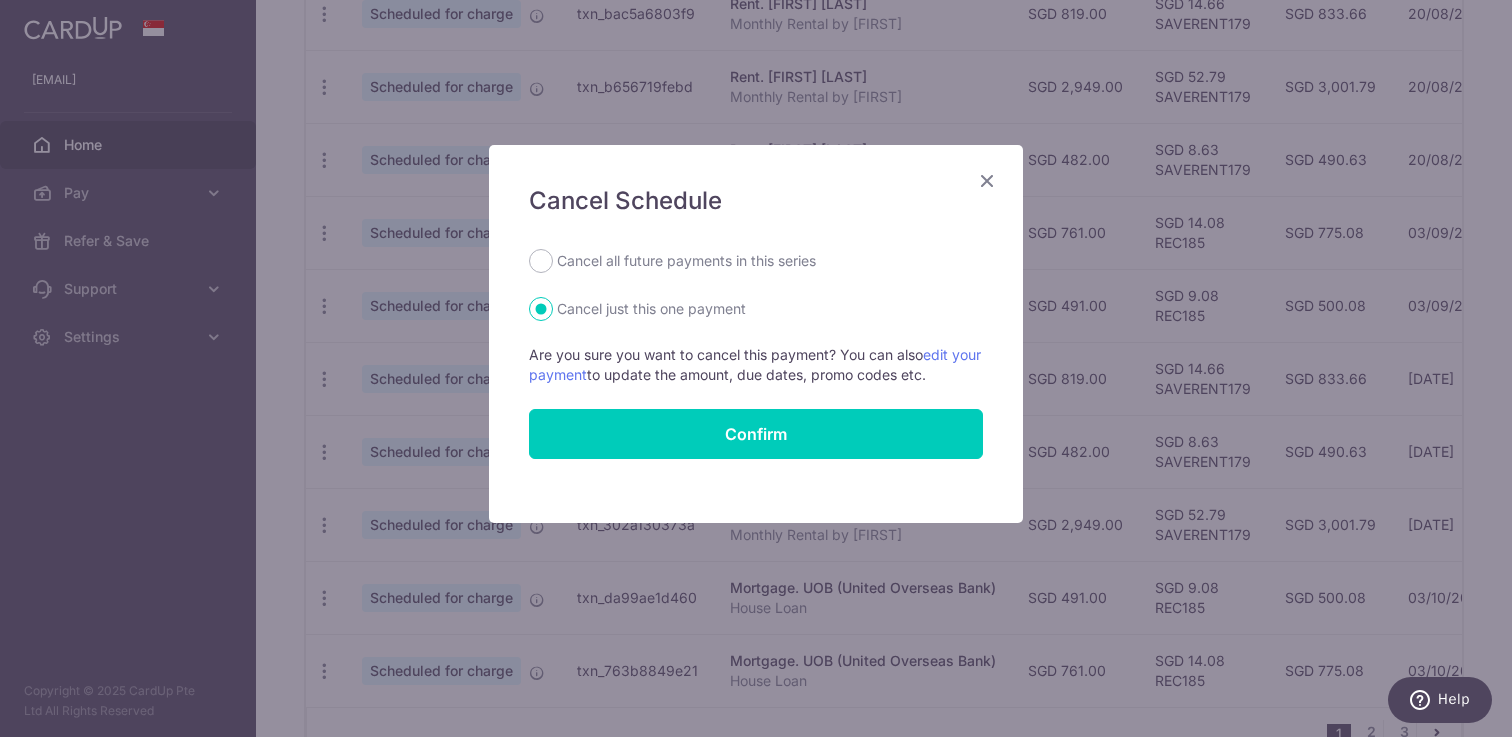click at bounding box center [987, 180] 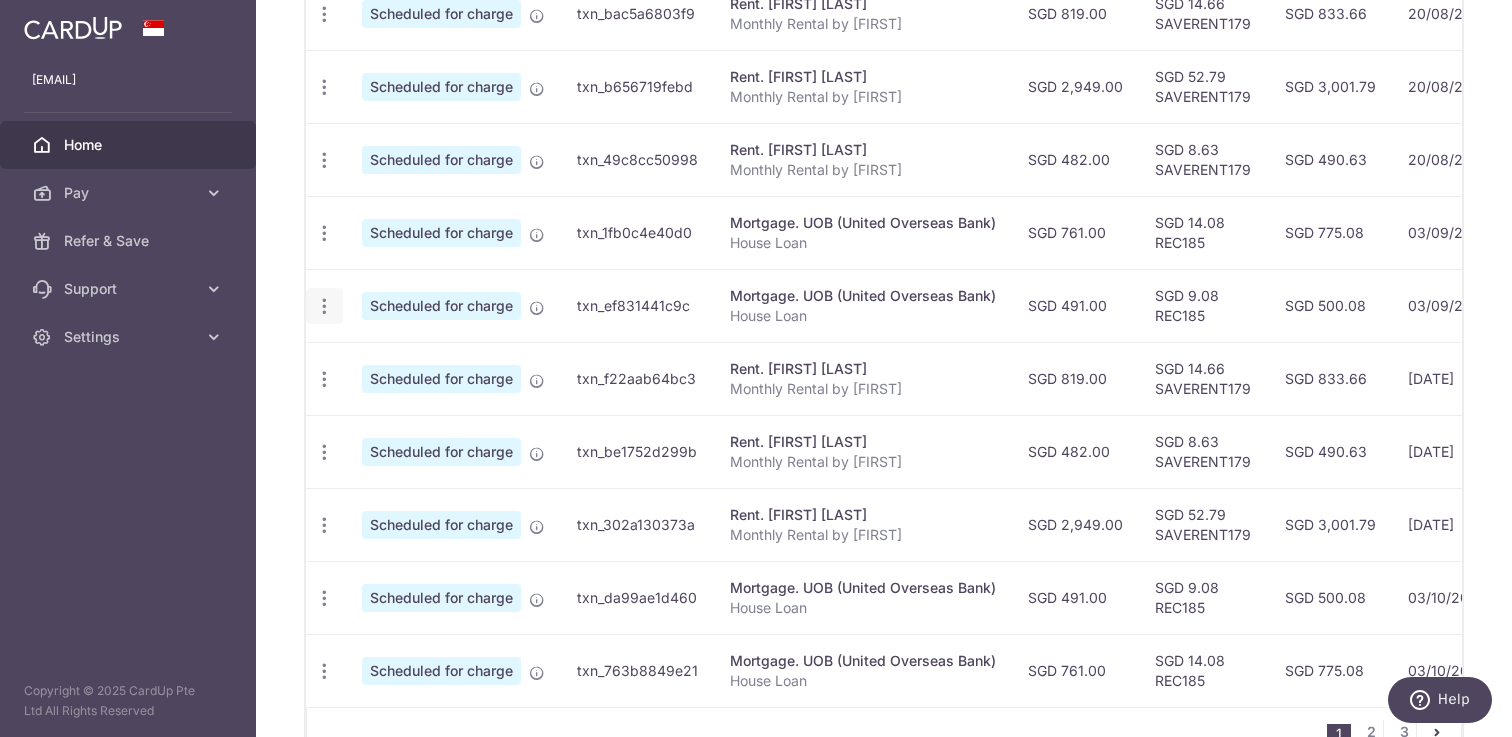 click at bounding box center [324, 14] 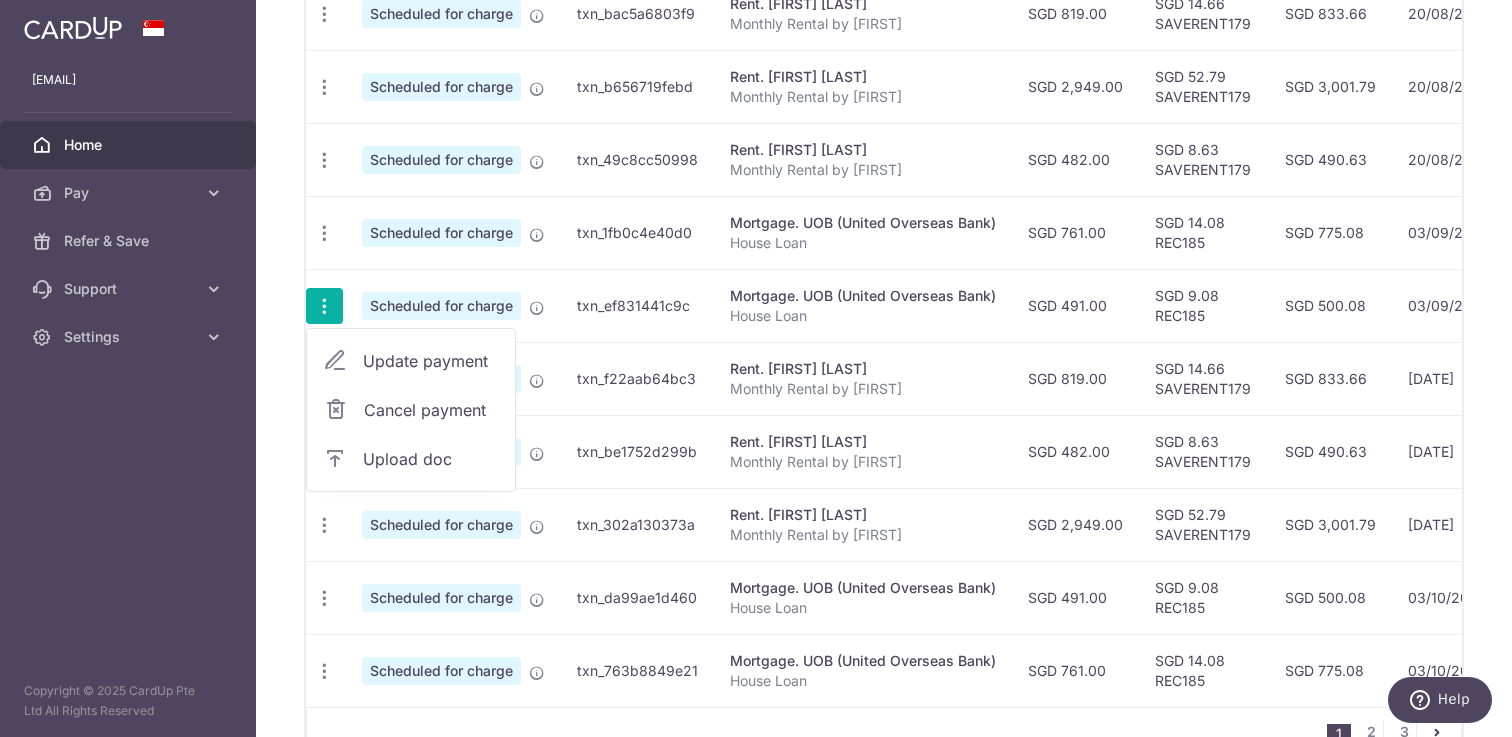 click on "Cancel payment" at bounding box center (431, 410) 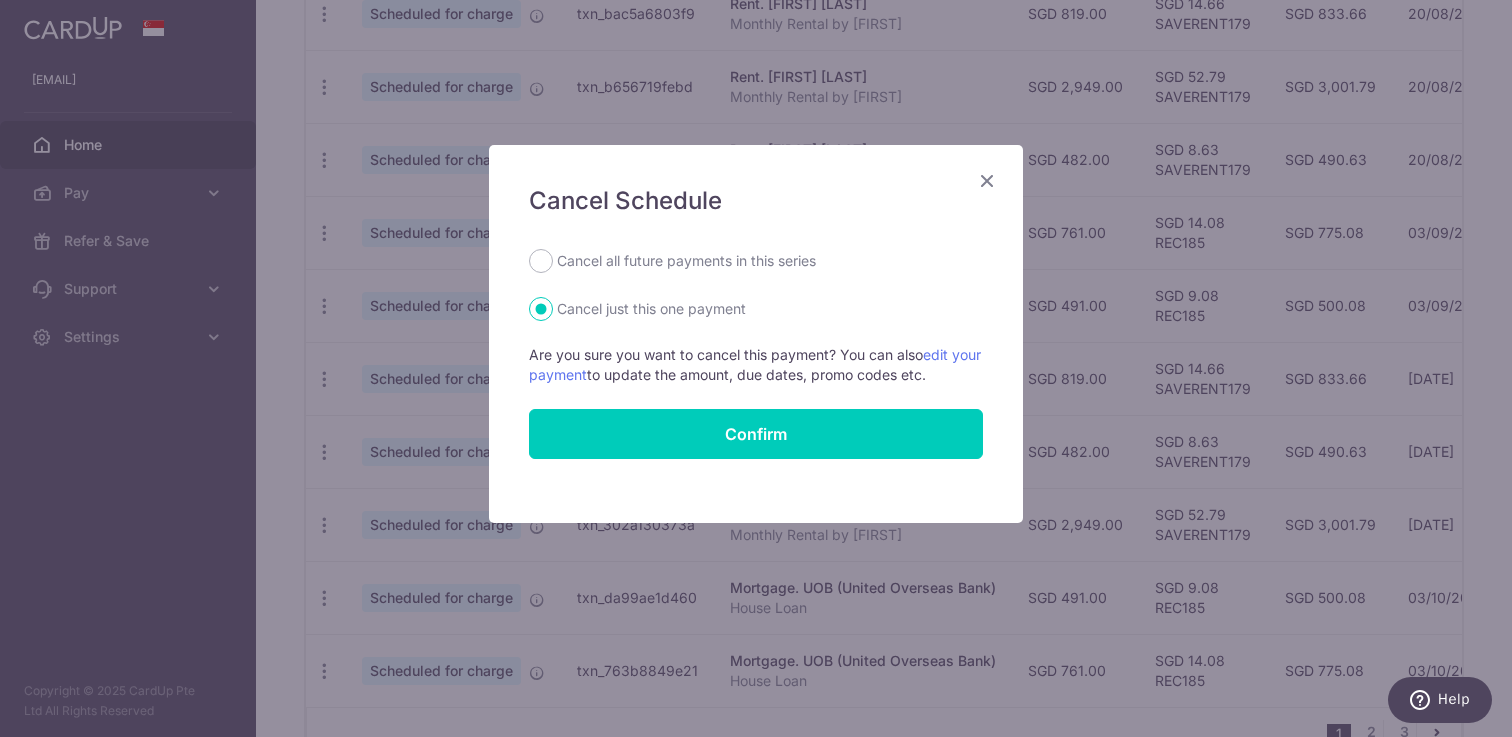 click on "Cancel all future payments in this series" at bounding box center (686, 261) 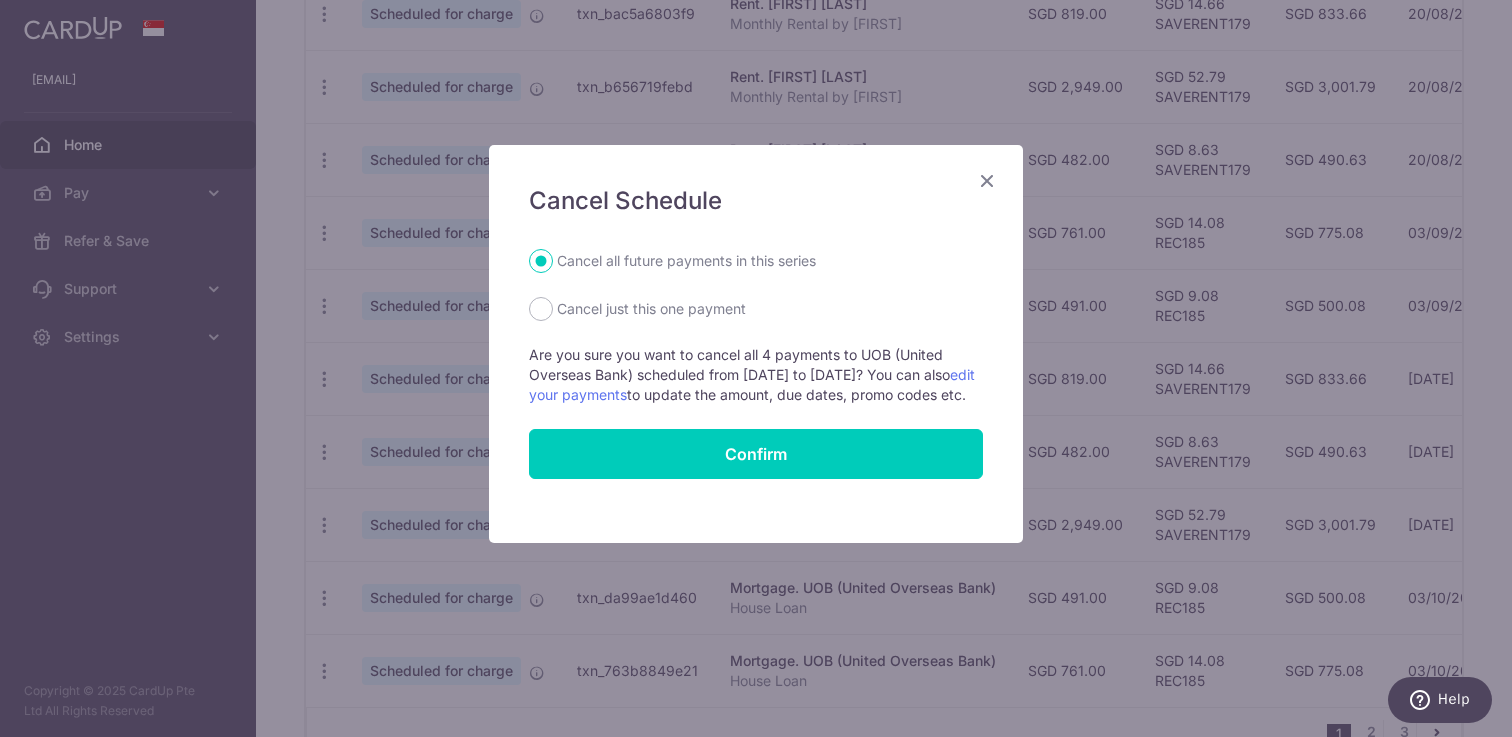 click at bounding box center (987, 180) 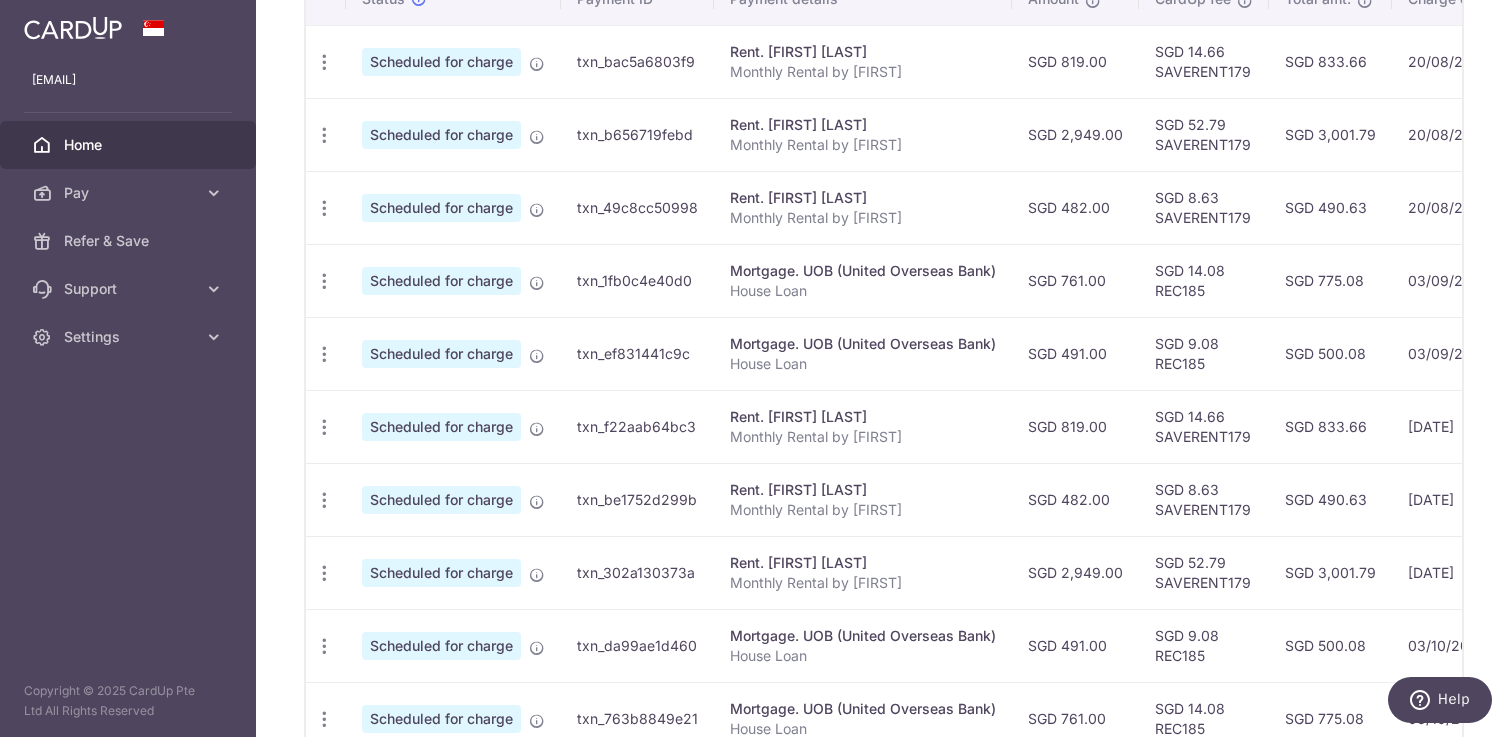 scroll, scrollTop: 662, scrollLeft: 0, axis: vertical 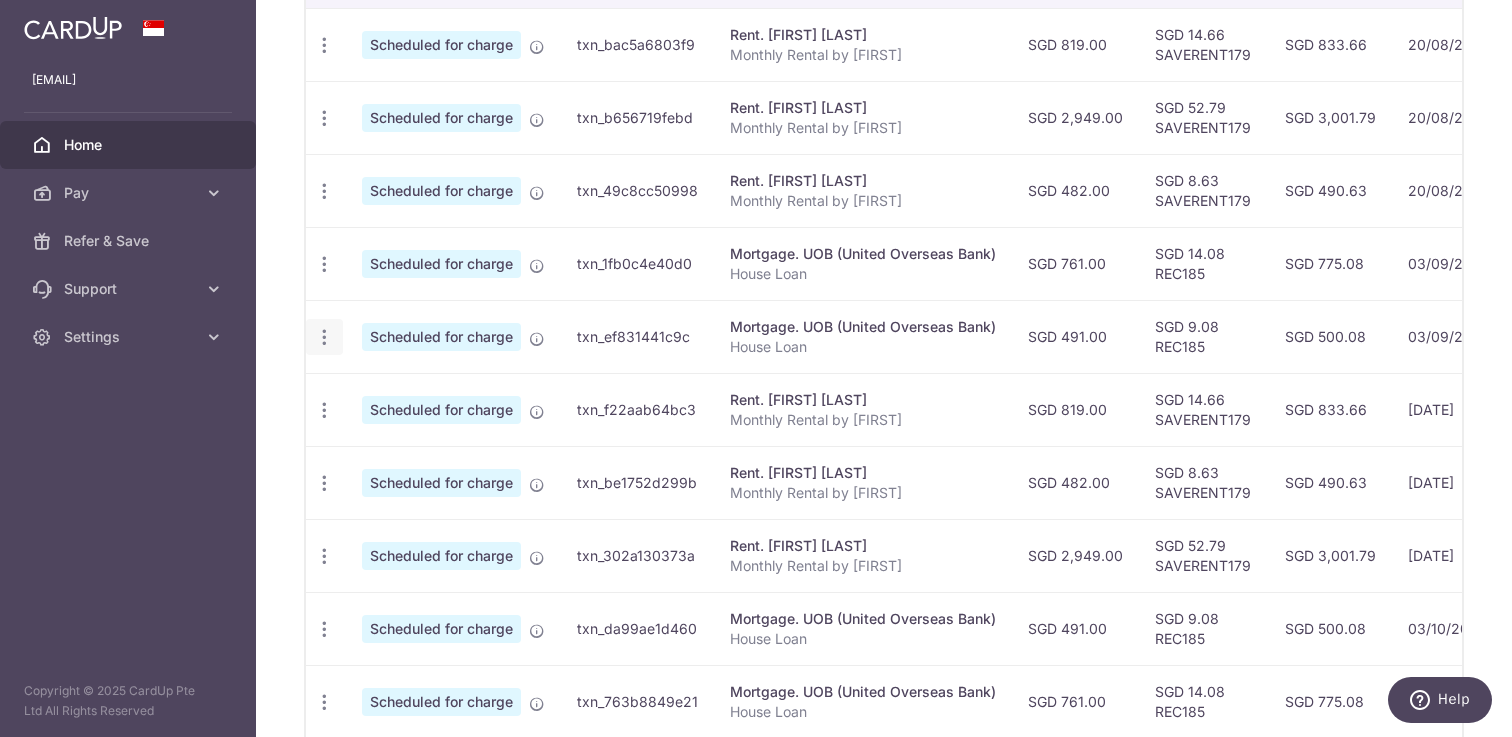 click at bounding box center [324, 45] 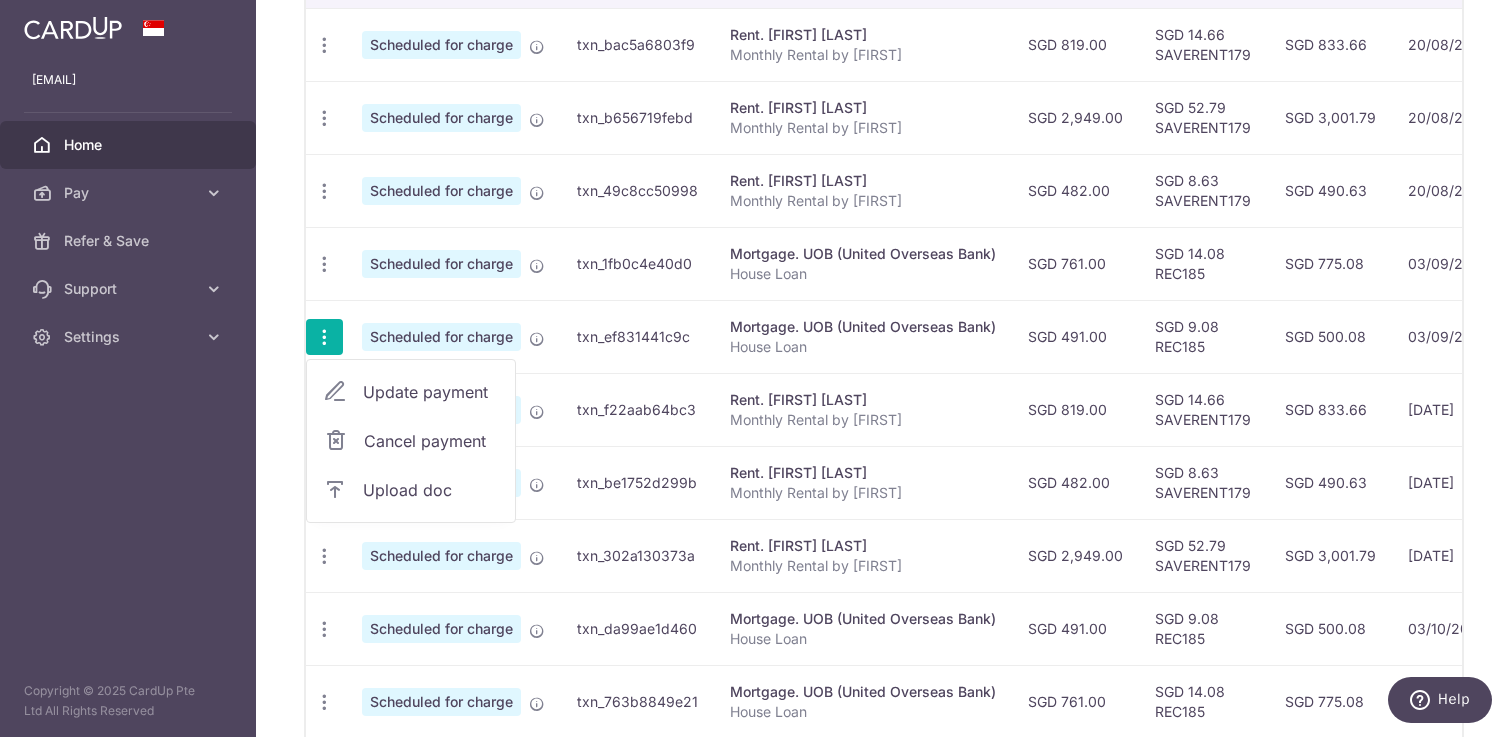 click on "Cancel payment" at bounding box center [431, 441] 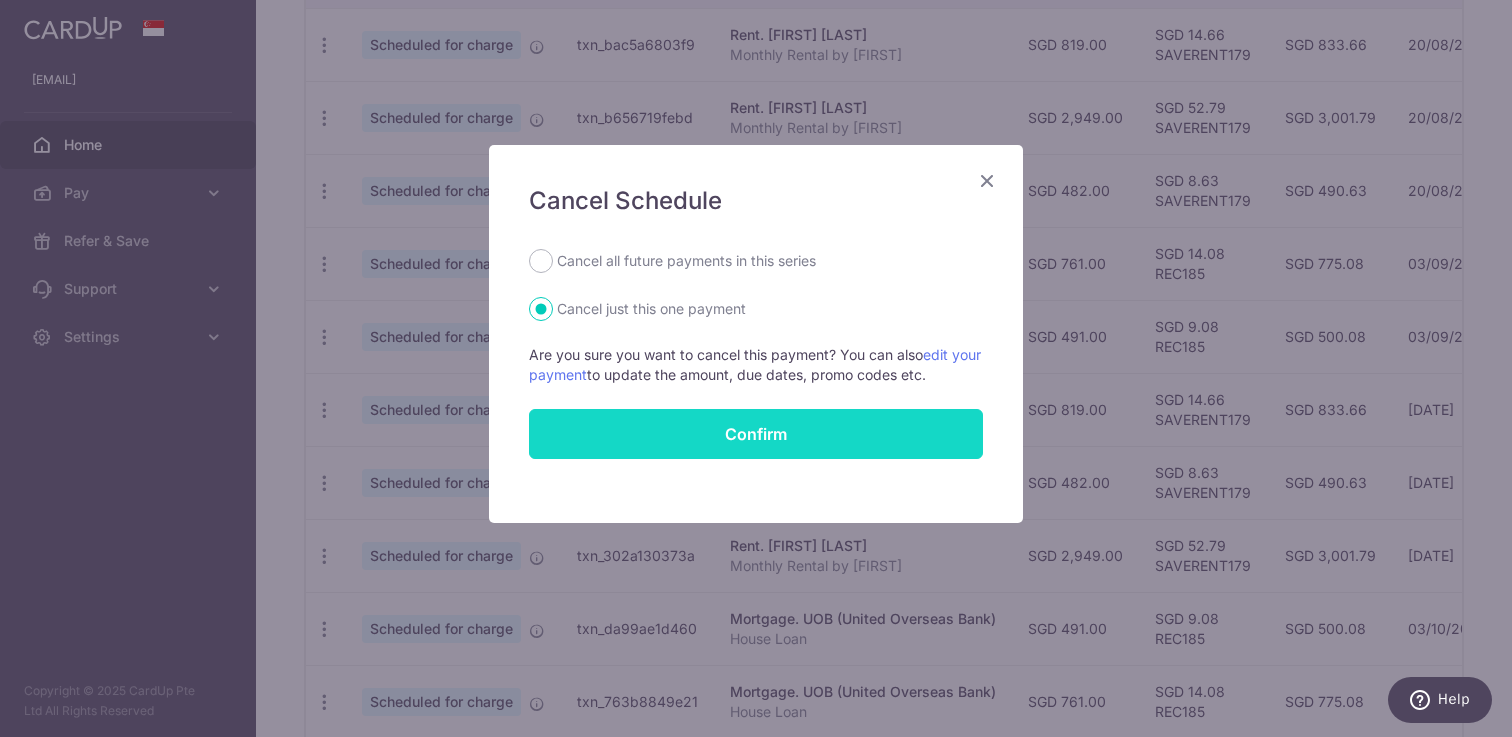 click on "Confirm" at bounding box center (756, 434) 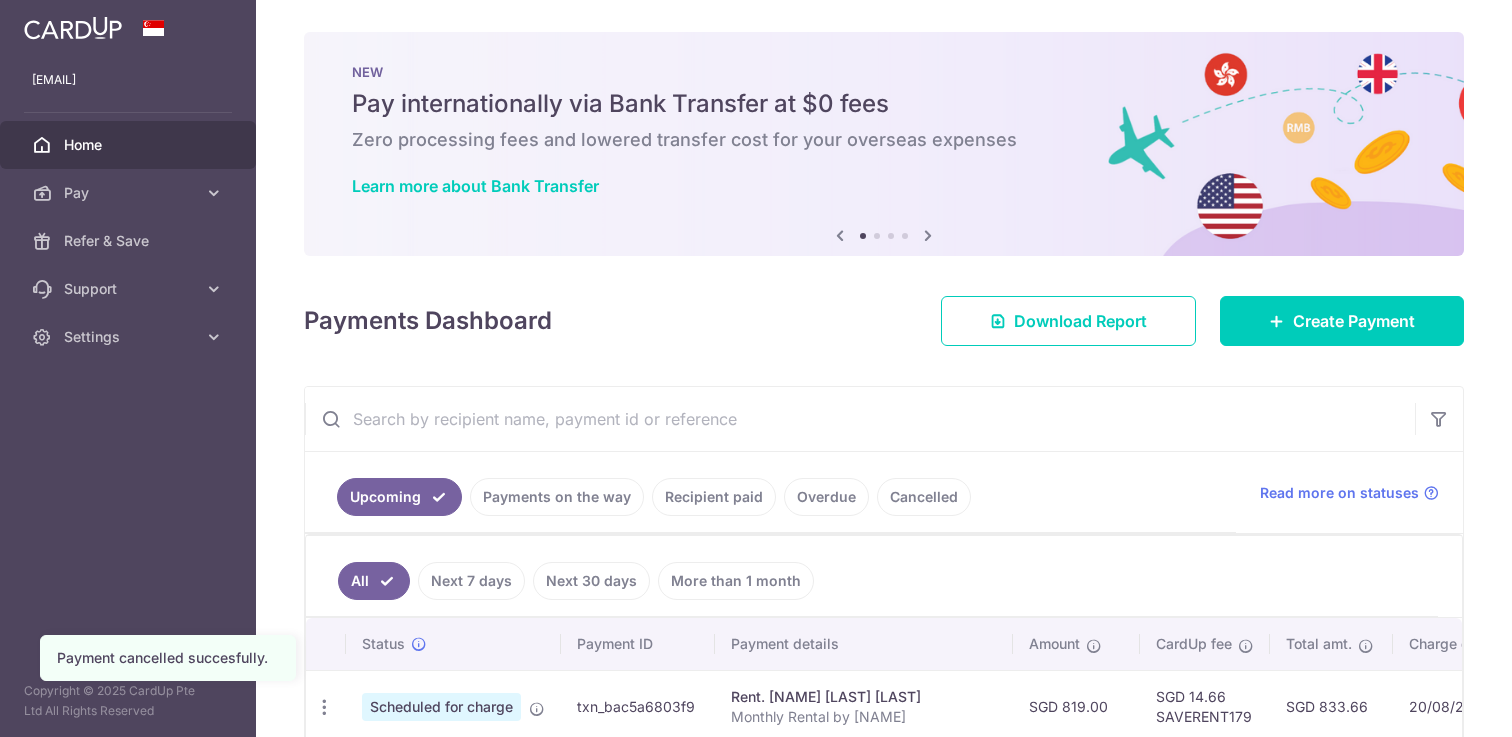 scroll, scrollTop: 0, scrollLeft: 0, axis: both 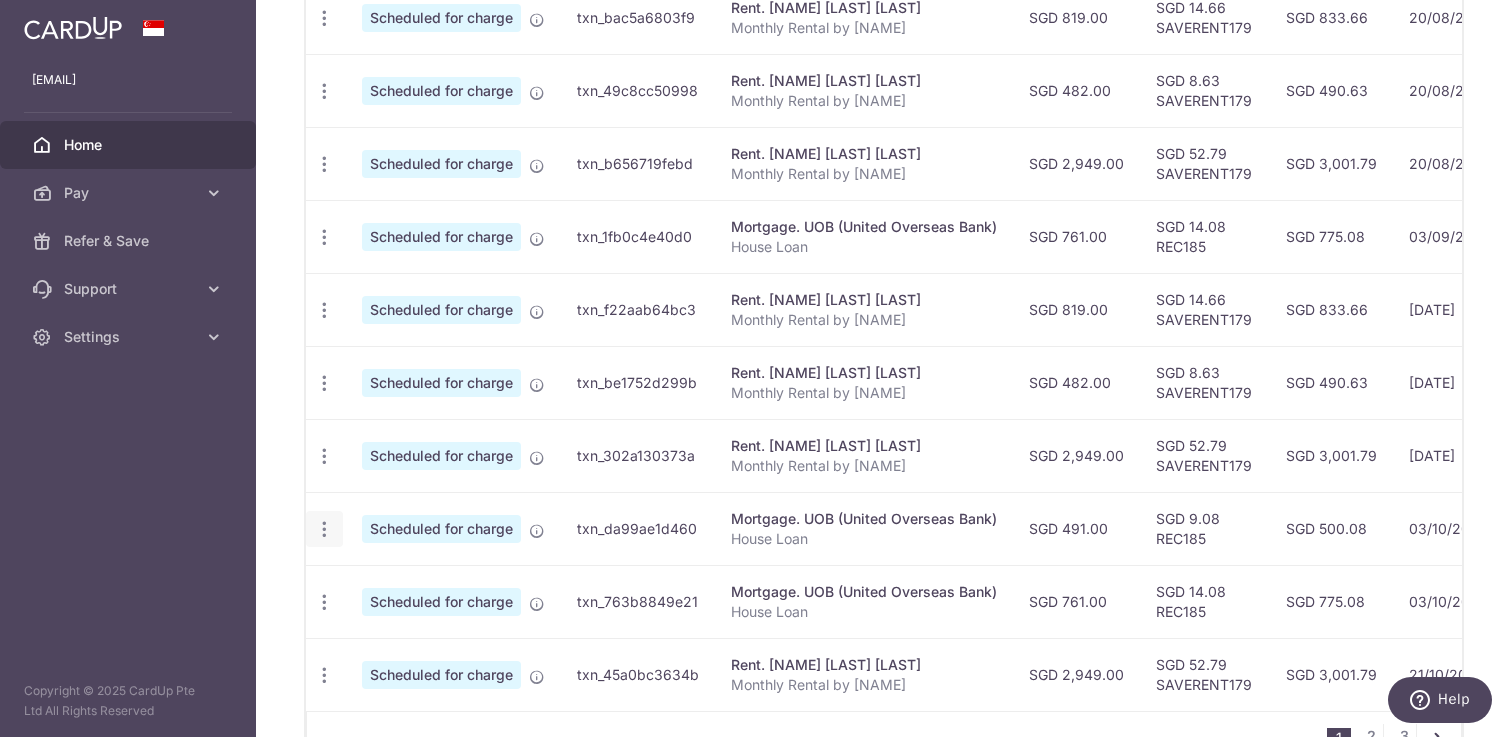 click at bounding box center [324, 18] 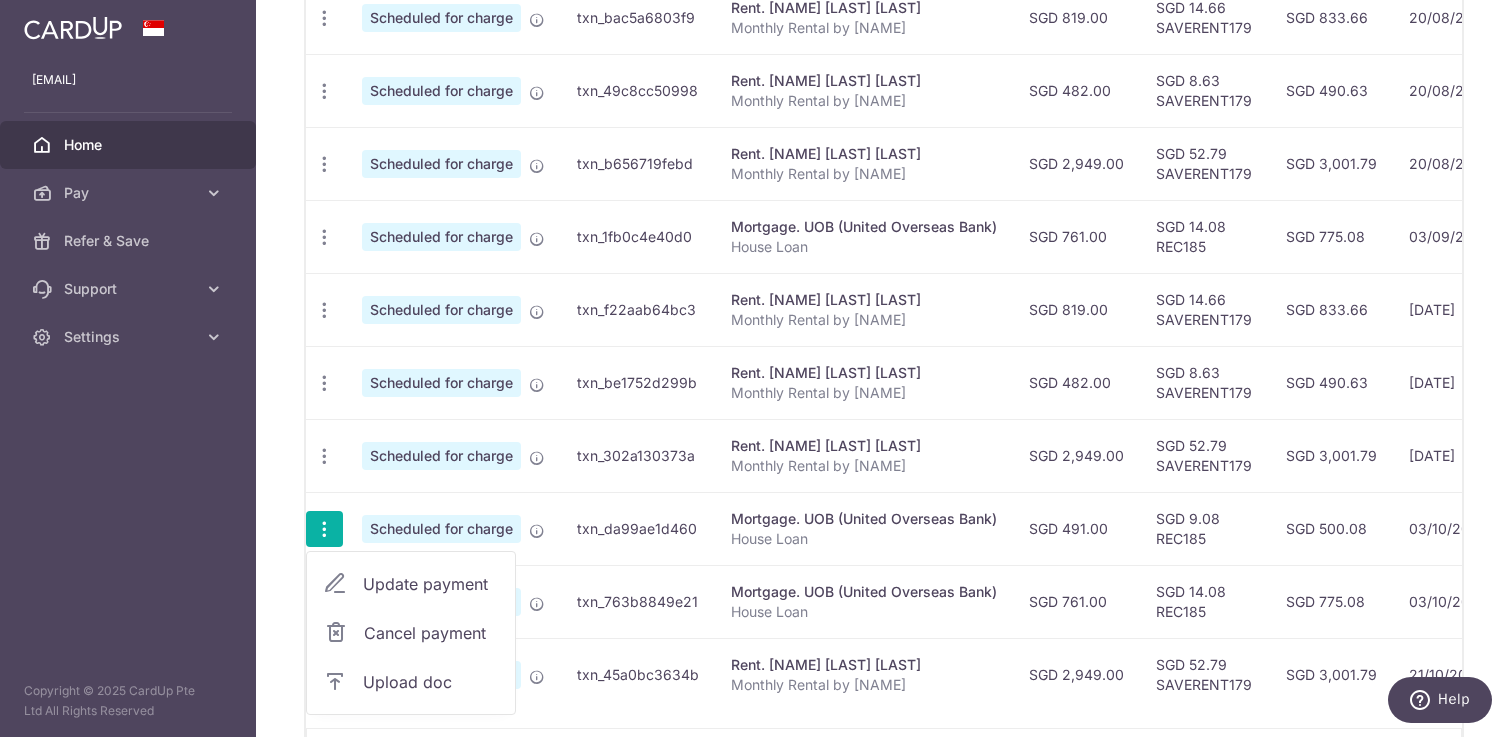 click on "Cancel payment" at bounding box center [431, 633] 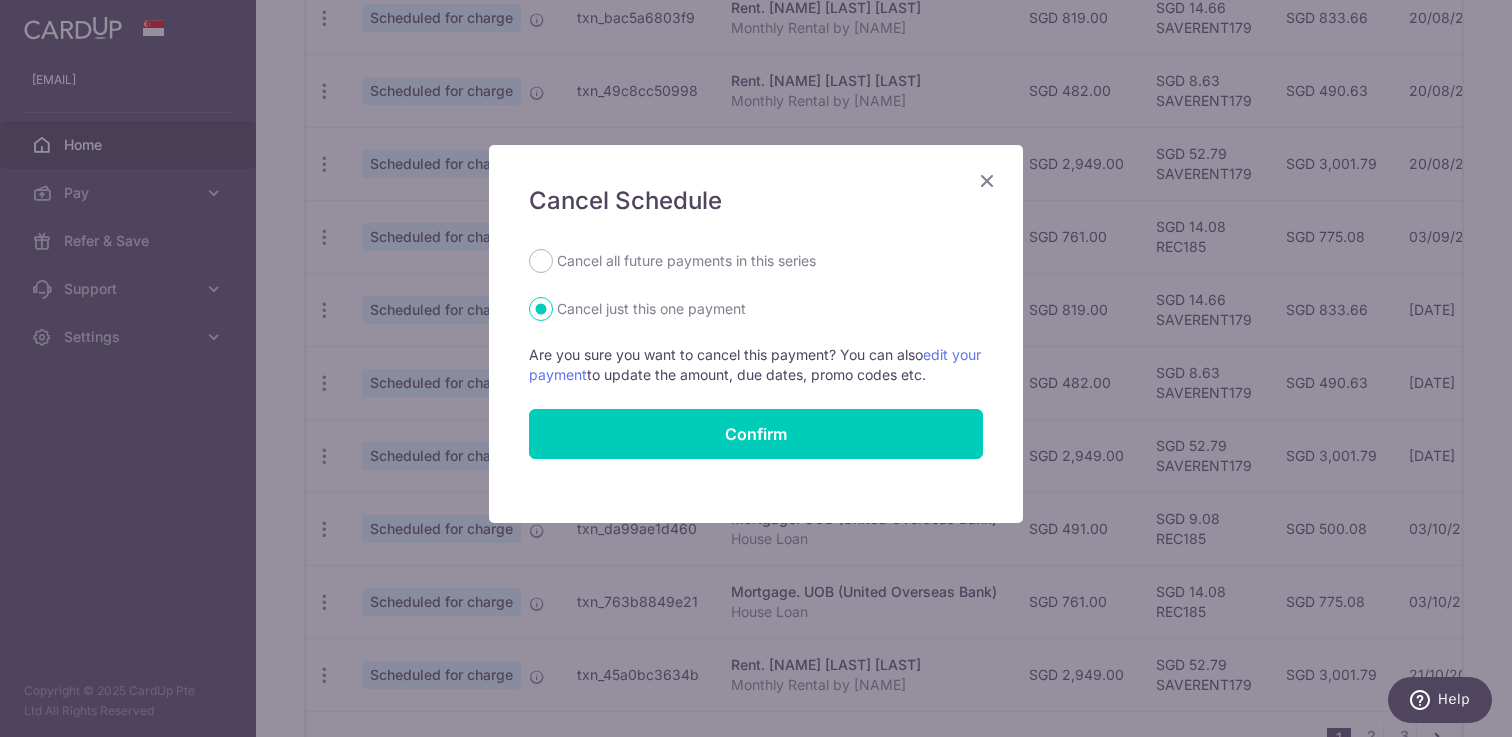 click on "Cancel all future payments in this series" at bounding box center (686, 261) 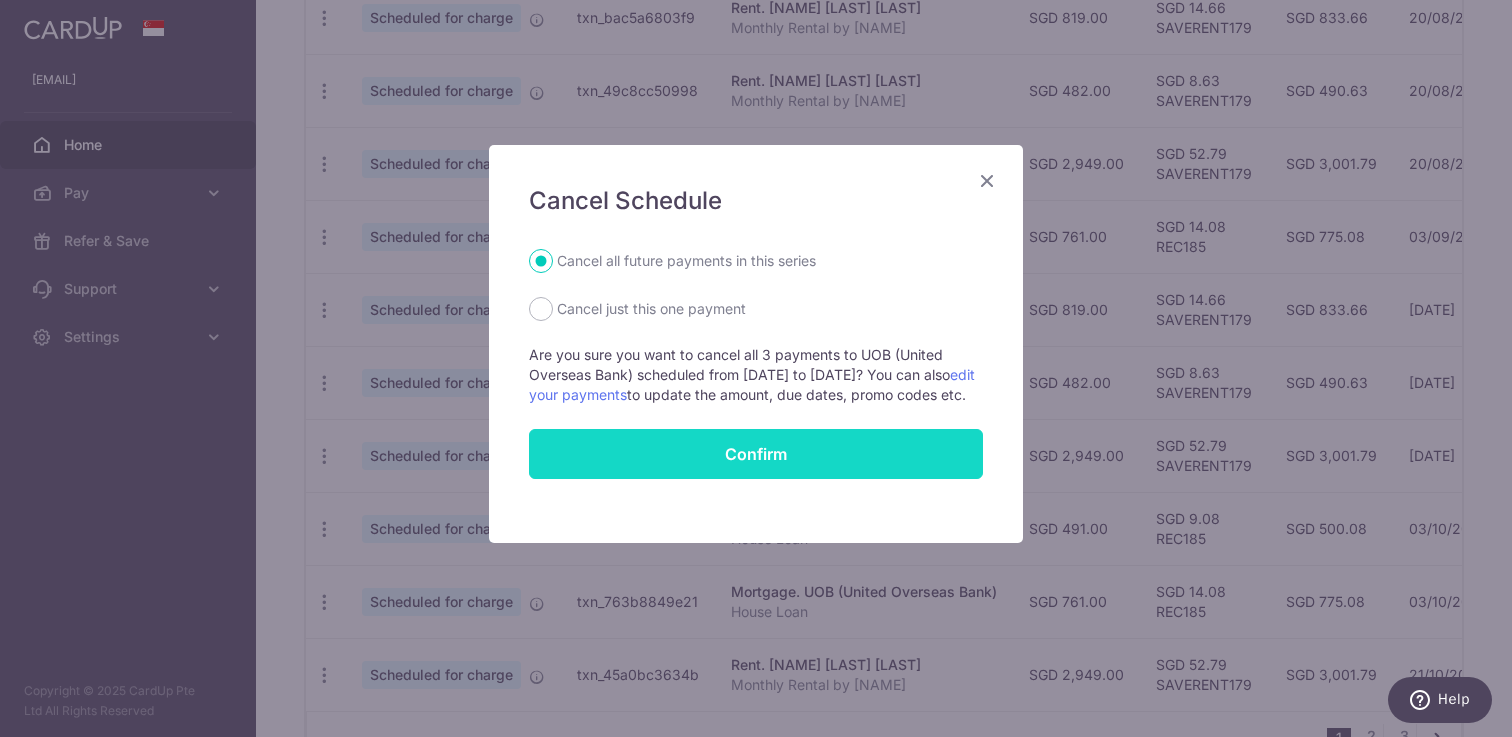 click on "Confirm" at bounding box center (756, 454) 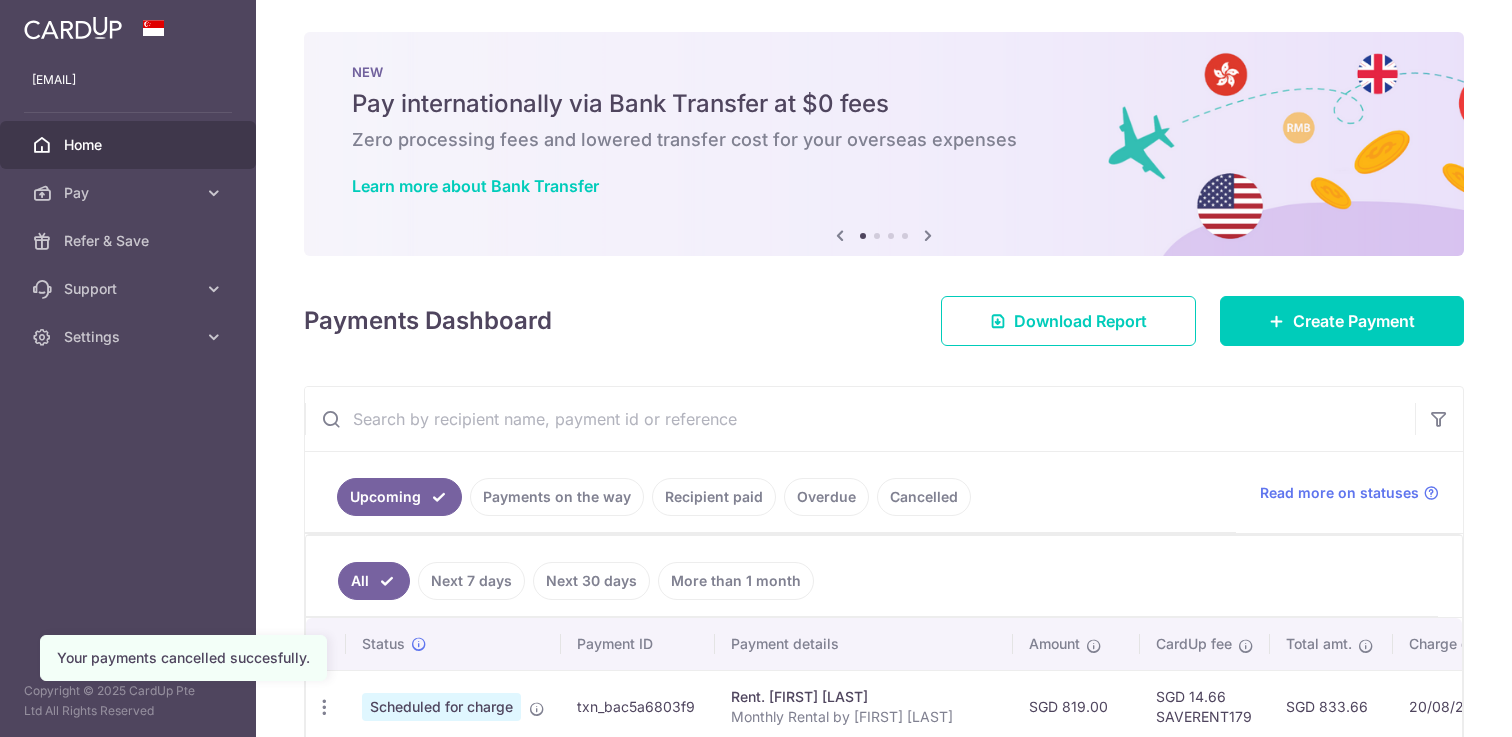 scroll, scrollTop: 0, scrollLeft: 0, axis: both 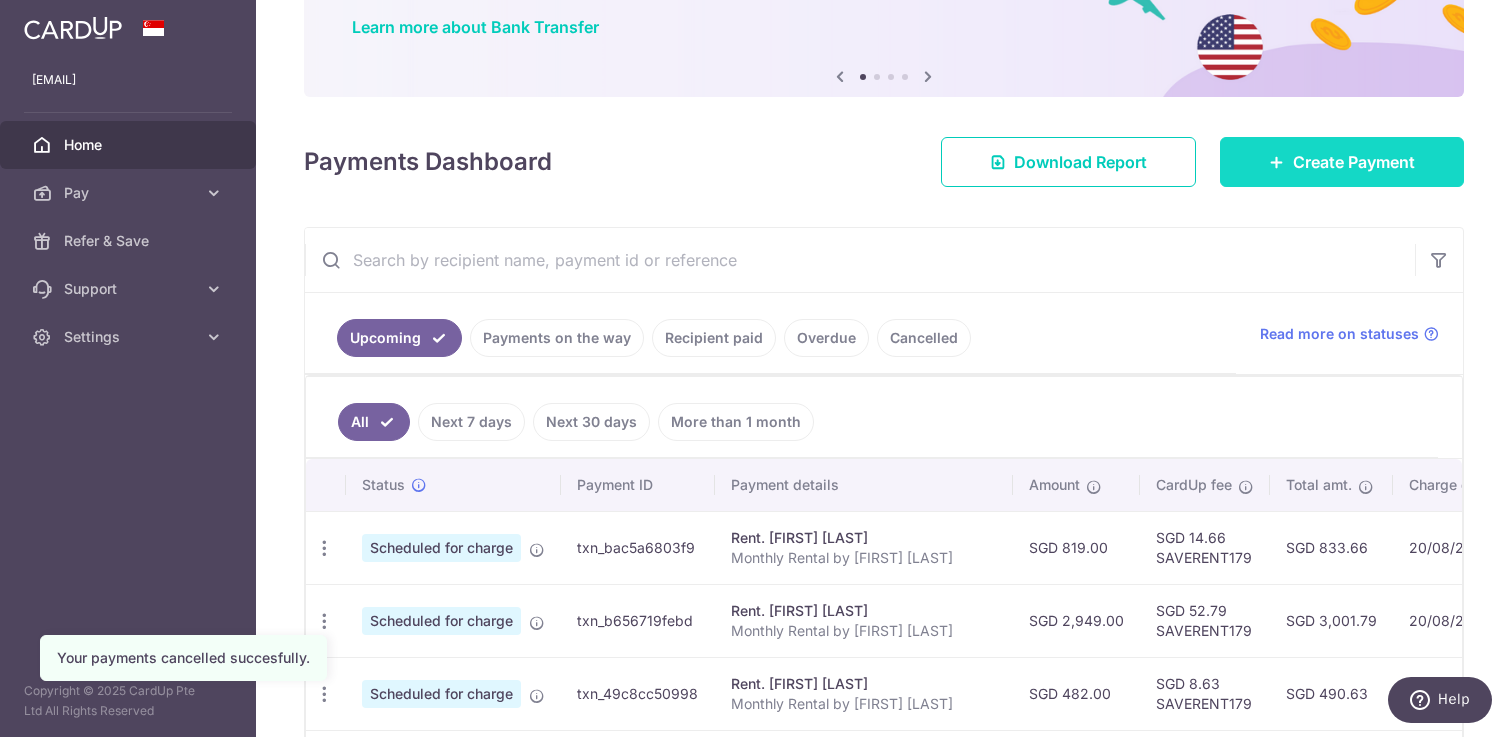 click on "Create Payment" at bounding box center [1342, 162] 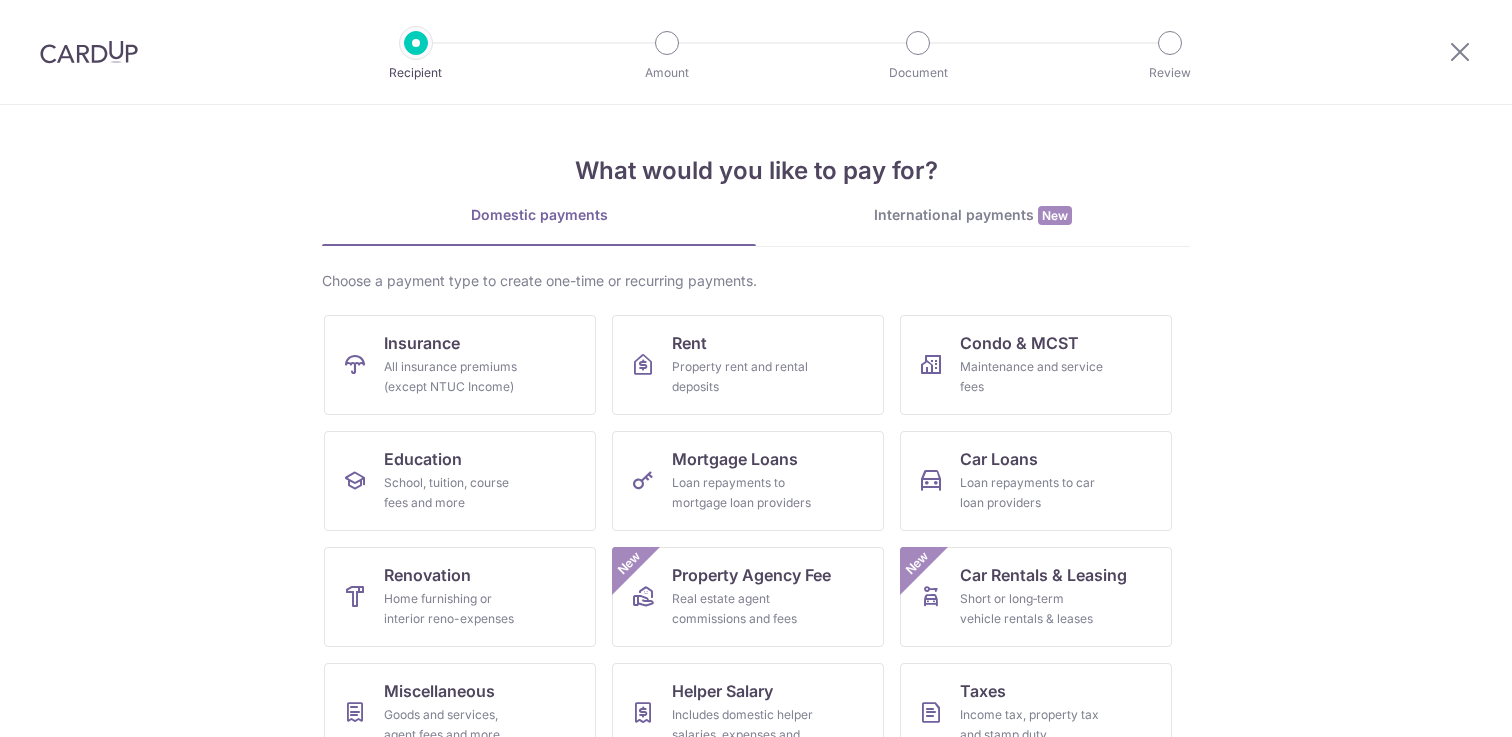 scroll, scrollTop: 0, scrollLeft: 0, axis: both 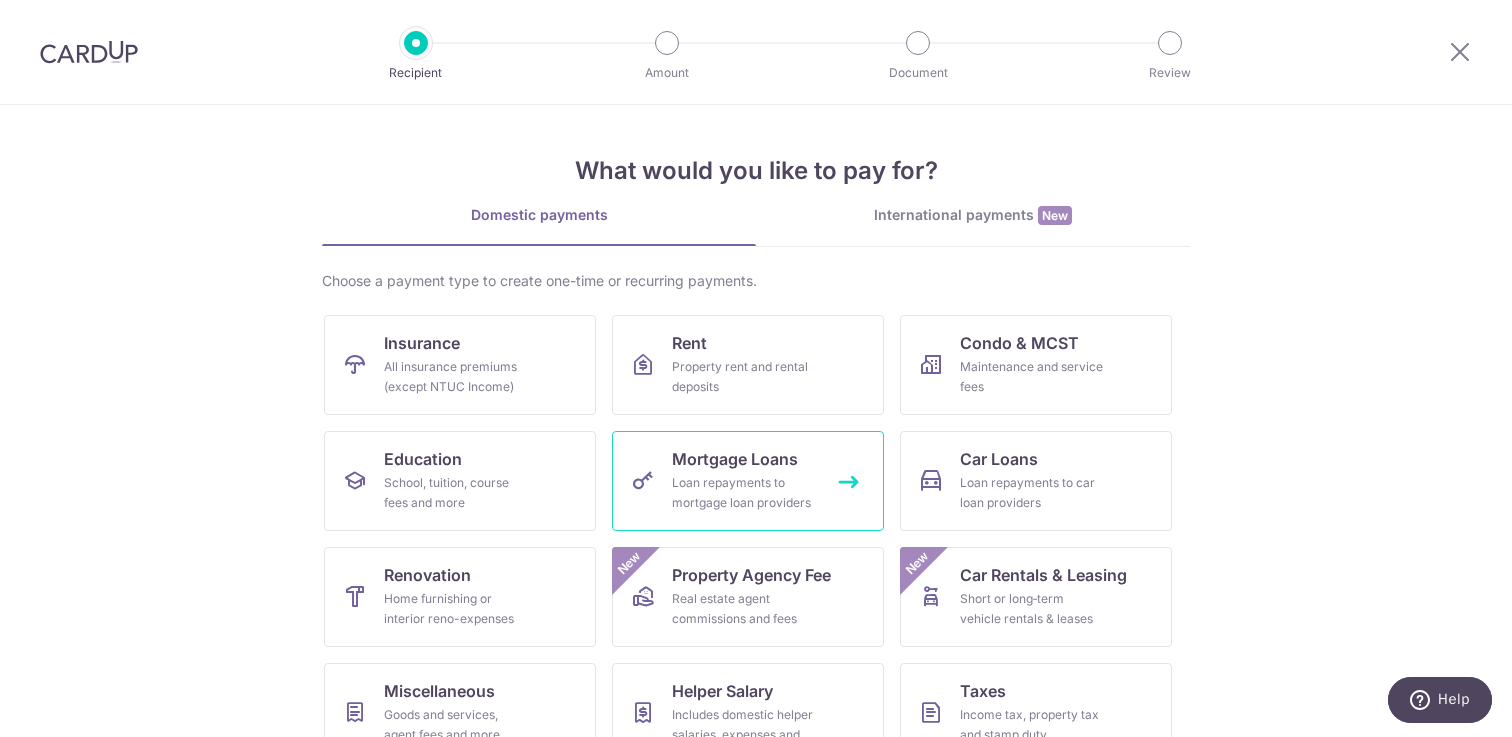 click on "Mortgage Loans Loan repayments to mortgage loan providers" at bounding box center [748, 481] 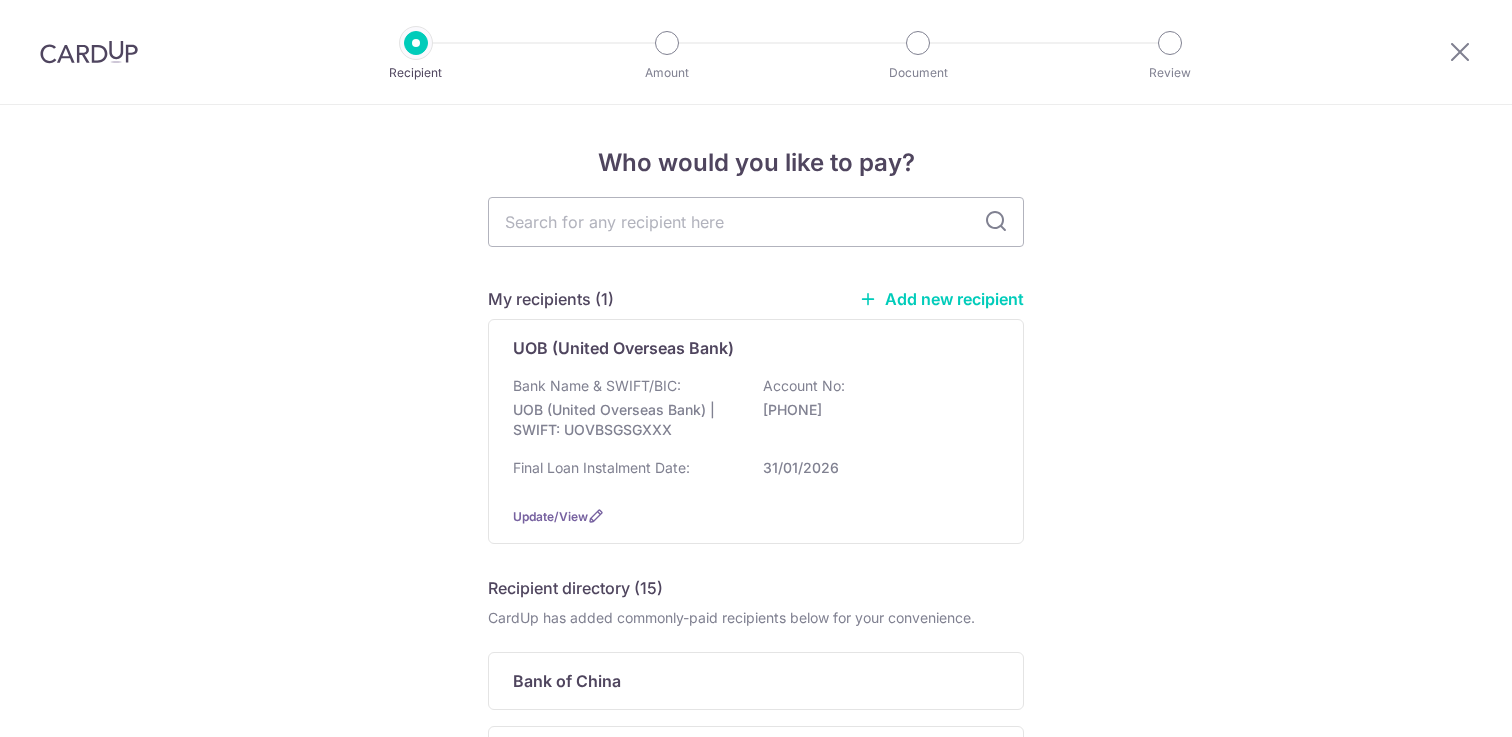 scroll, scrollTop: 0, scrollLeft: 0, axis: both 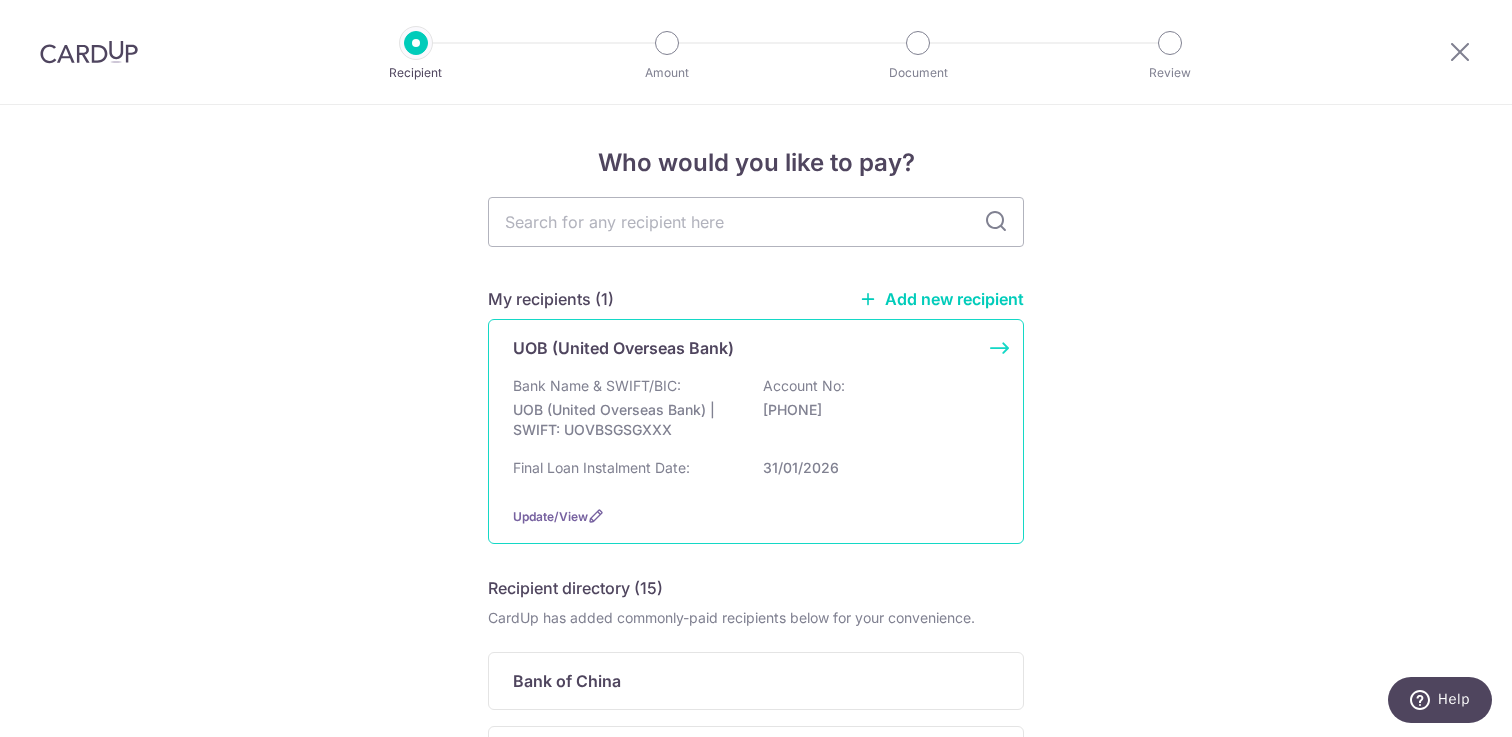 click on "[PHONE]" at bounding box center (875, 410) 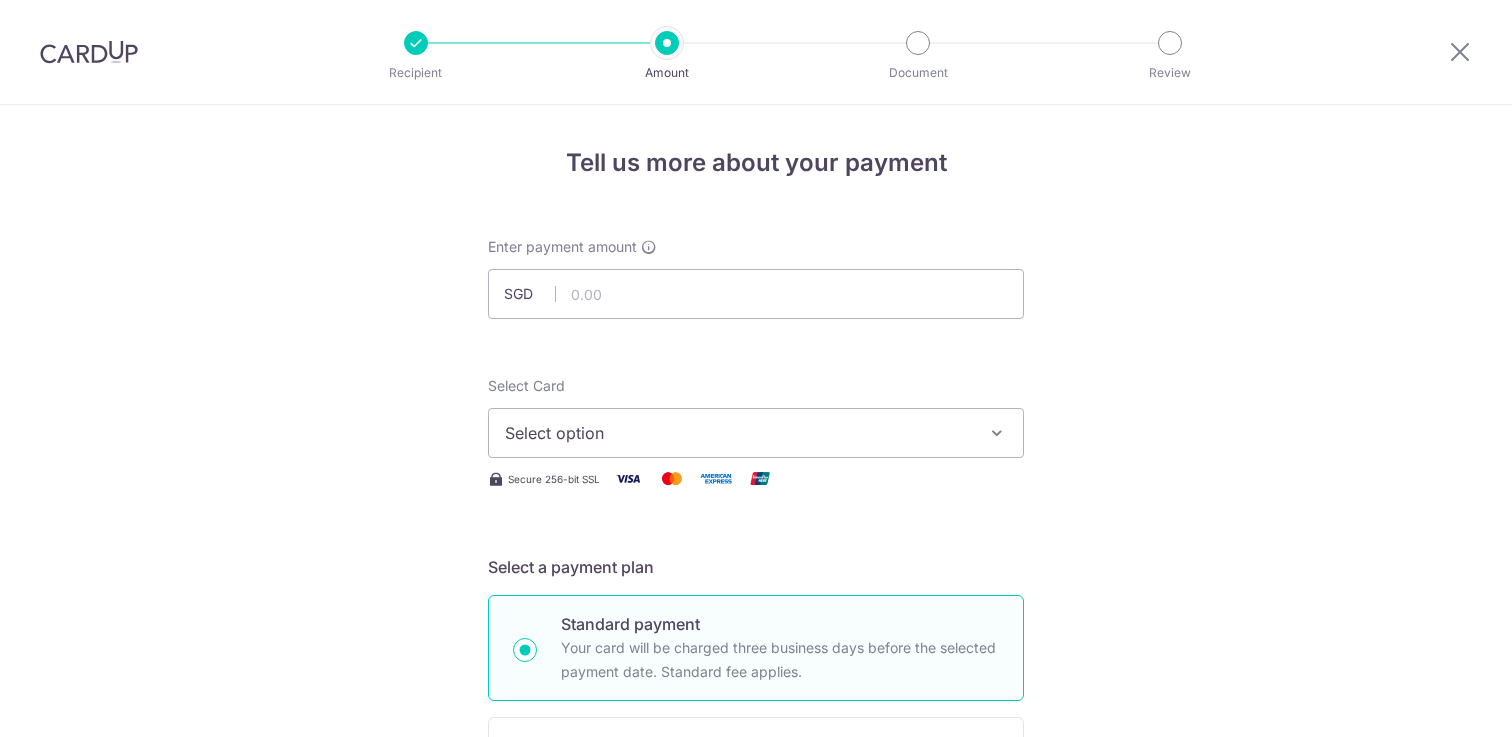 scroll, scrollTop: 0, scrollLeft: 0, axis: both 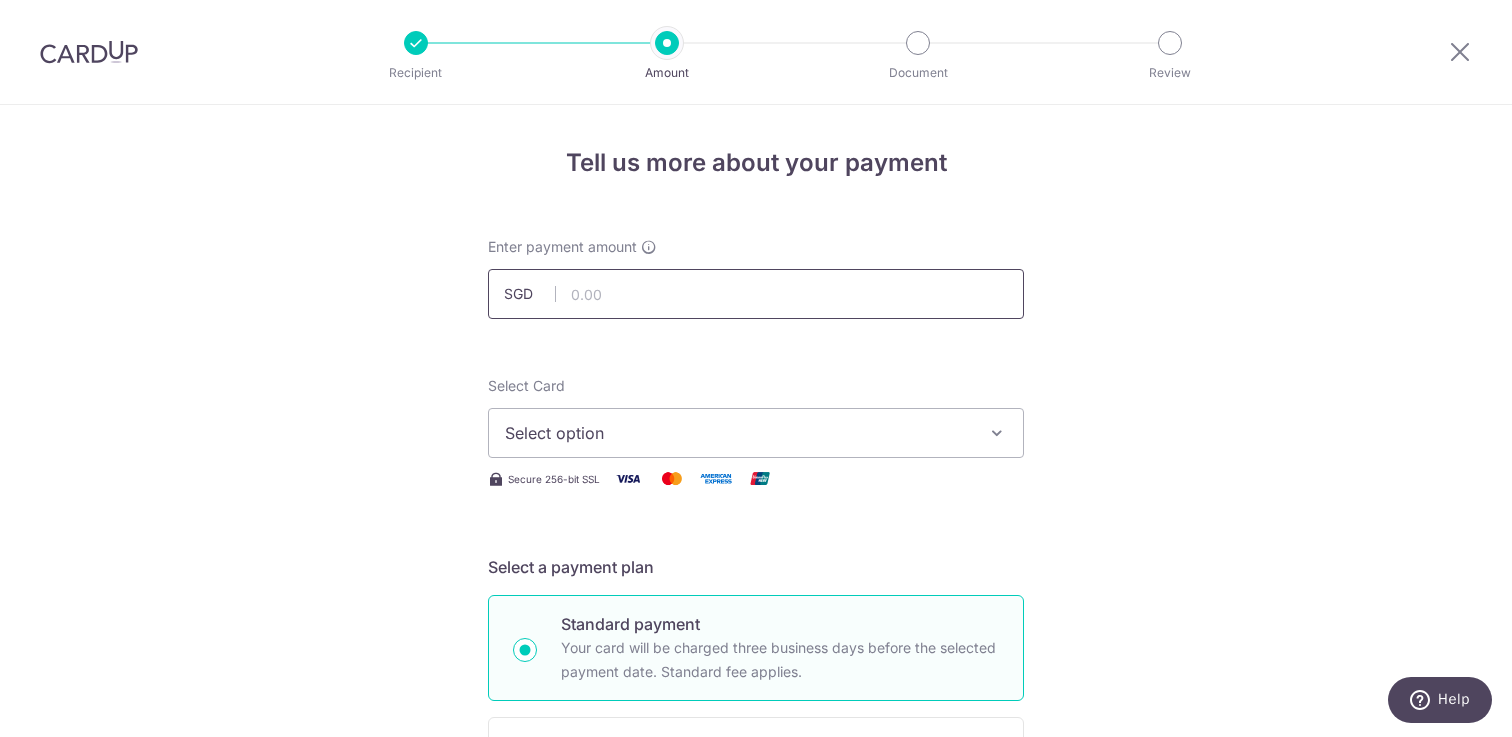 click at bounding box center (756, 294) 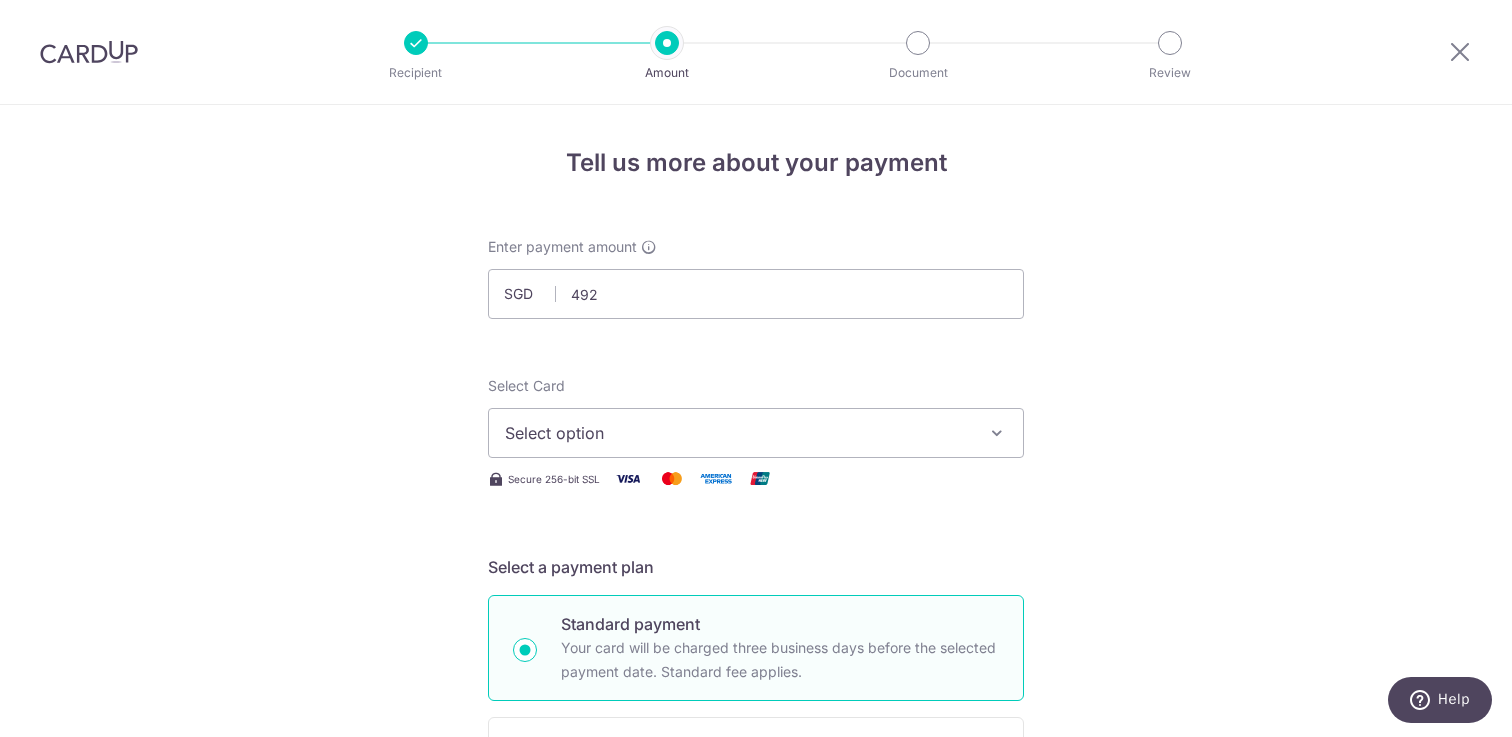 type on "[NUMBER]" 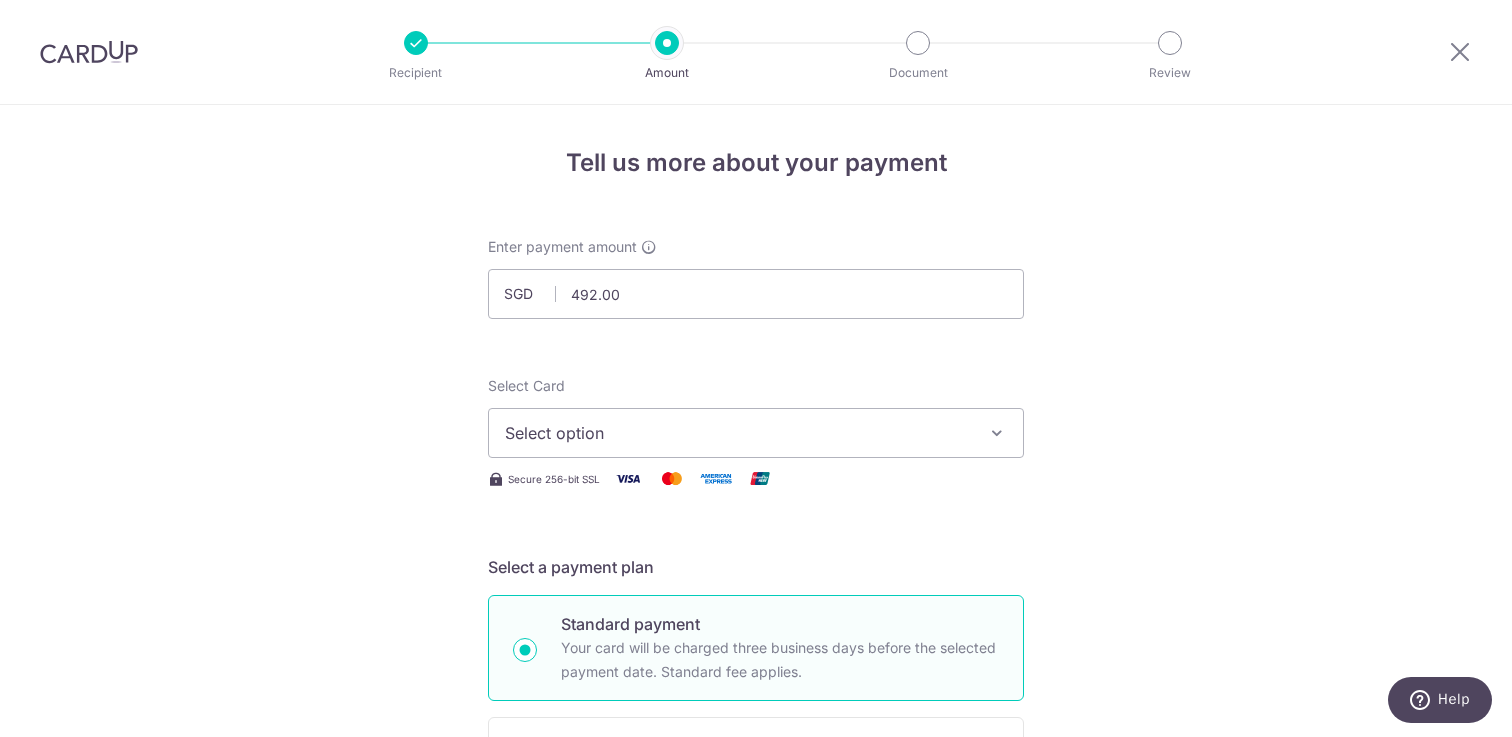 drag, startPoint x: 1182, startPoint y: 346, endPoint x: 1160, endPoint y: 358, distance: 25.059929 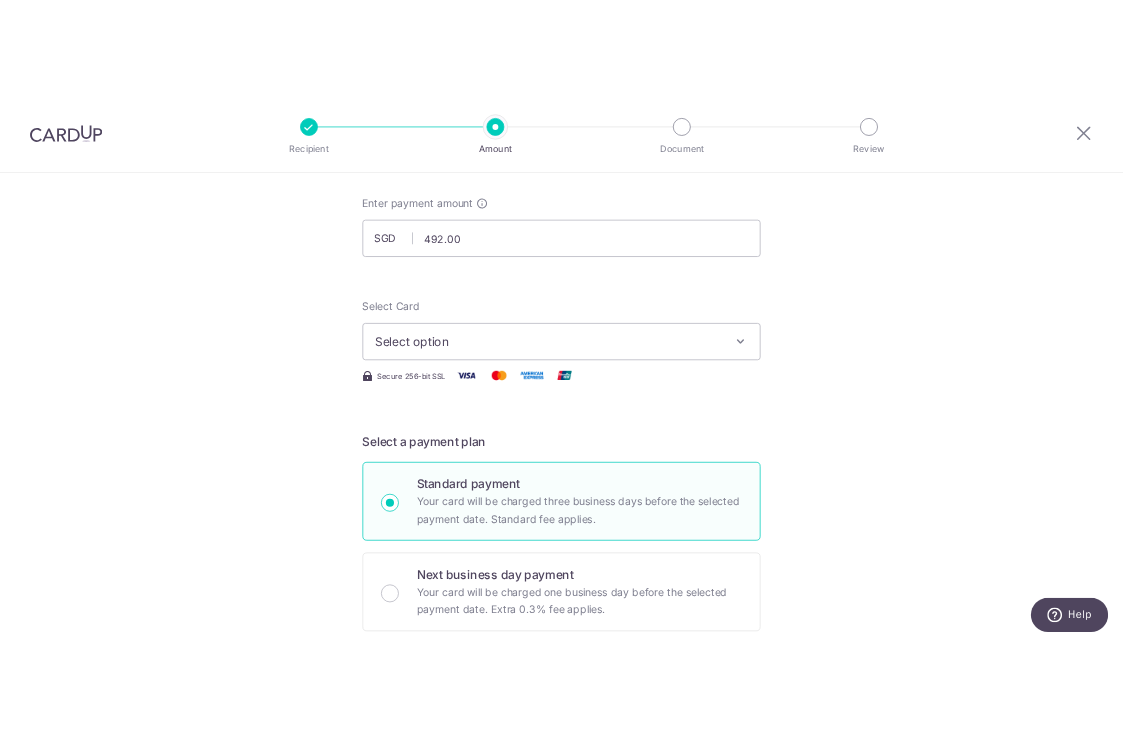 scroll, scrollTop: 110, scrollLeft: 0, axis: vertical 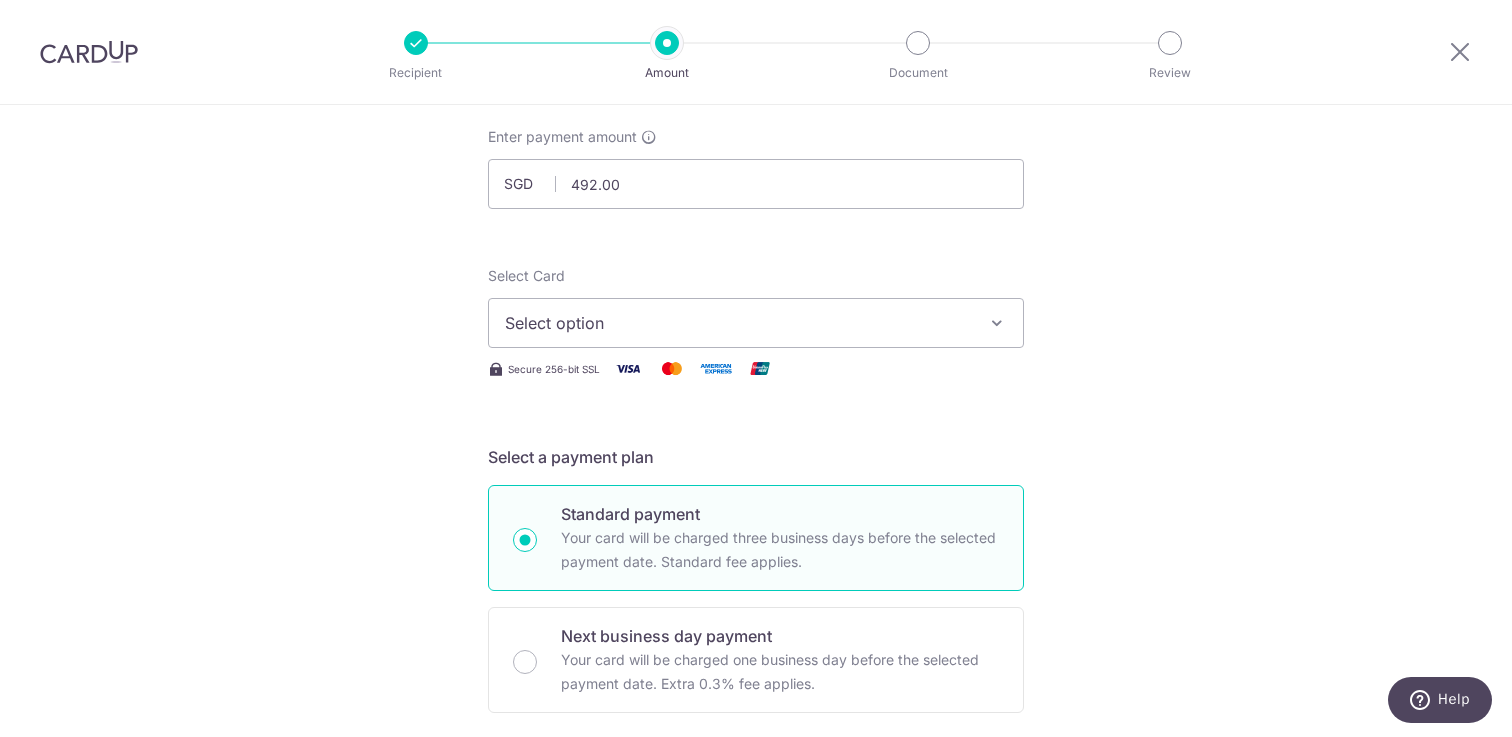 click at bounding box center [997, 323] 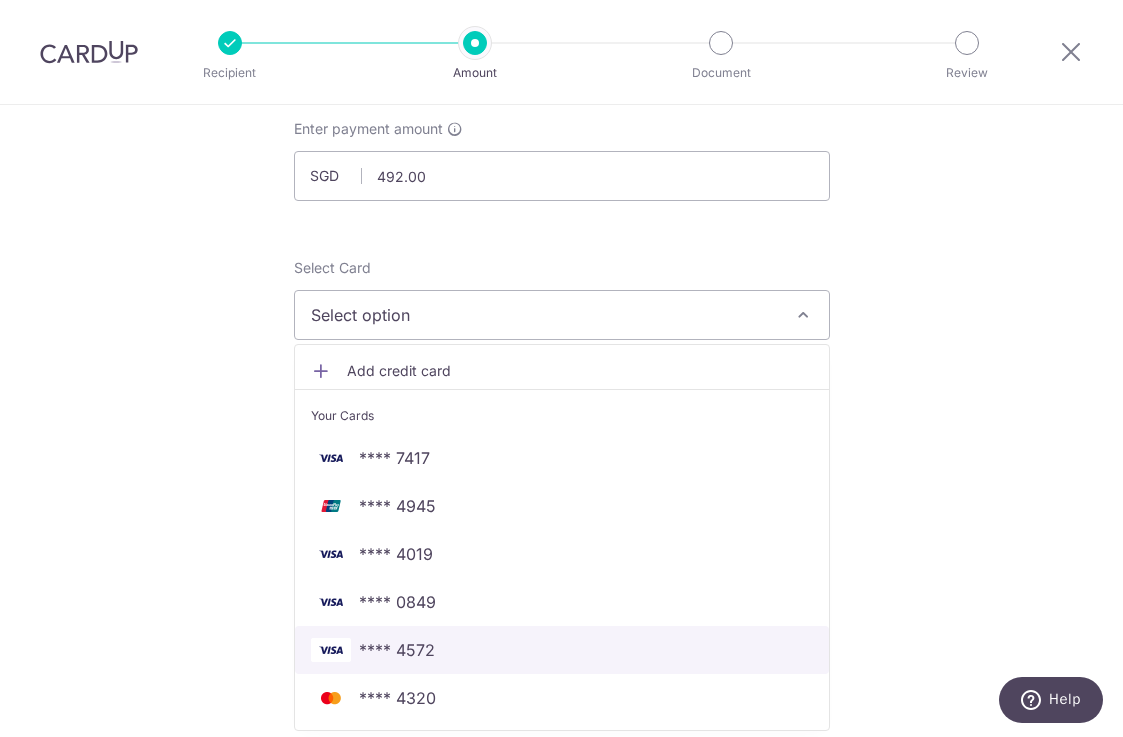 scroll, scrollTop: 126, scrollLeft: 0, axis: vertical 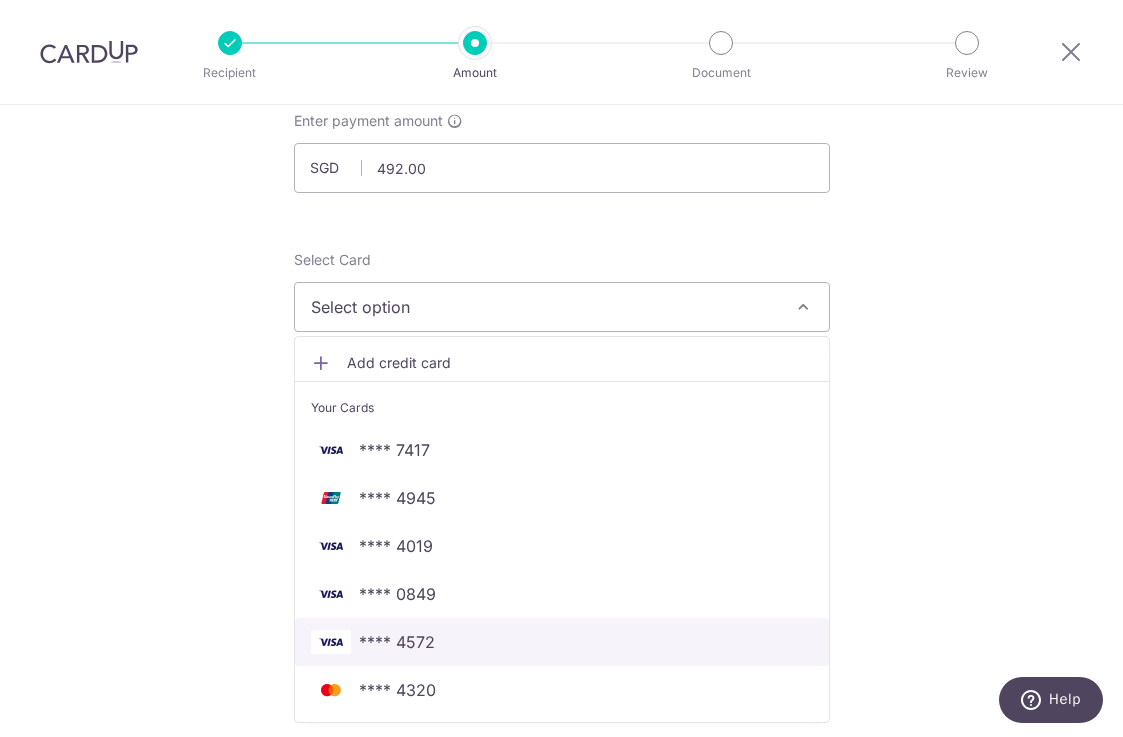 click on "**** 4572" at bounding box center [562, 642] 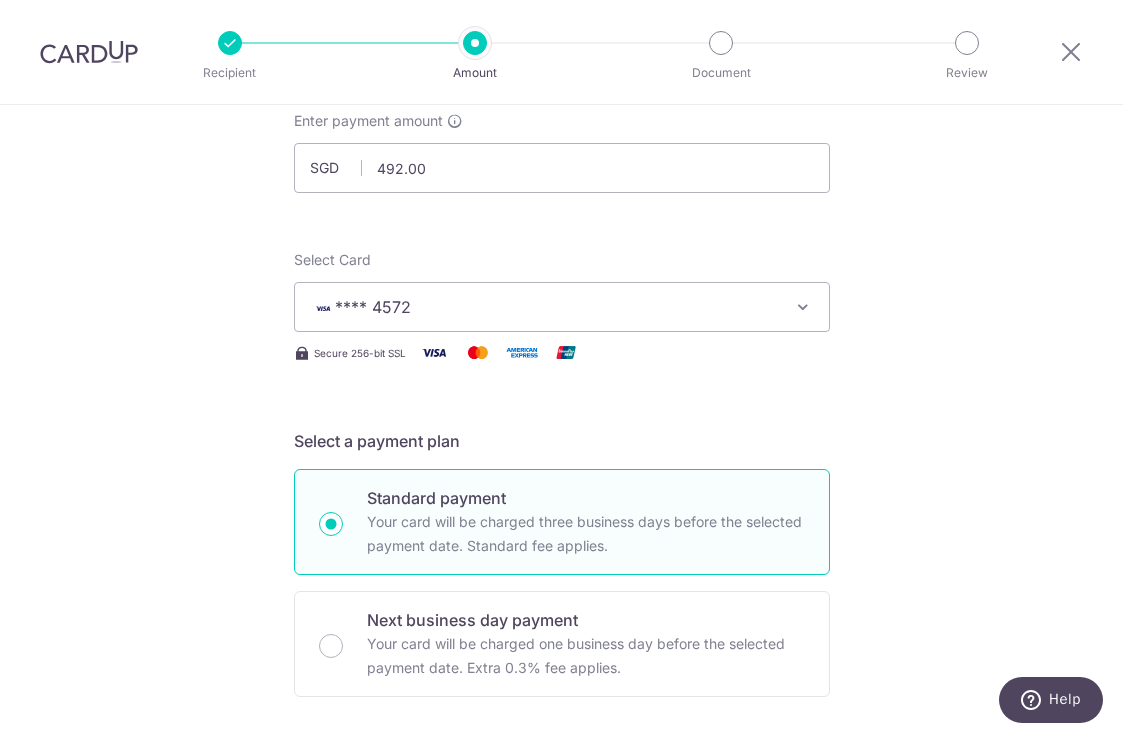 click on "Tell us more about your payment
SGD
[NUMBER]
[NUMBER]
Select Card
**** [NUMBER]
Add credit card
Your Cards
**** [NUMBER]
**** [NUMBER]
**** [NUMBER]
**** [NUMBER]
**** [NUMBER]
**** [NUMBER]
Secure 256-bit SSL
Text" at bounding box center [561, 883] 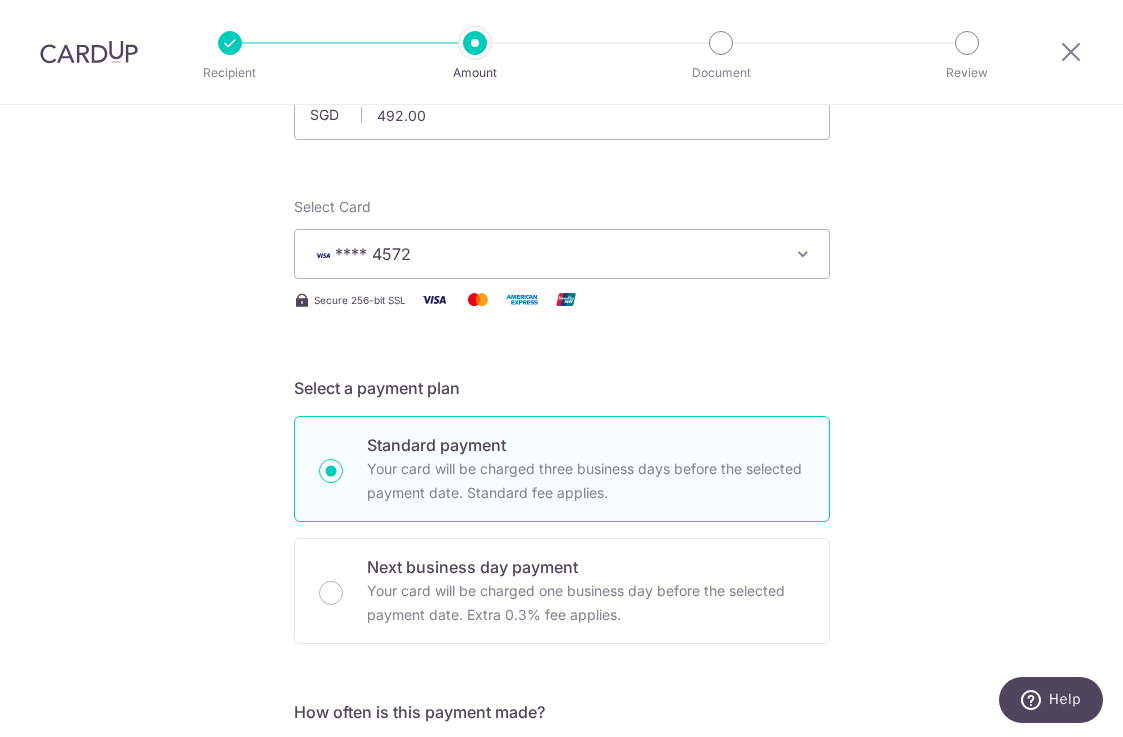 scroll, scrollTop: 350, scrollLeft: 0, axis: vertical 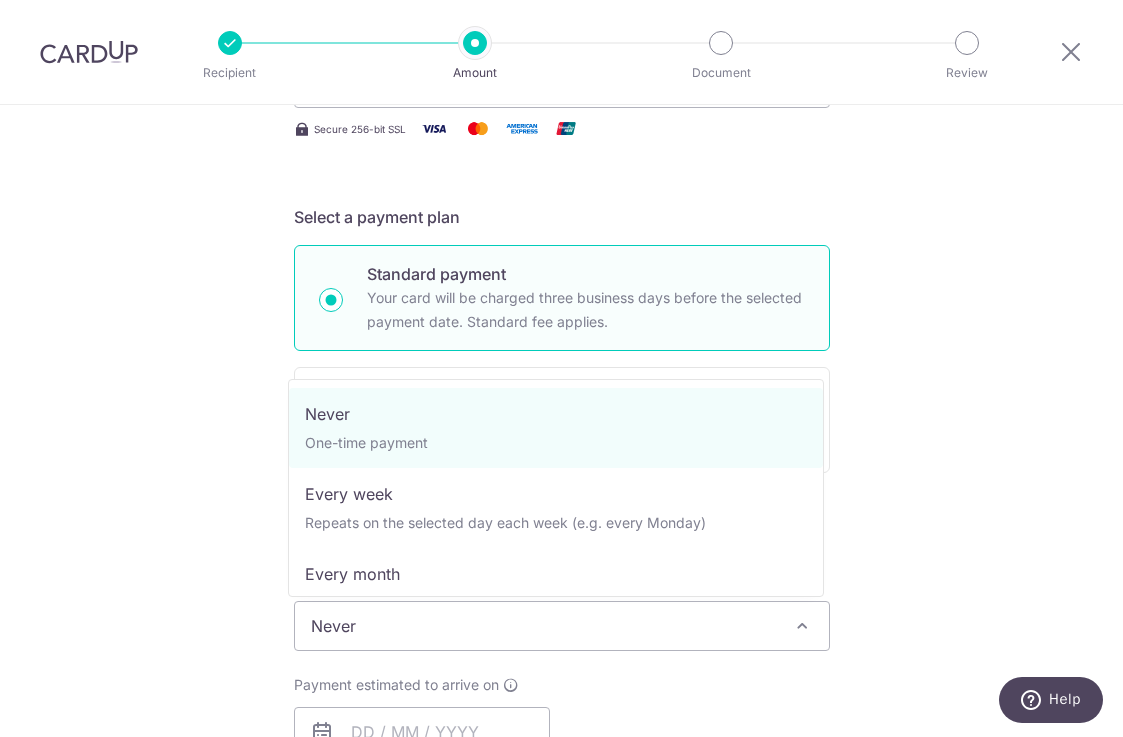 click on "Never" at bounding box center [562, 626] 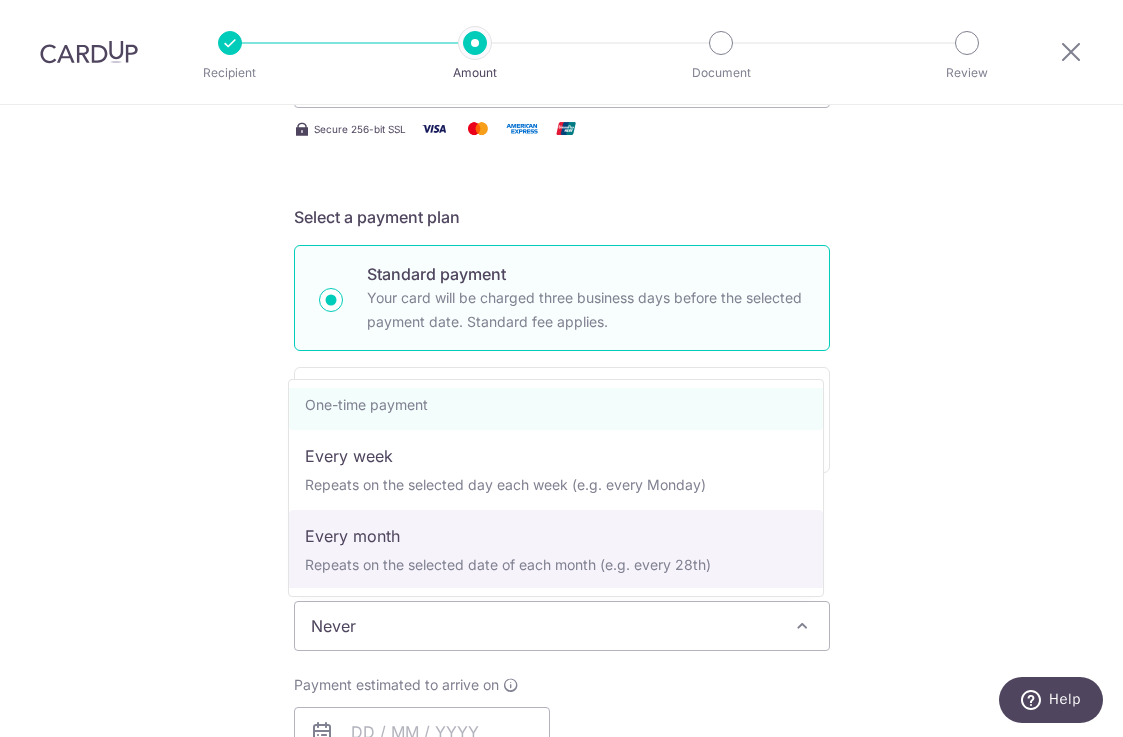 scroll, scrollTop: 41, scrollLeft: 0, axis: vertical 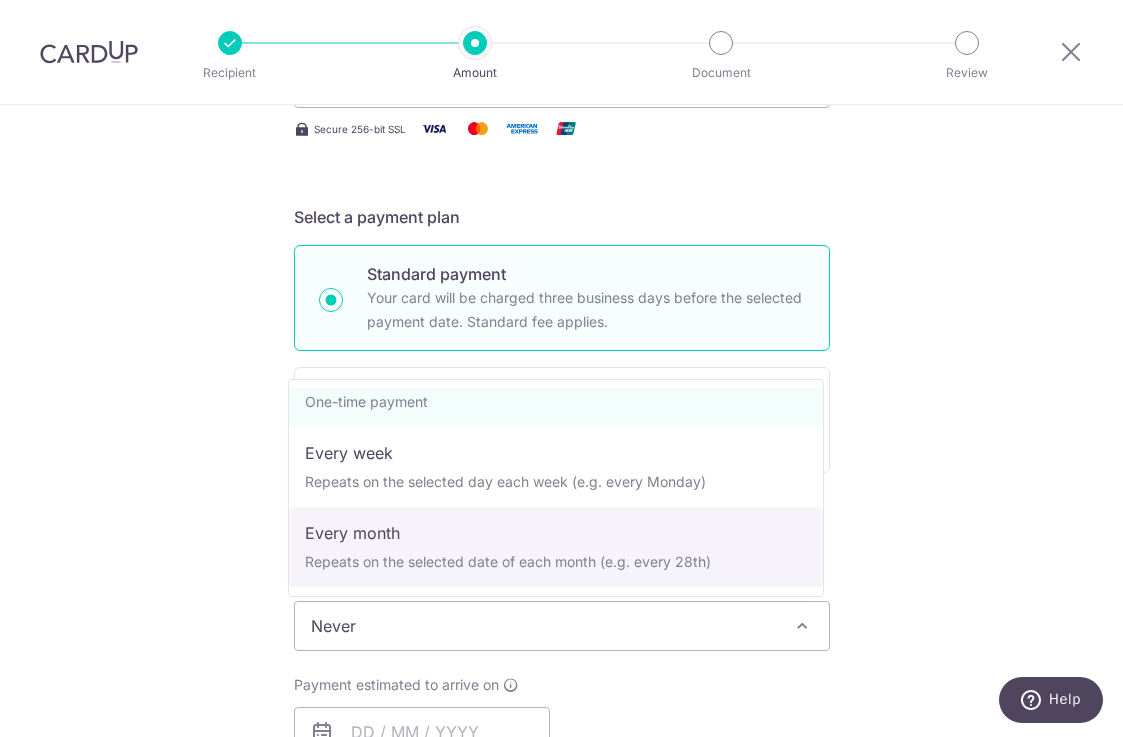 select on "3" 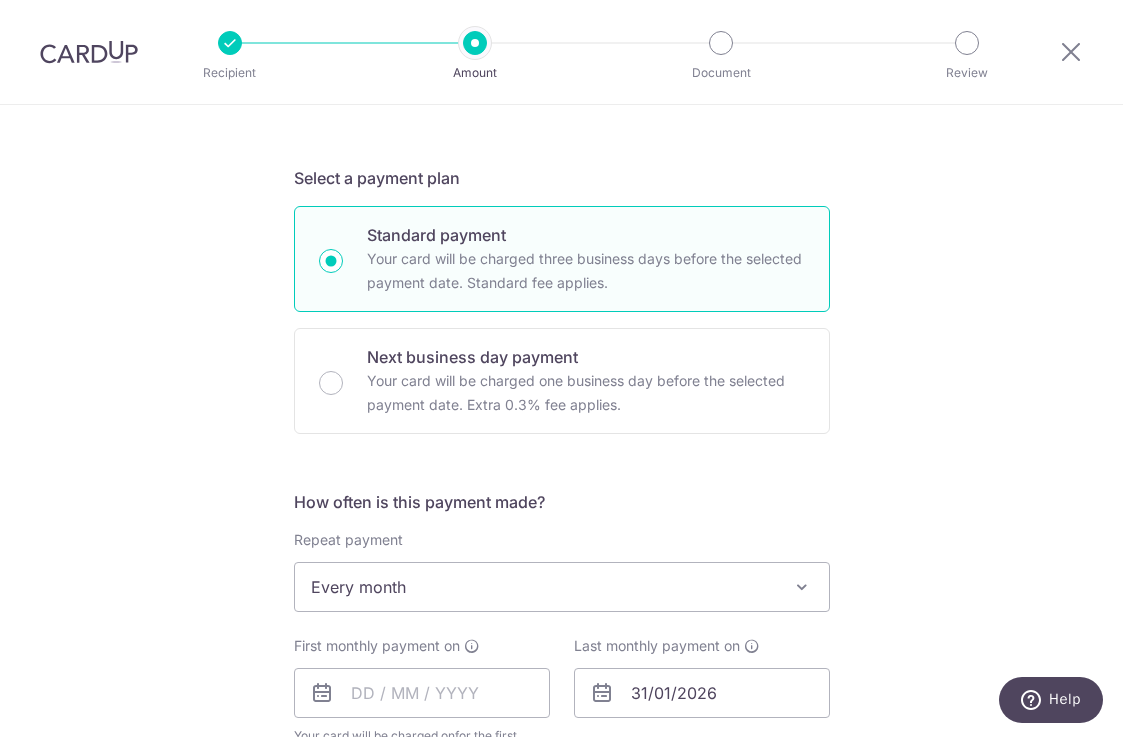 scroll, scrollTop: 440, scrollLeft: 0, axis: vertical 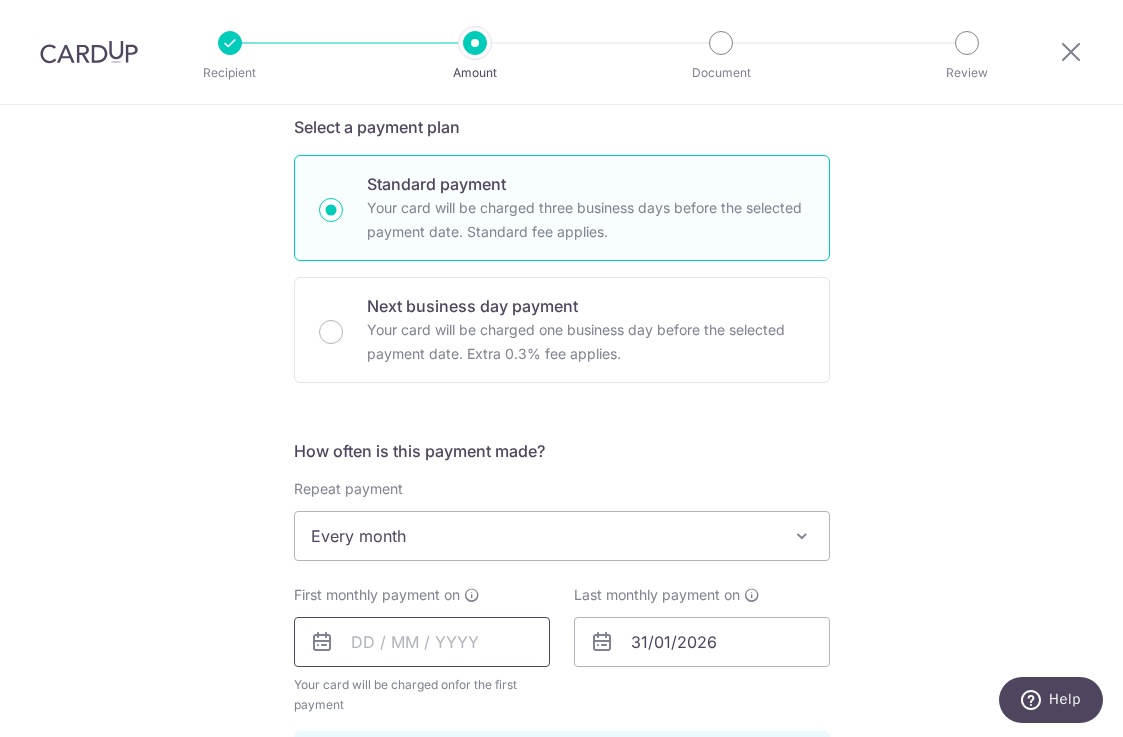 click at bounding box center [422, 642] 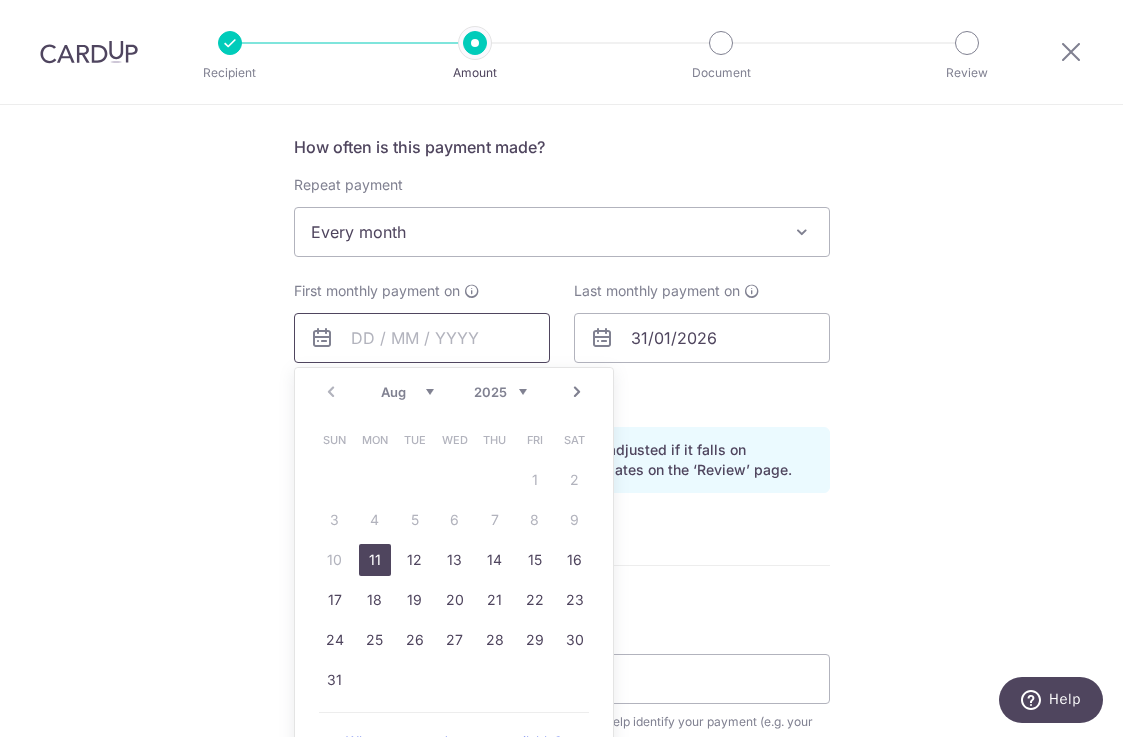 scroll, scrollTop: 756, scrollLeft: 0, axis: vertical 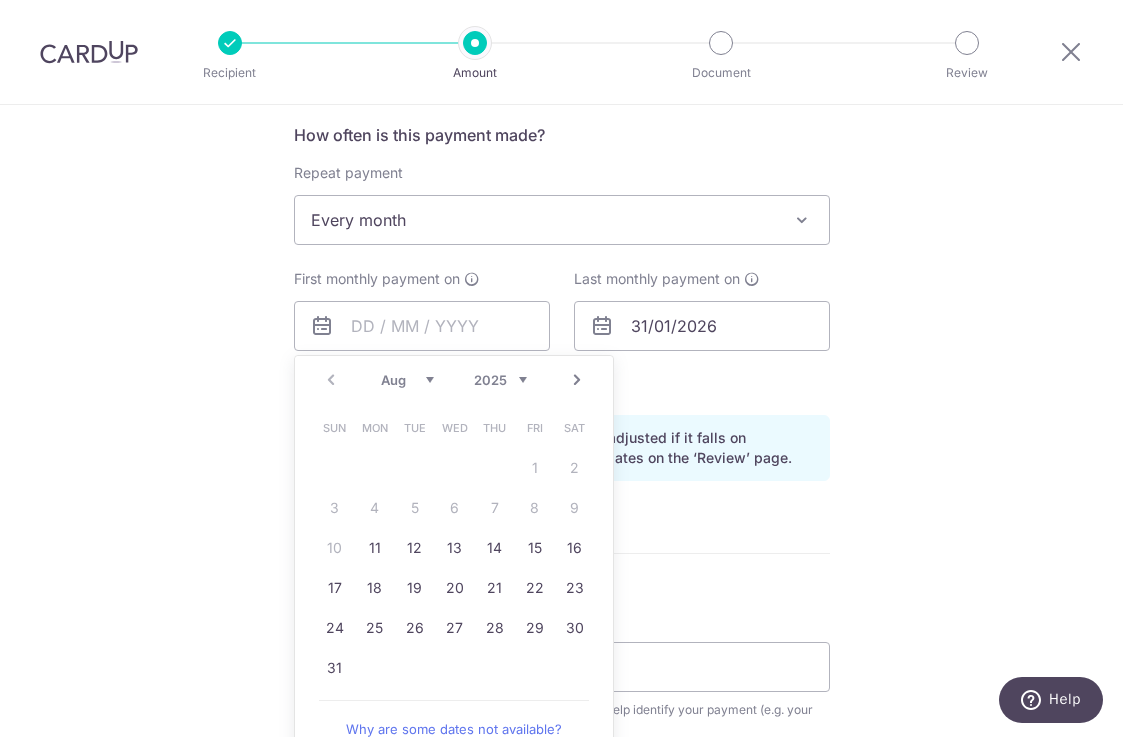 click on "Next" at bounding box center (577, 380) 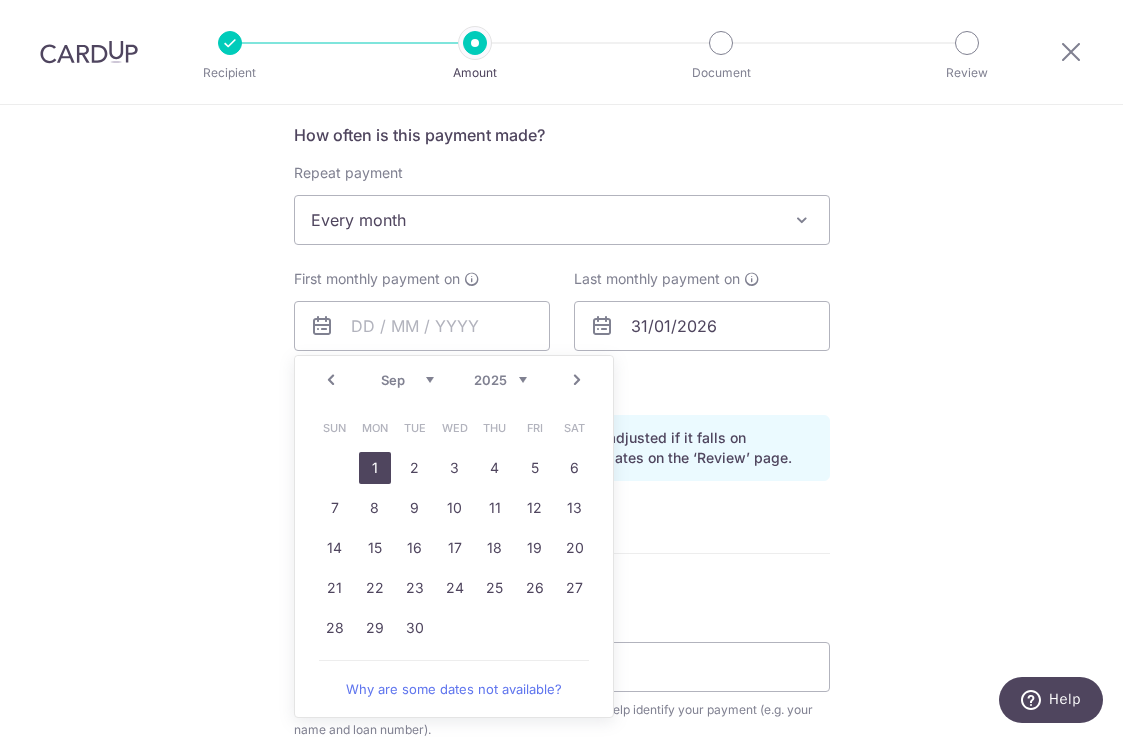 click on "1" at bounding box center (375, 468) 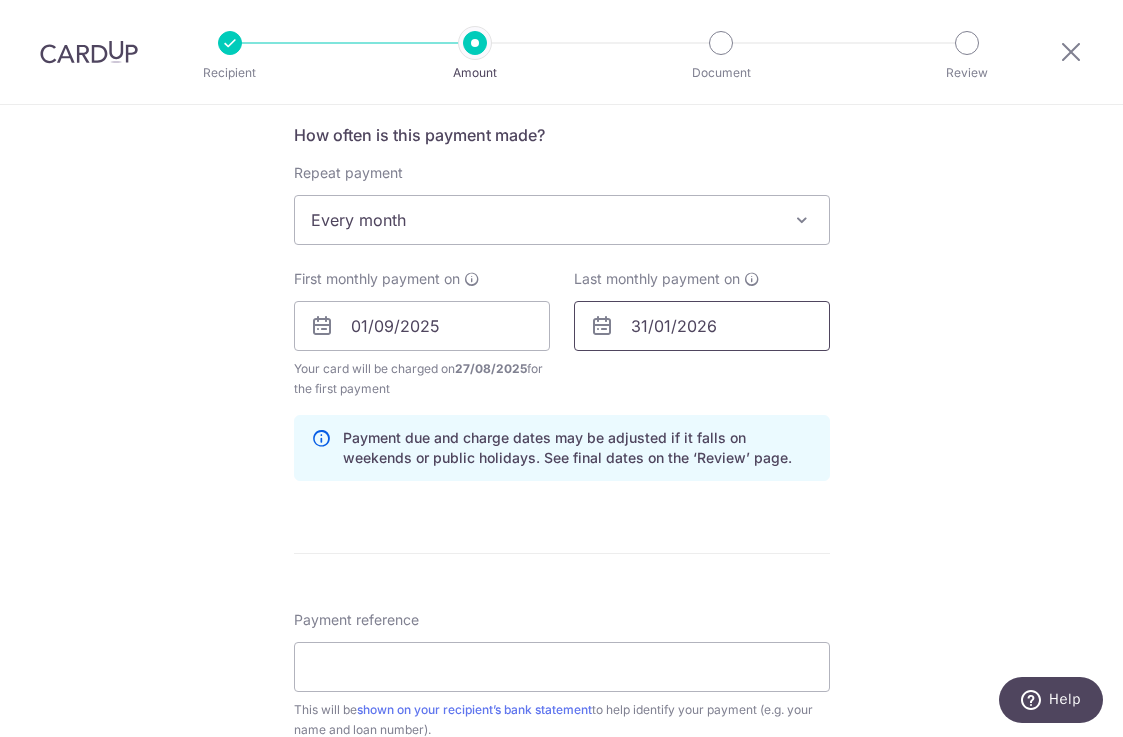 click on "31/01/2026" at bounding box center [702, 326] 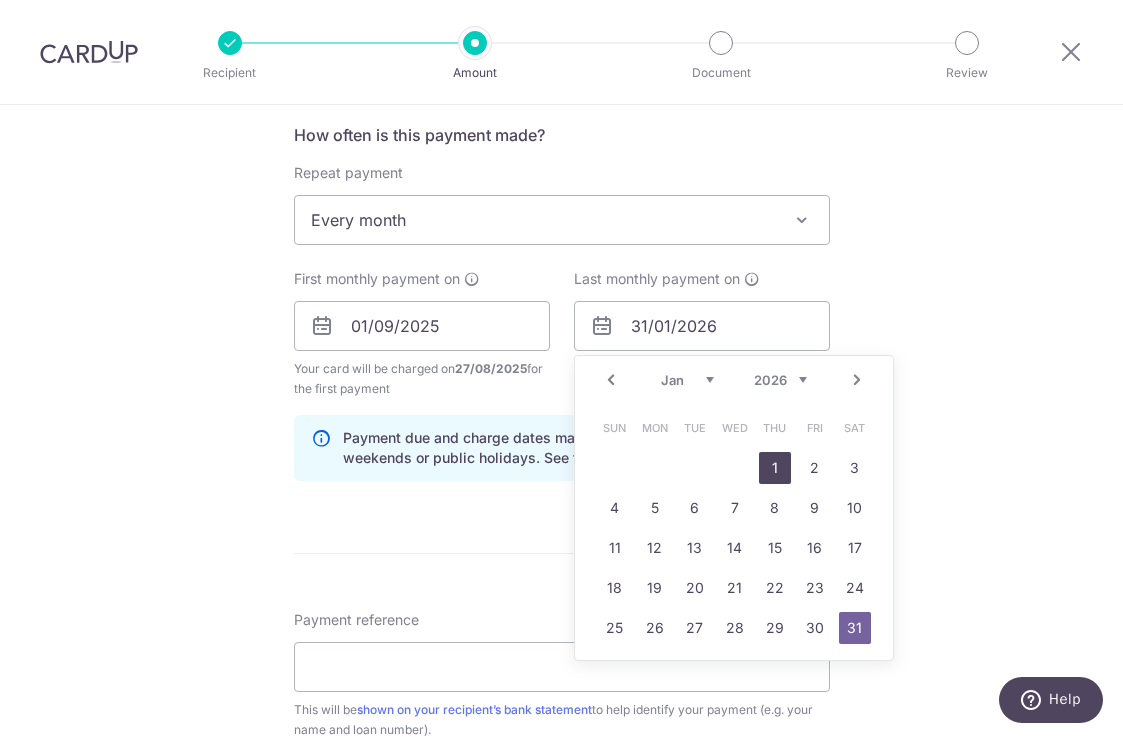 click on "1" at bounding box center (775, 468) 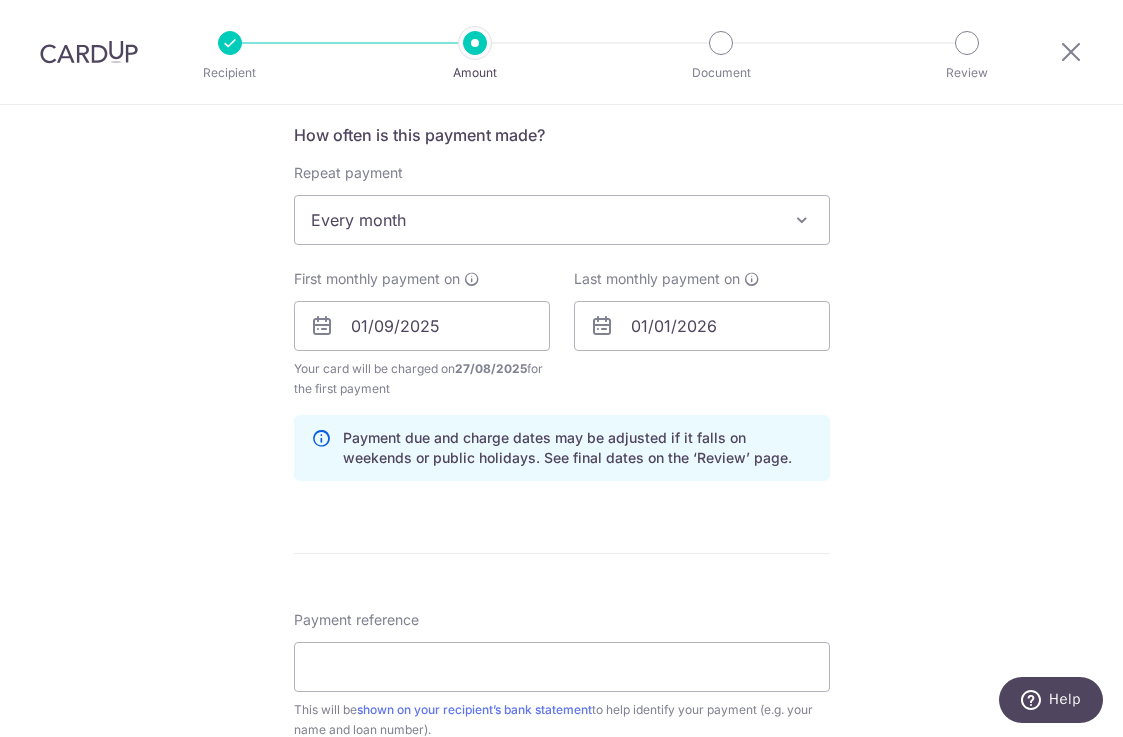 click on "Tell us more about your payment
Enter payment amount
SGD
492.00
492.00
Select Card
**** 4572
Add credit card
Your Cards
**** 7417
**** 4945
**** 4019
**** 0849
**** 4572
**** 4320
Secure 256-bit SSL
Text" at bounding box center (561, 304) 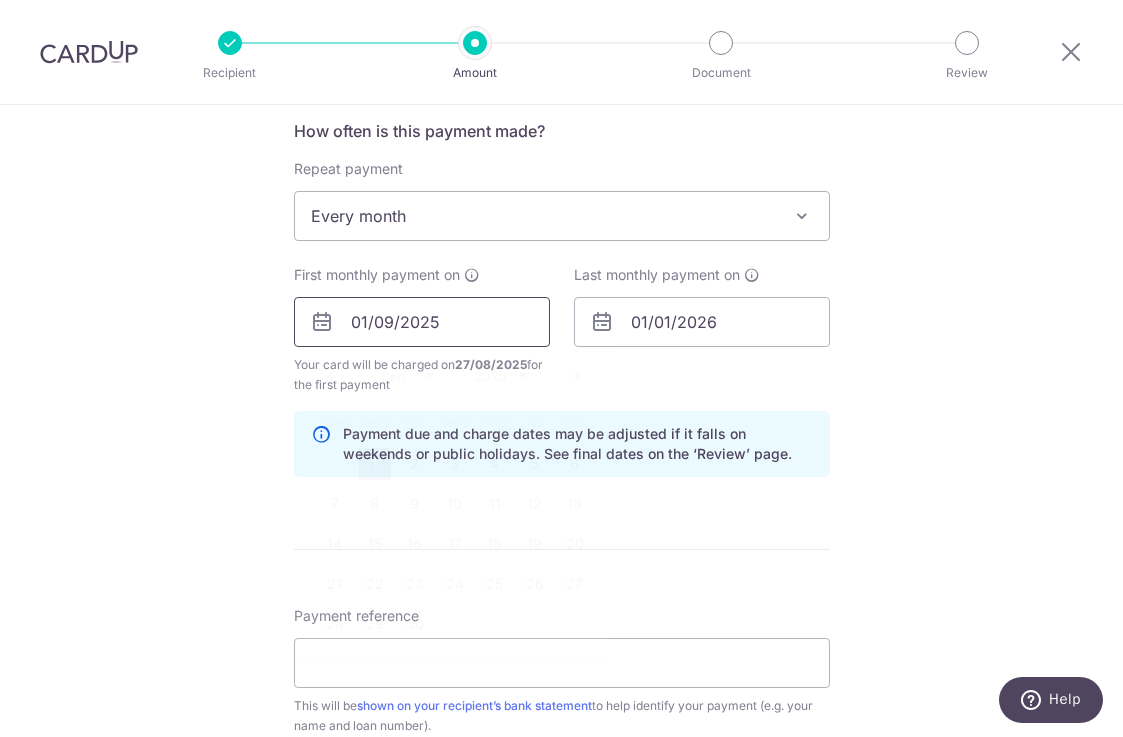 click on "01/09/2025" at bounding box center (422, 322) 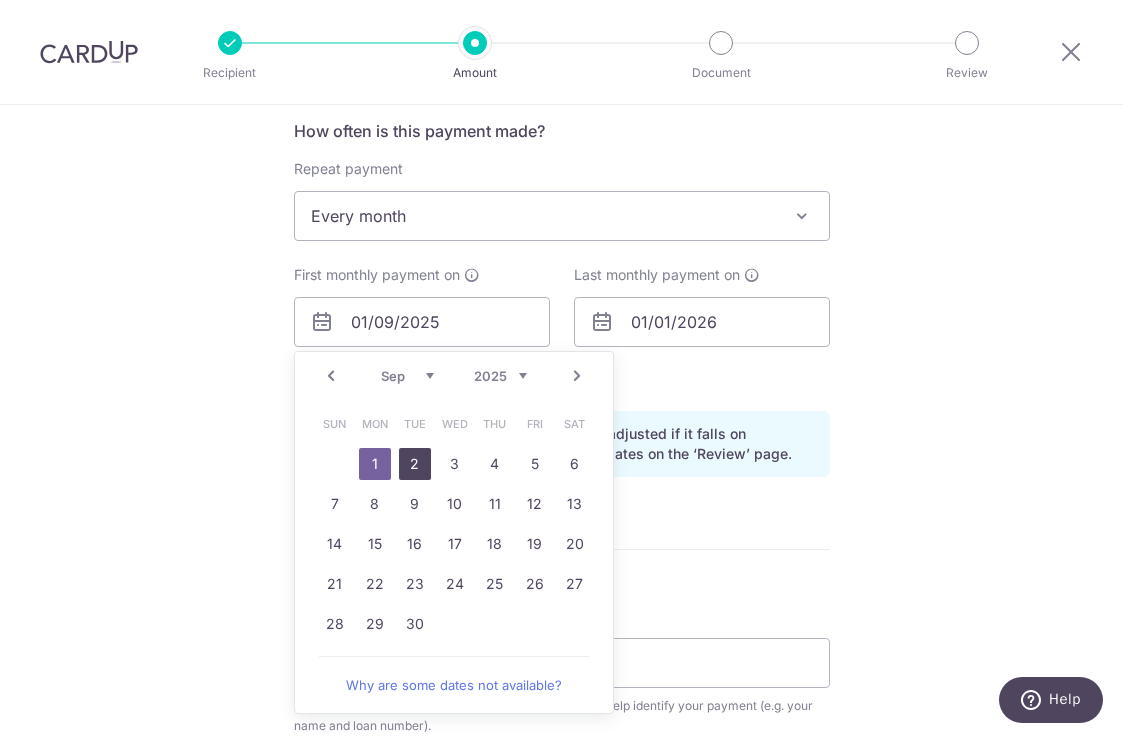 click on "2" at bounding box center [415, 464] 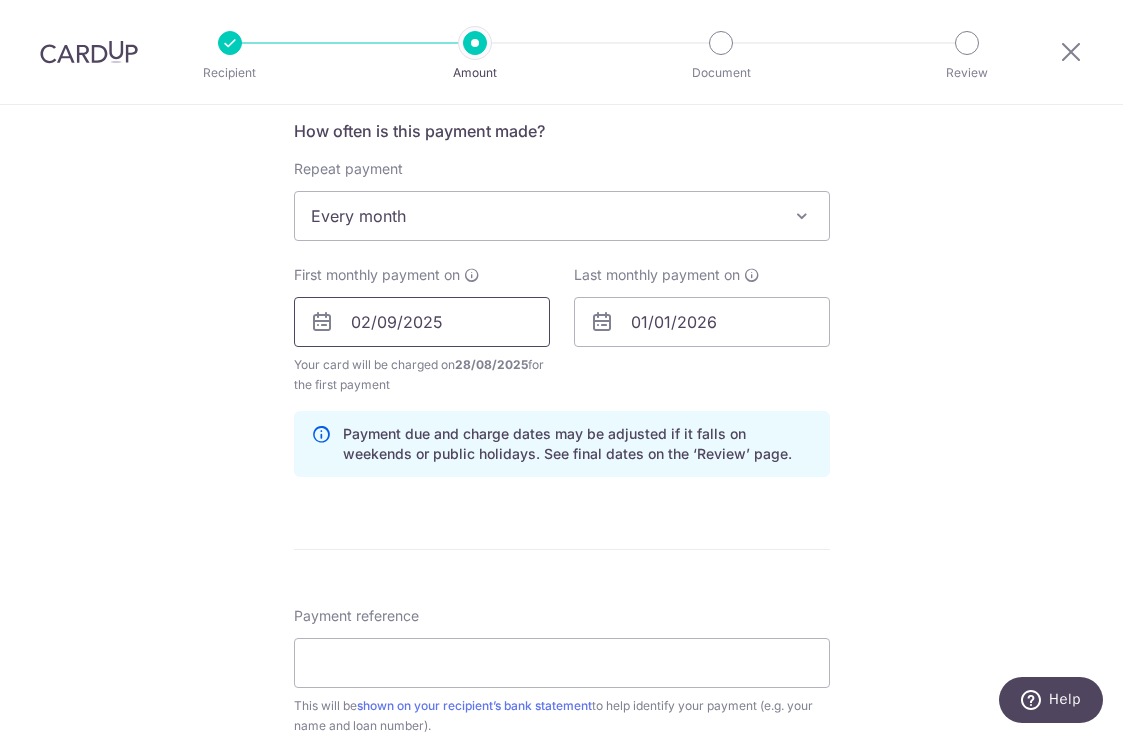 click on "02/09/2025" at bounding box center [422, 322] 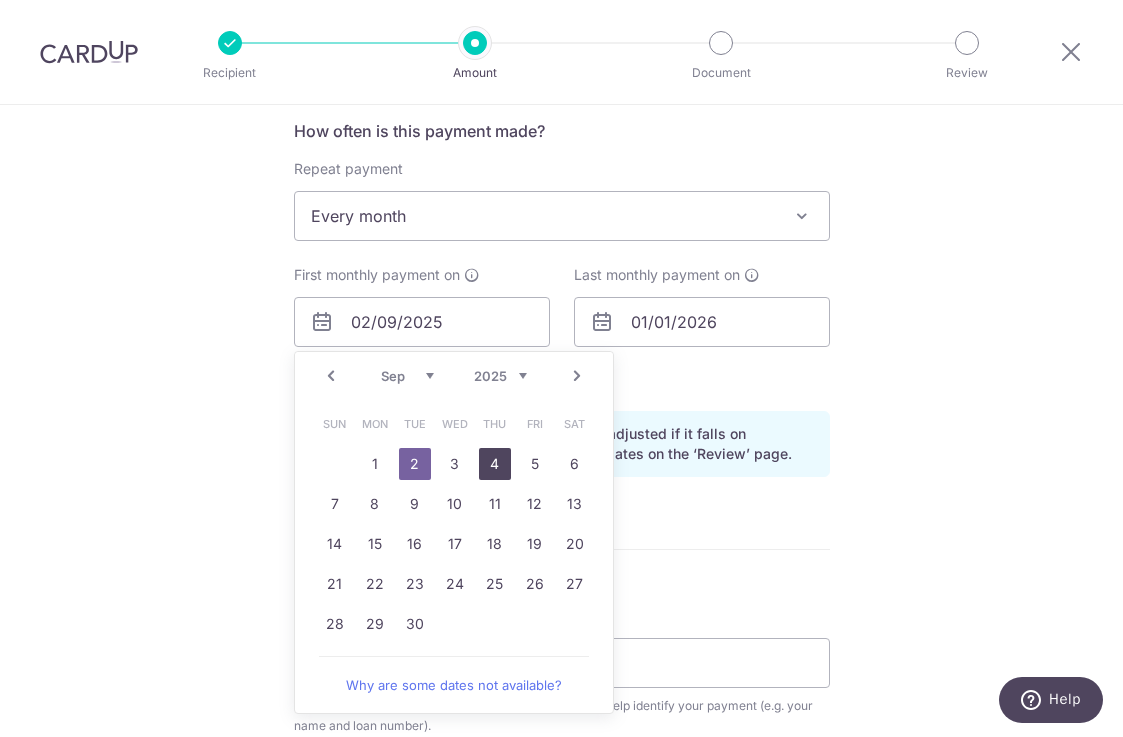 click on "4" at bounding box center [495, 464] 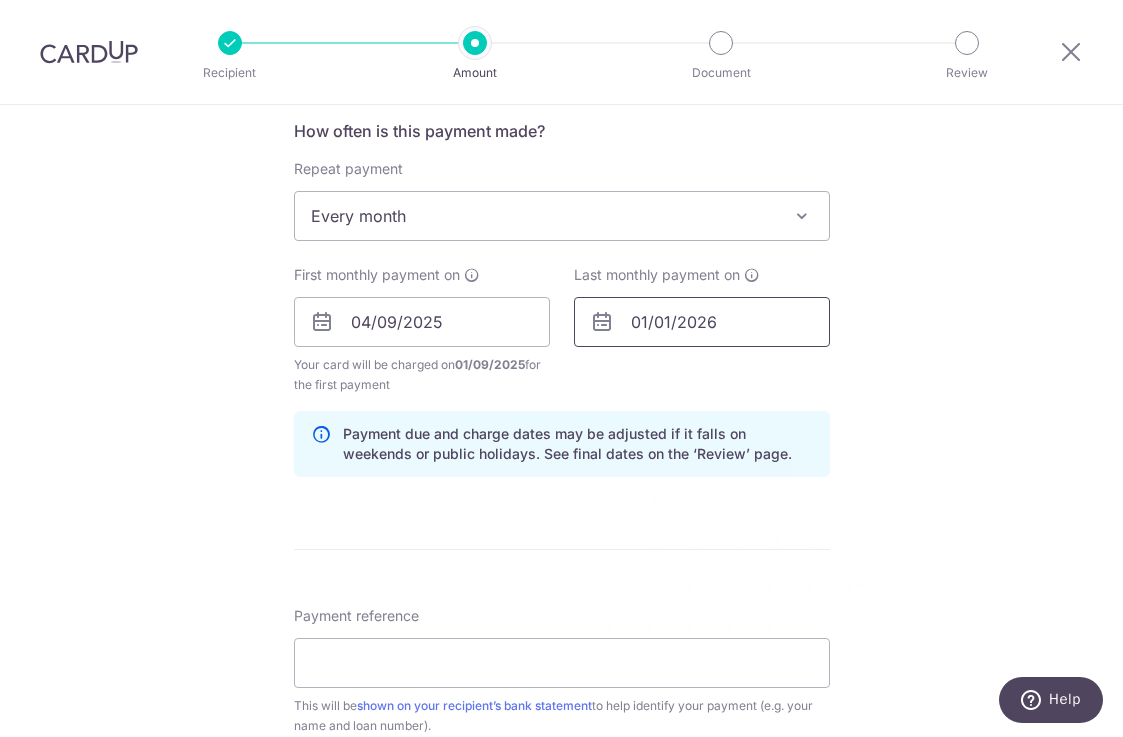 click on "01/01/2026" at bounding box center [702, 322] 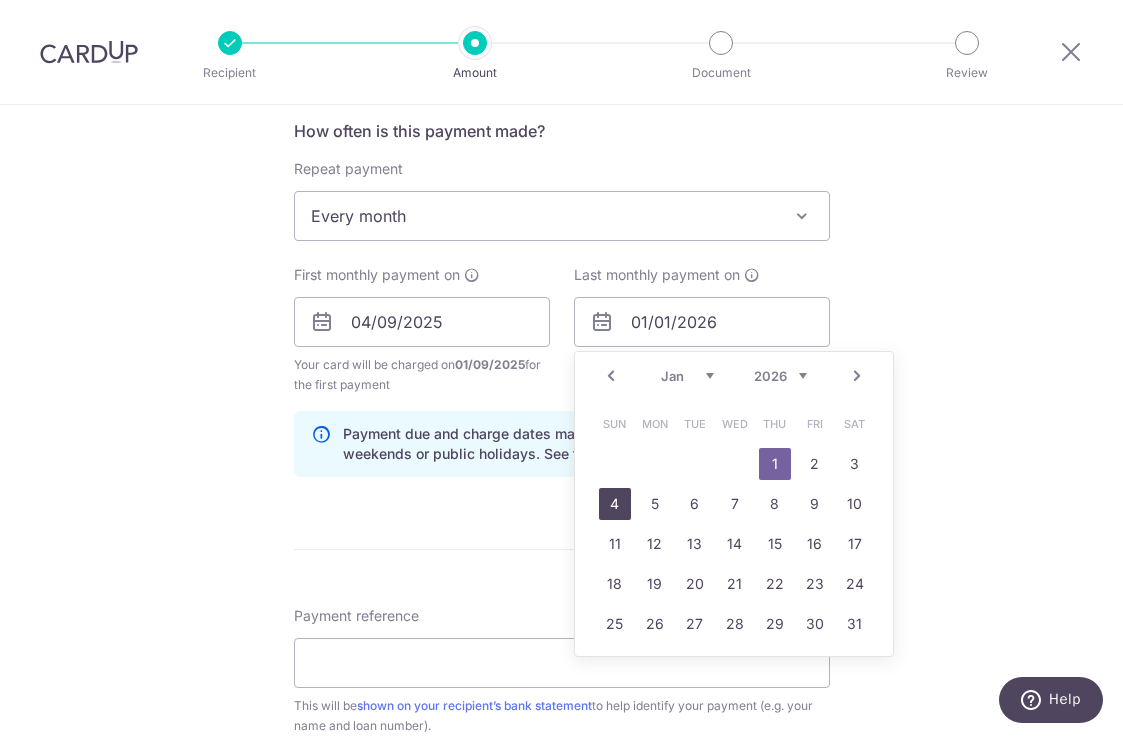 click on "4" at bounding box center [615, 504] 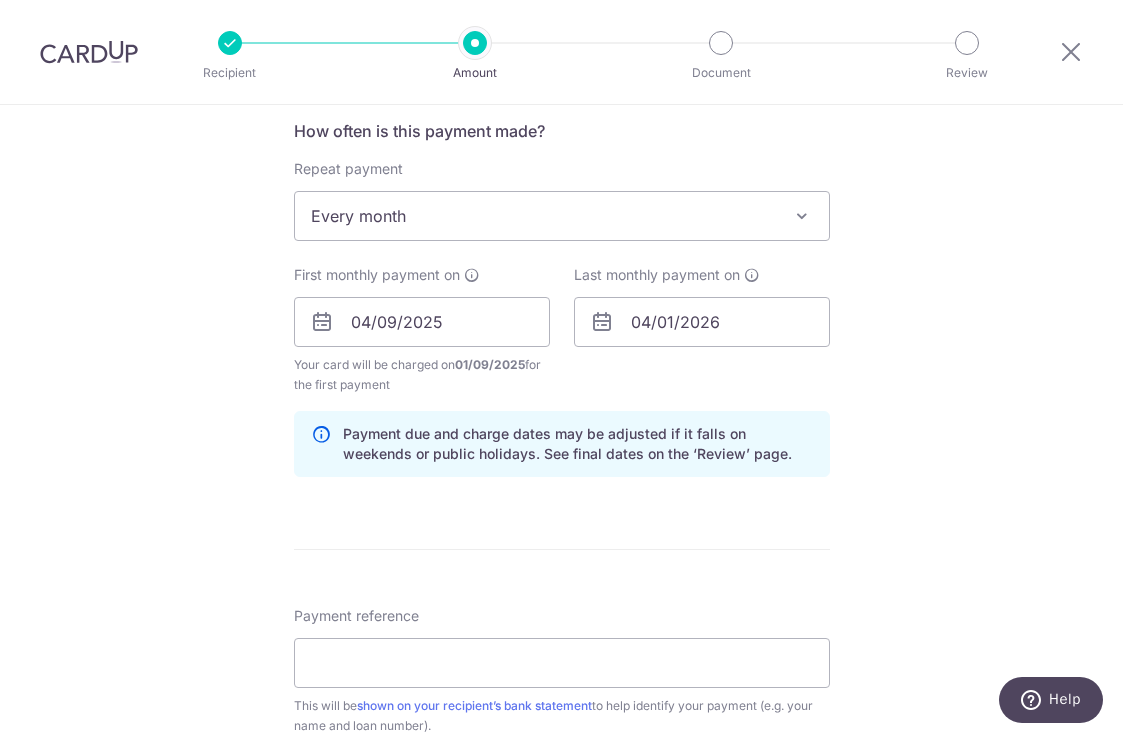 click on "Tell us more about your payment
Enter payment amount
SGD
[AMOUNT]
[AMOUNT]
Select Card
**** [LAST_FOUR_DIGITS]
Add credit card
Your Cards
**** [LAST_FOUR_DIGITS]
**** [LAST_FOUR_DIGITS]
**** [LAST_FOUR_DIGITS]
**** [LAST_FOUR_DIGITS]
**** [LAST_FOUR_DIGITS]
**** [LAST_FOUR_DIGITS]
Secure 256-bit SSL
Text" at bounding box center (561, 300) 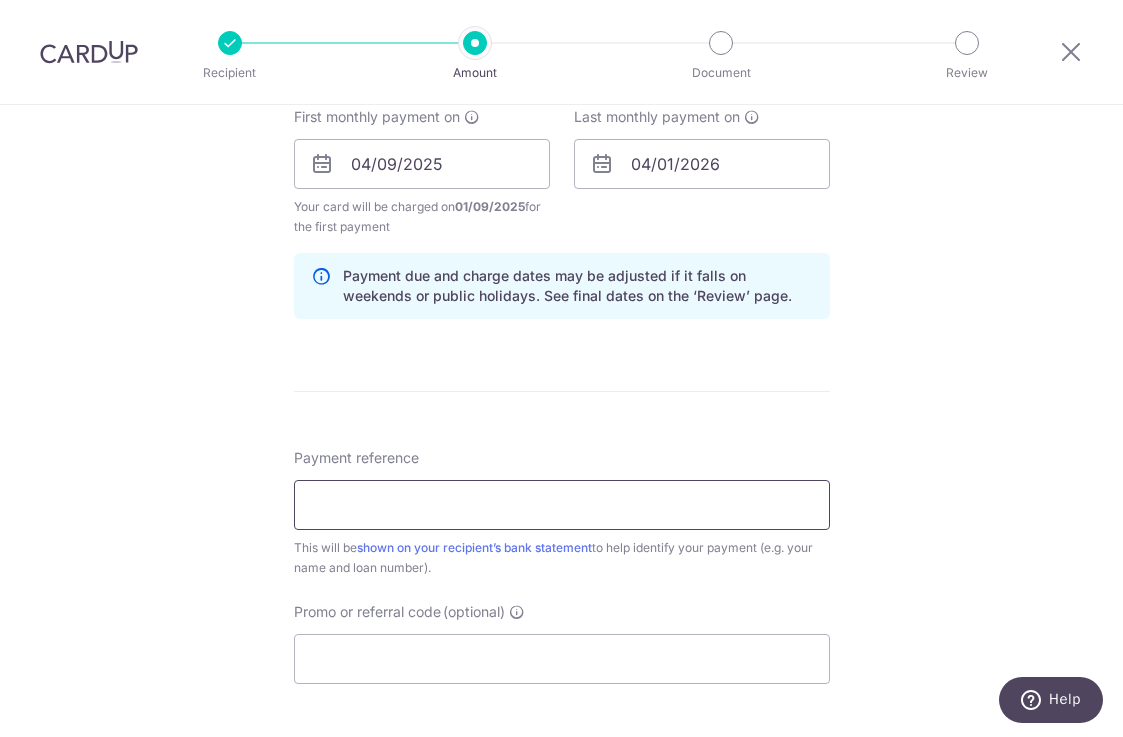 scroll, scrollTop: 922, scrollLeft: 0, axis: vertical 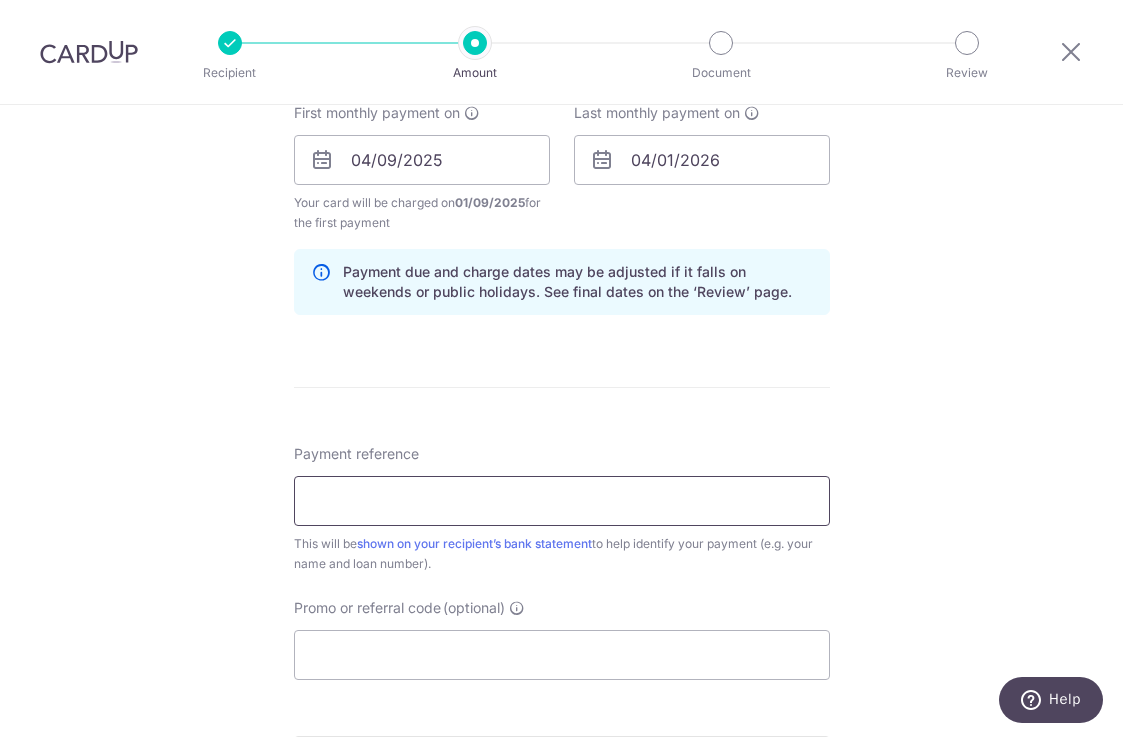 click on "Payment reference" at bounding box center (562, 501) 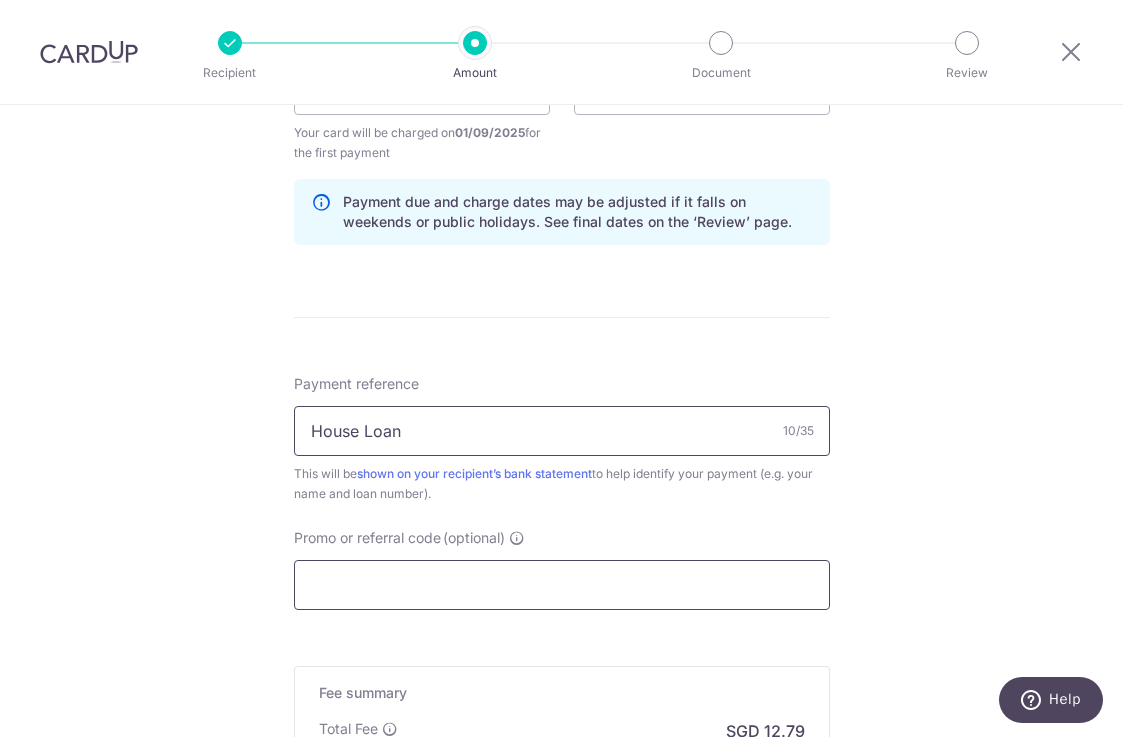 scroll, scrollTop: 994, scrollLeft: 0, axis: vertical 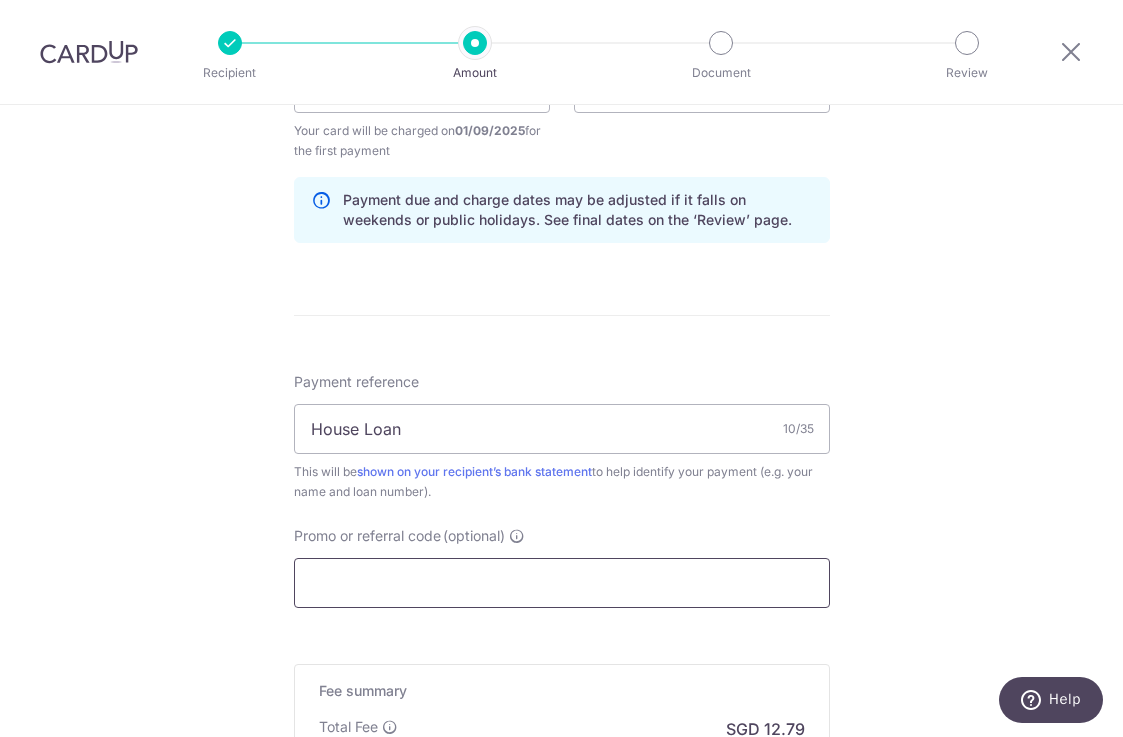 click on "Promo or referral code
(optional)" at bounding box center (562, 583) 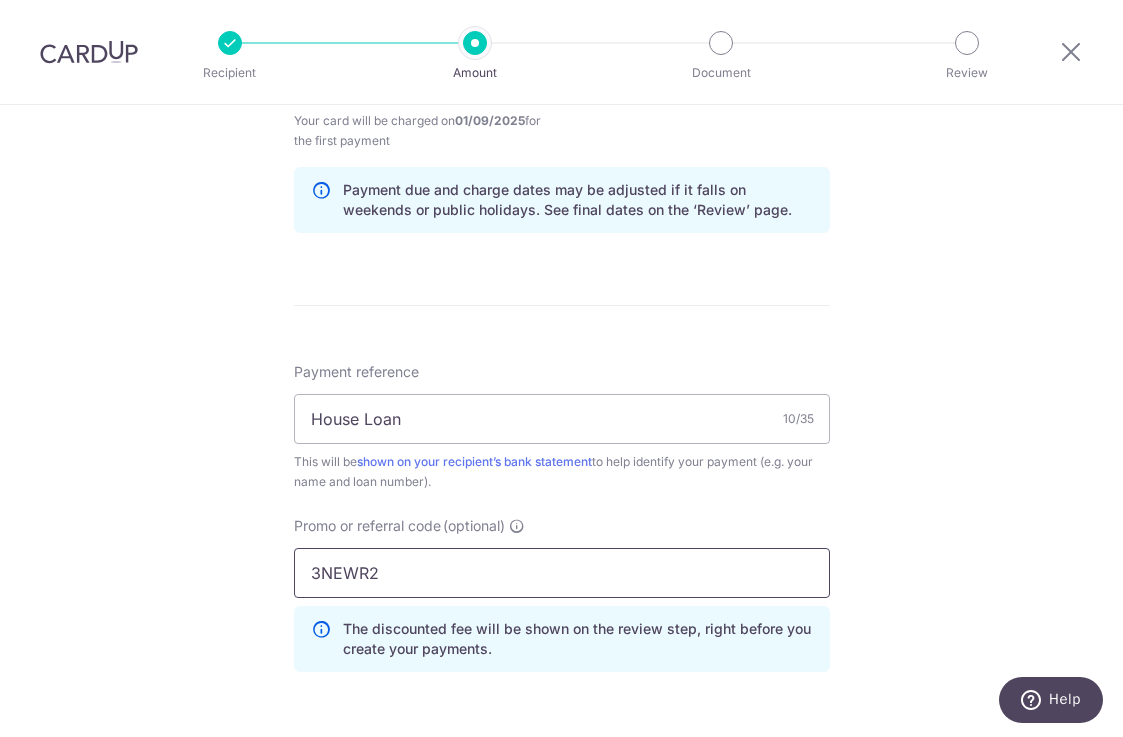 scroll, scrollTop: 1261, scrollLeft: 0, axis: vertical 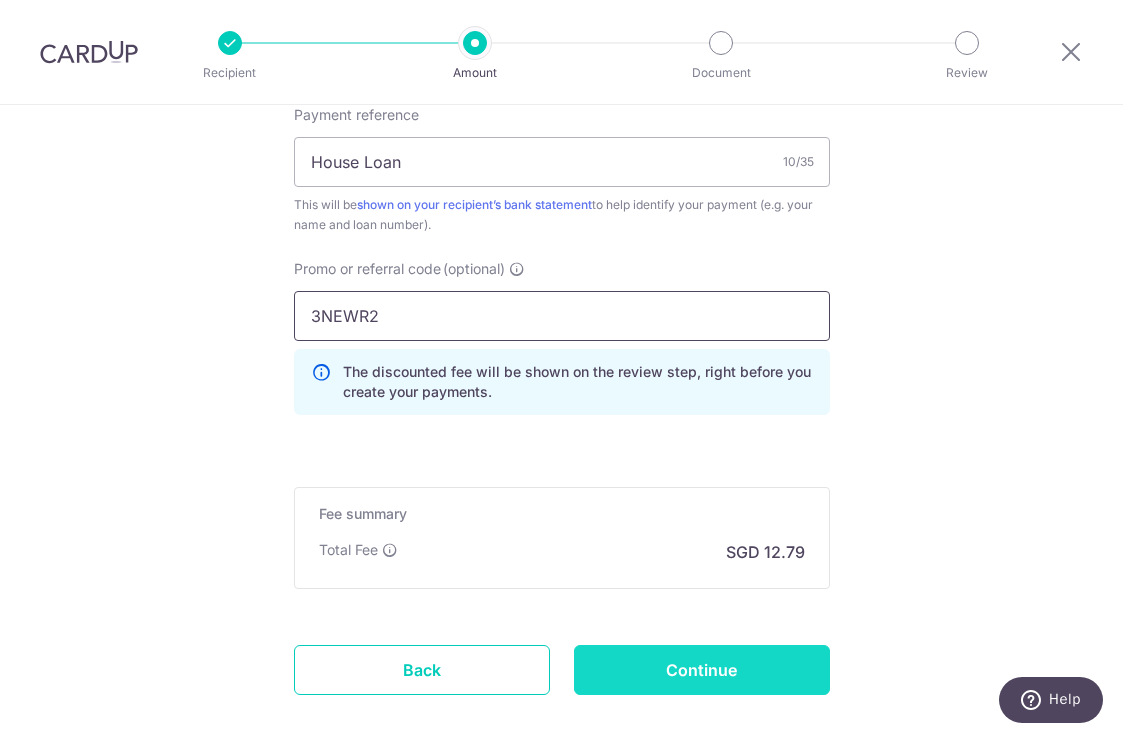 type on "3NEWR2" 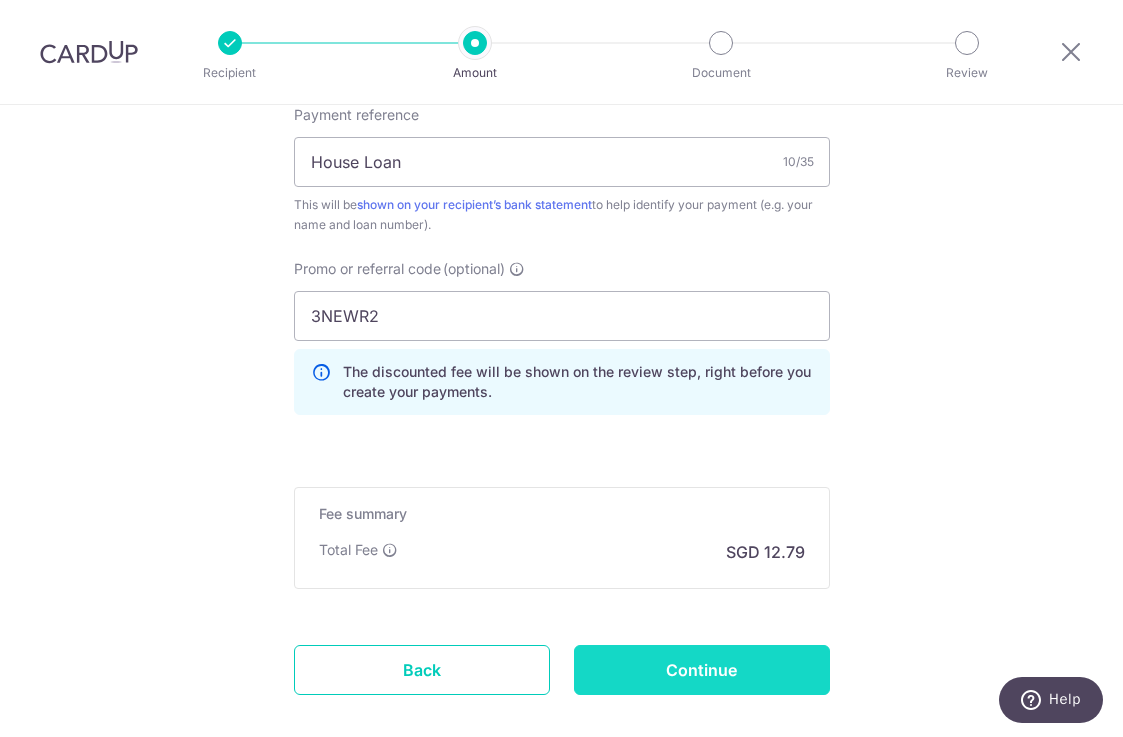 click on "Continue" at bounding box center (702, 670) 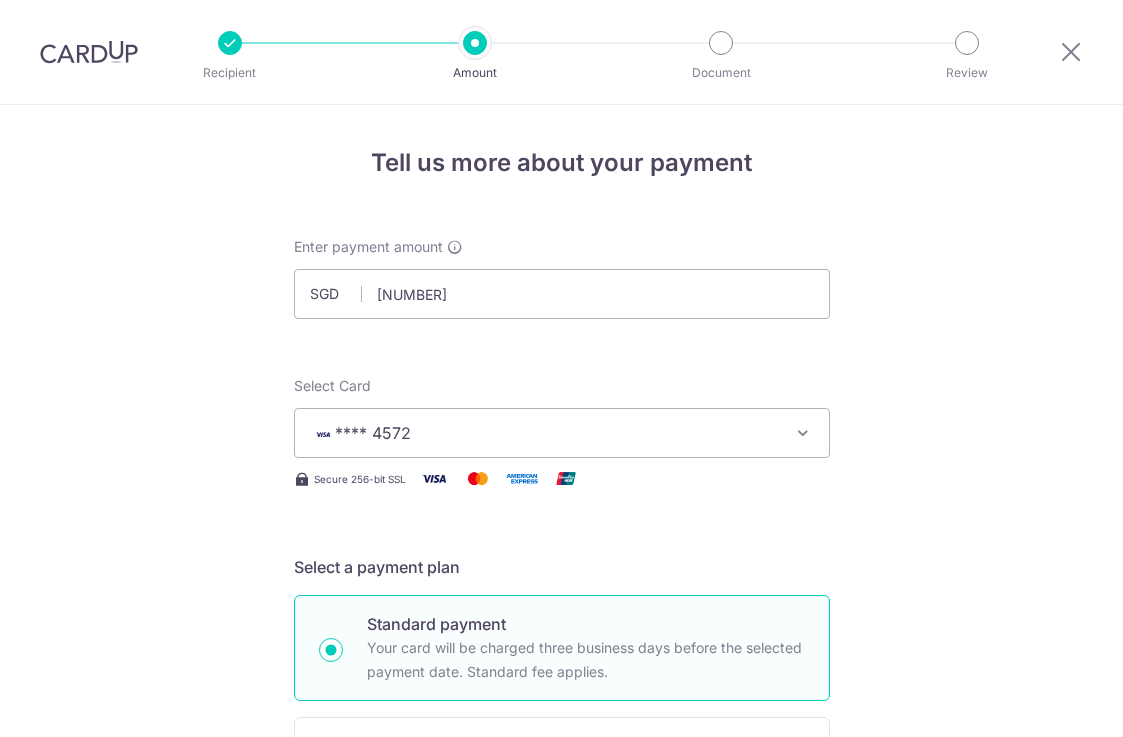 scroll, scrollTop: 0, scrollLeft: 0, axis: both 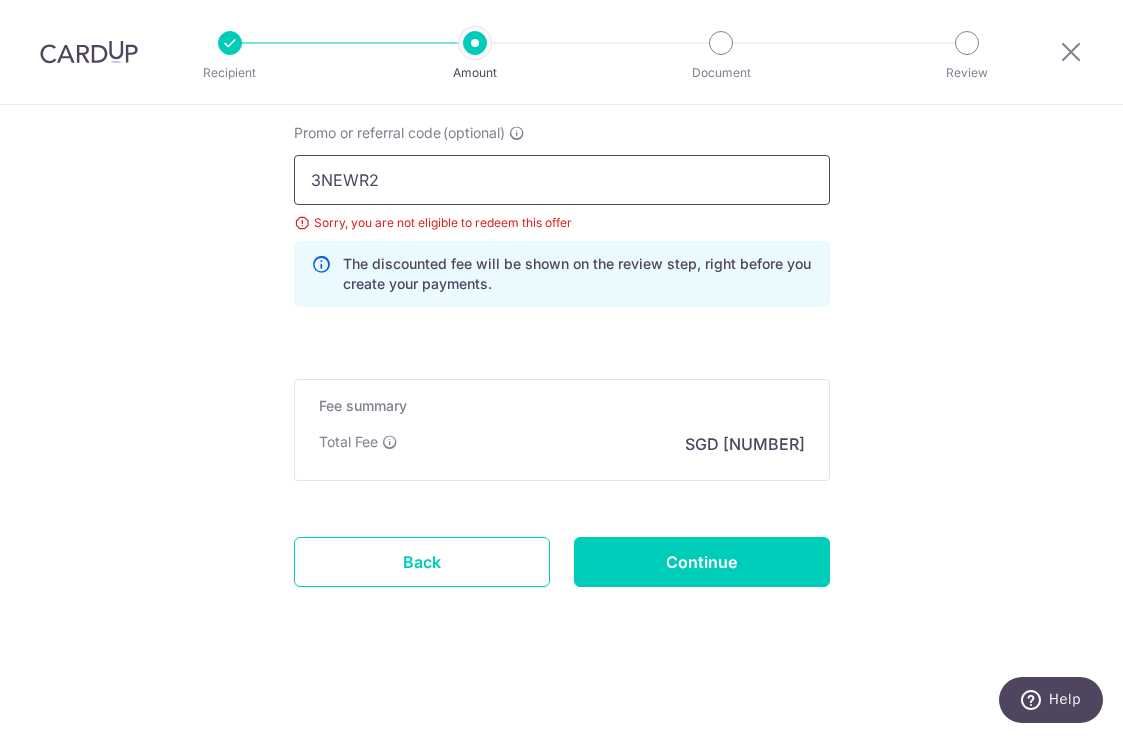 drag, startPoint x: 403, startPoint y: 173, endPoint x: 255, endPoint y: 180, distance: 148.16545 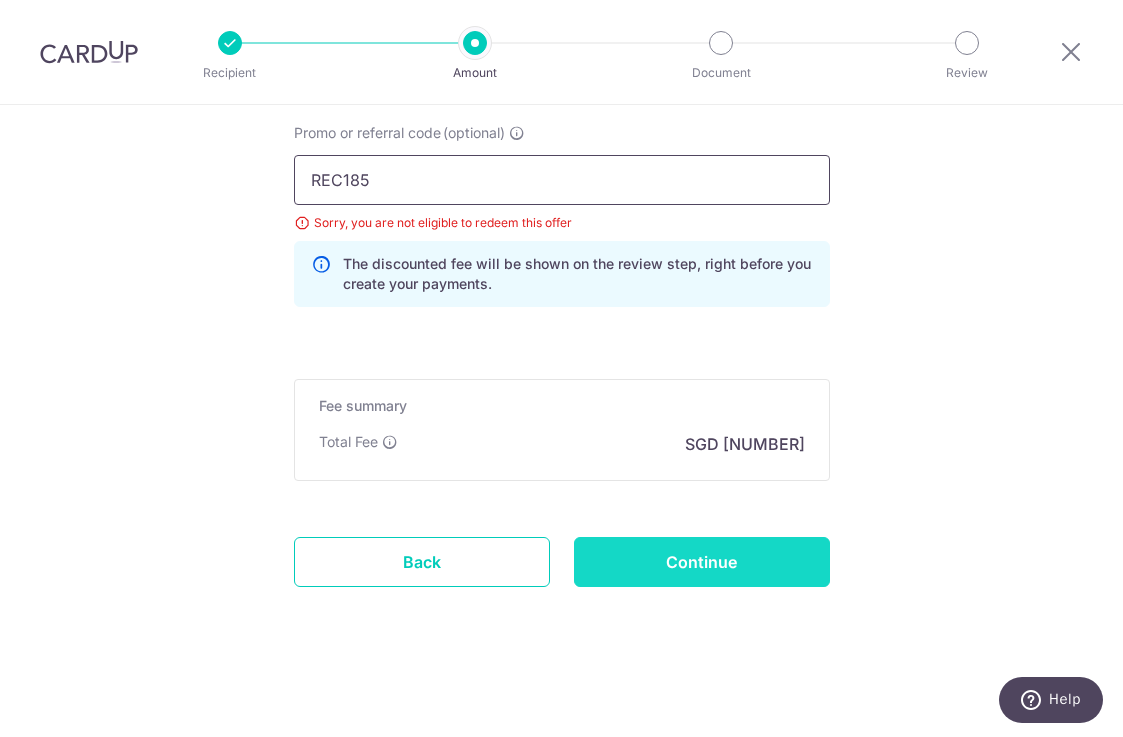 type on "REC185" 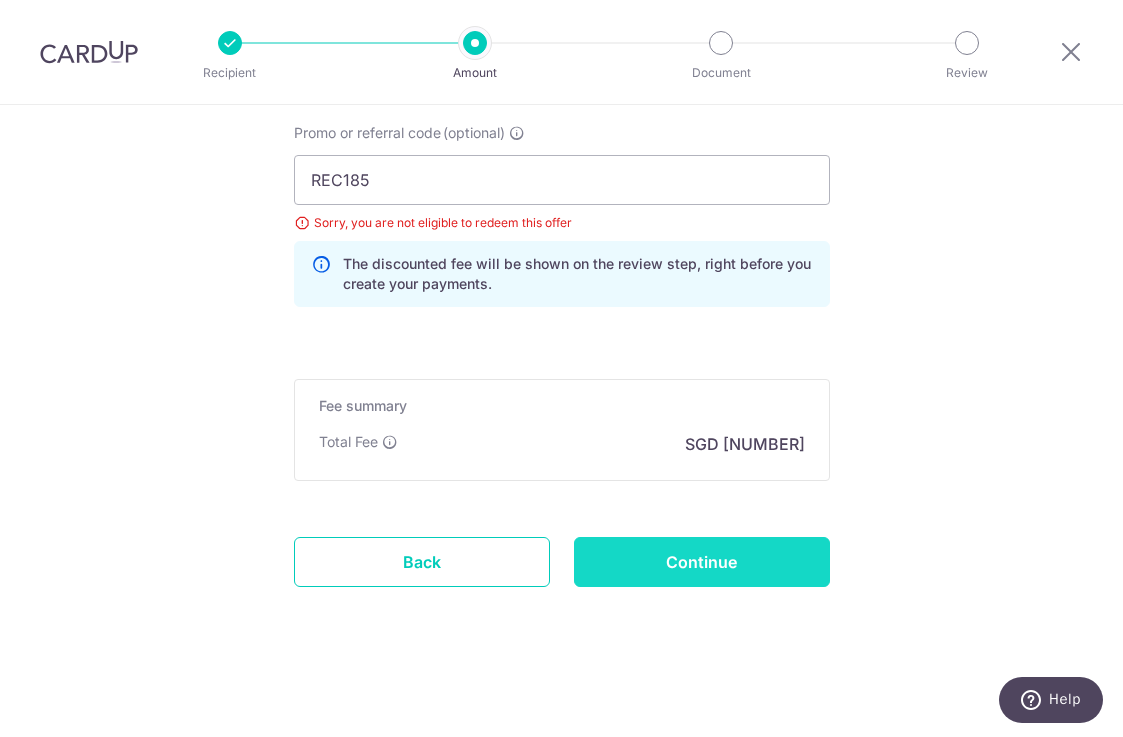 click on "Continue" at bounding box center (702, 562) 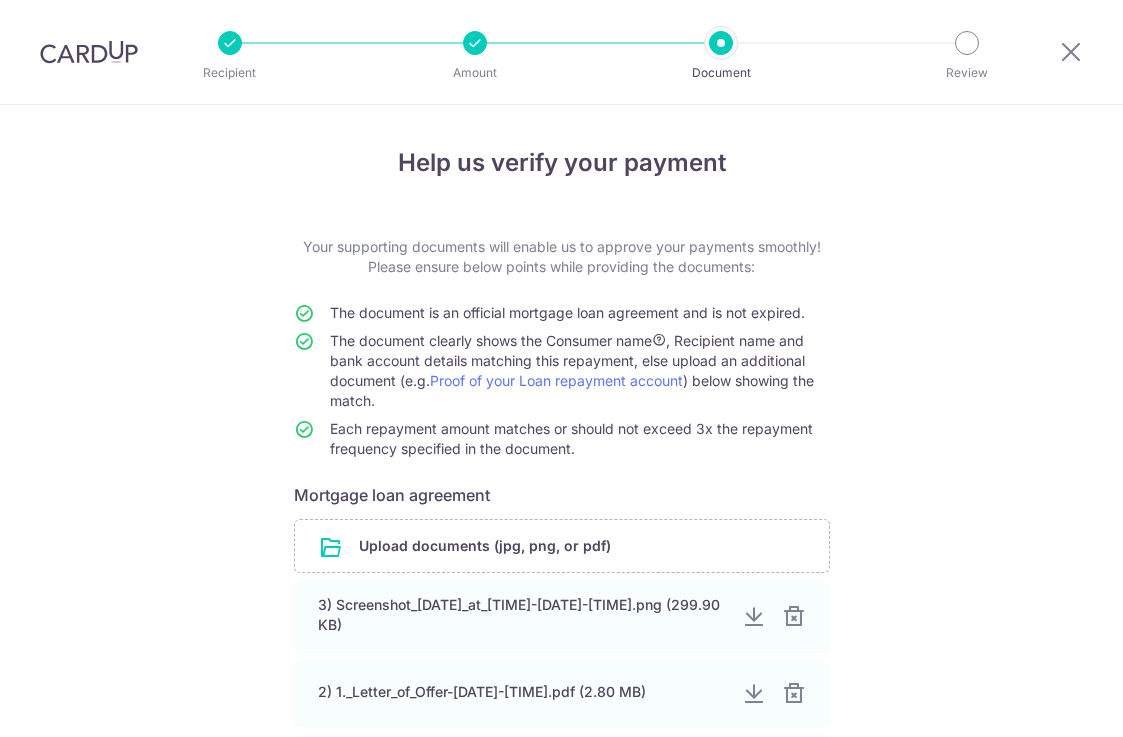scroll, scrollTop: 0, scrollLeft: 0, axis: both 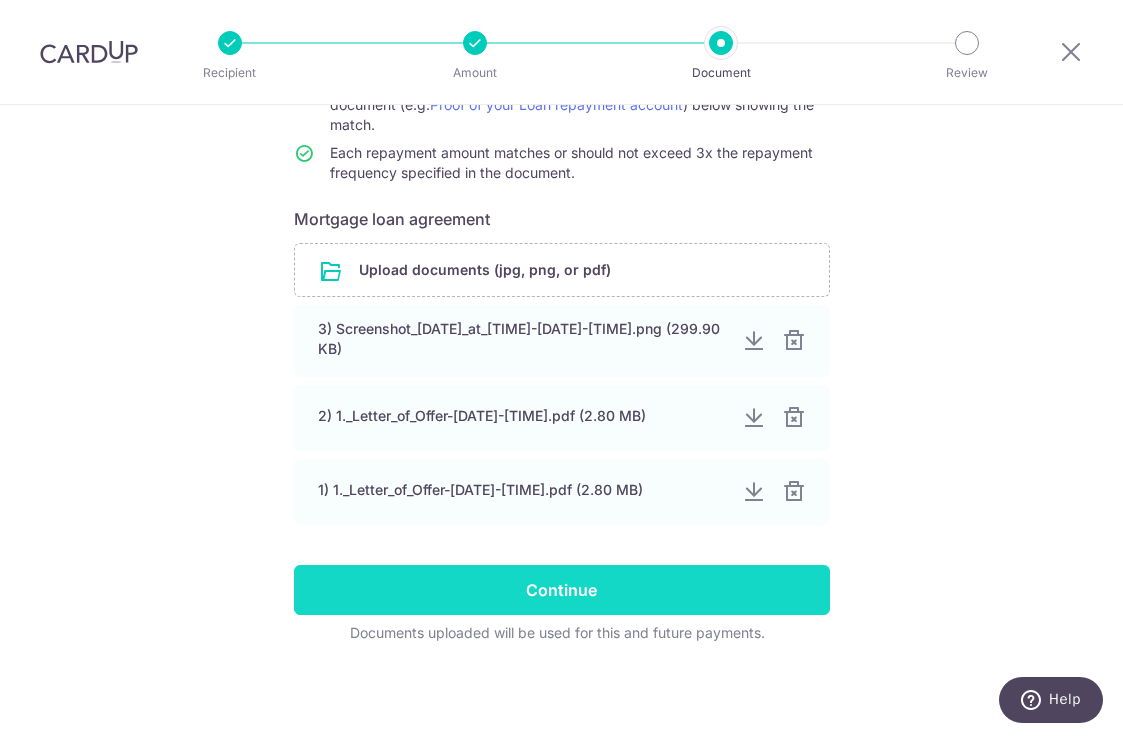 click on "Continue" at bounding box center (562, 590) 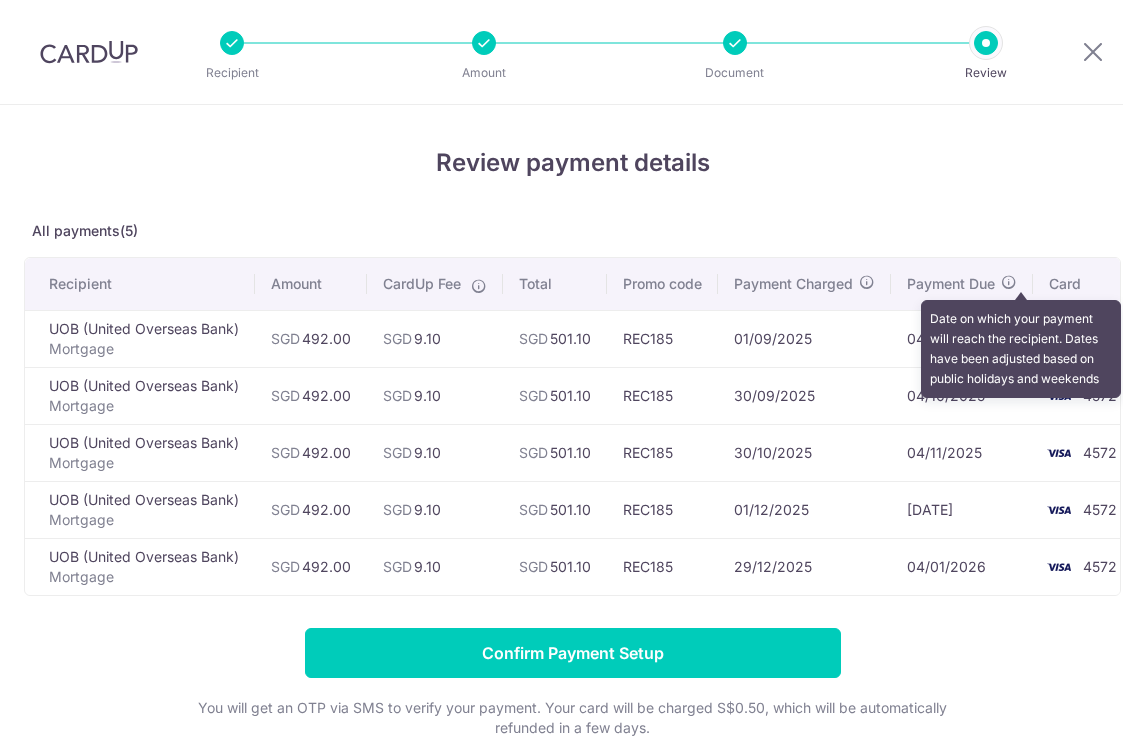 scroll, scrollTop: 0, scrollLeft: 0, axis: both 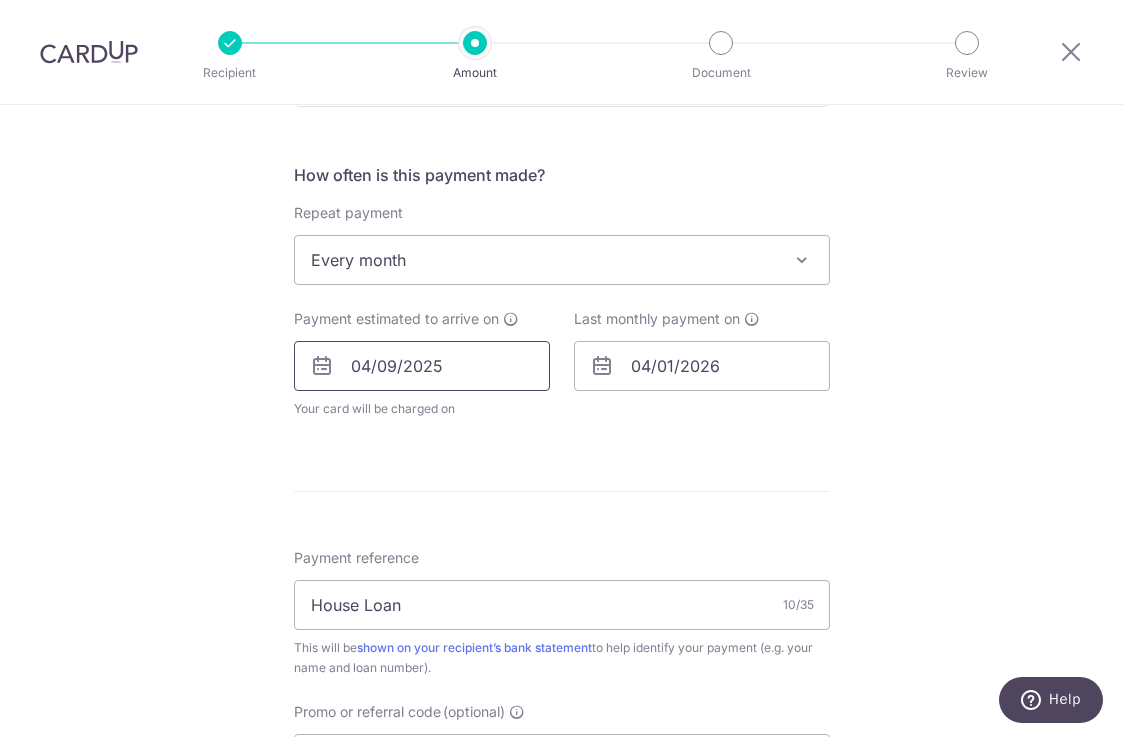 click on "04/09/2025" at bounding box center [422, 366] 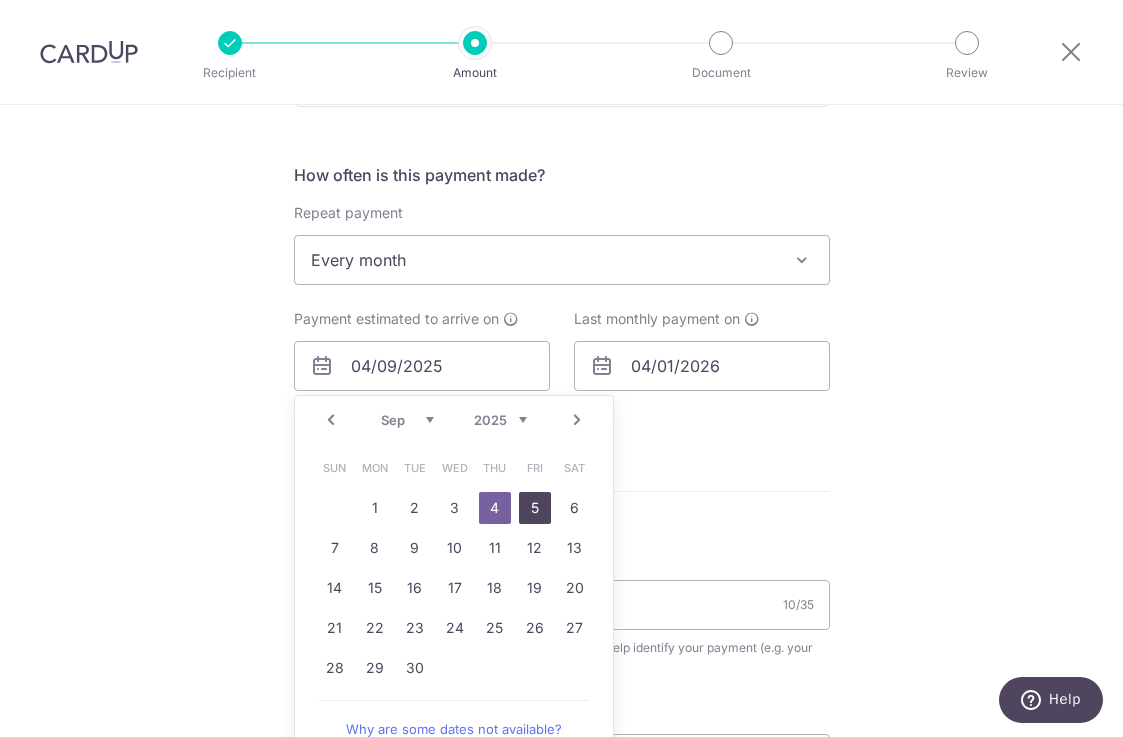 click on "5" at bounding box center [535, 508] 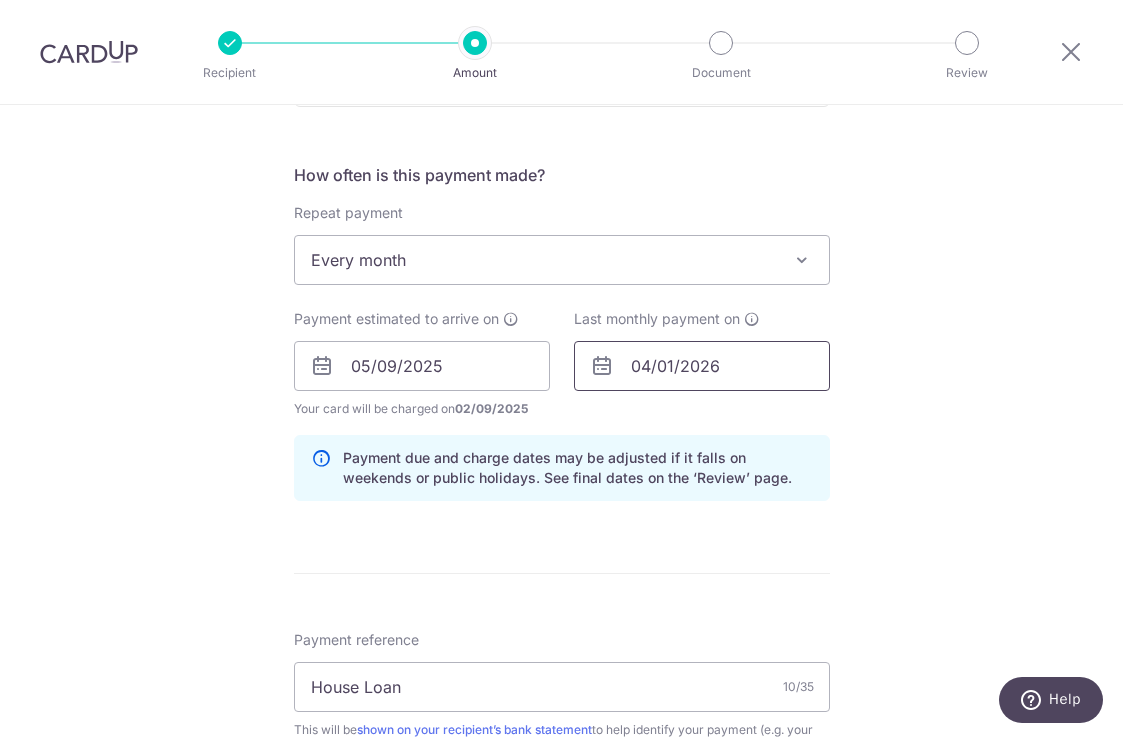 click on "04/01/2026" at bounding box center [702, 366] 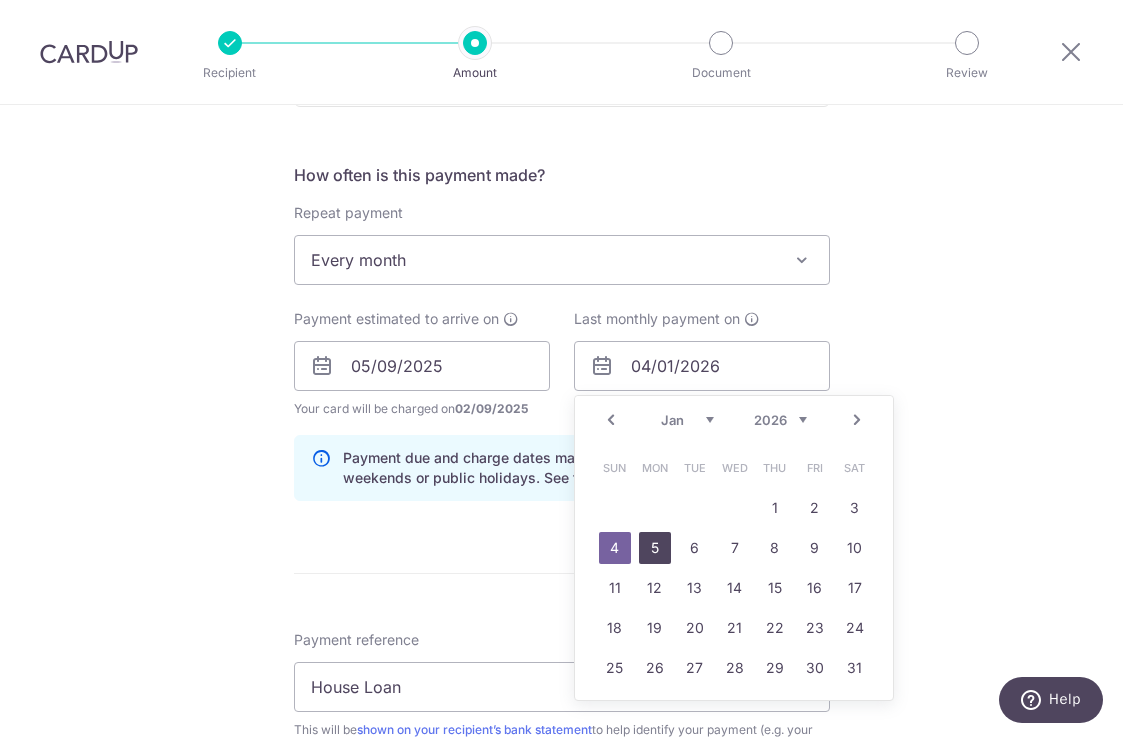 click on "5" at bounding box center [655, 548] 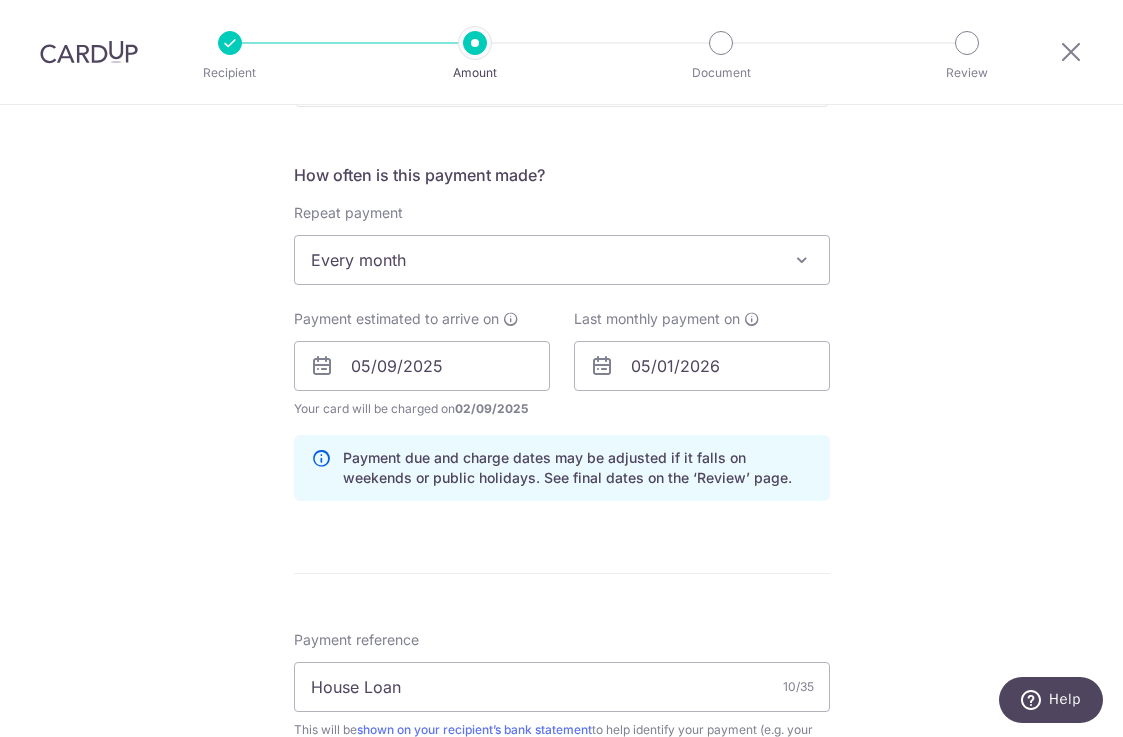 click on "Tell us more about your payment
Enter payment amount
SGD
492.00
492.00
Select Card
**** 4572
Add credit card
Your Cards
**** 7417
**** 4945
**** 4019
**** 0849
**** 4572
**** 4320
Secure 256-bit SSL
Text" at bounding box center [561, 379] 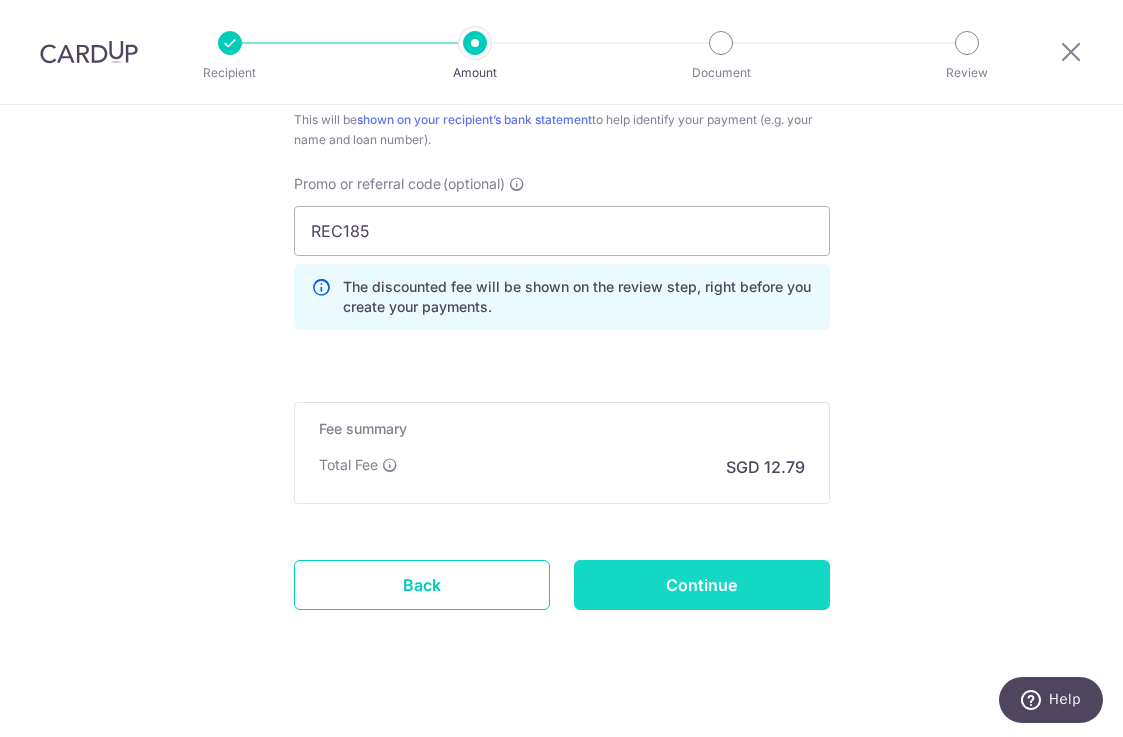 scroll, scrollTop: 1349, scrollLeft: 0, axis: vertical 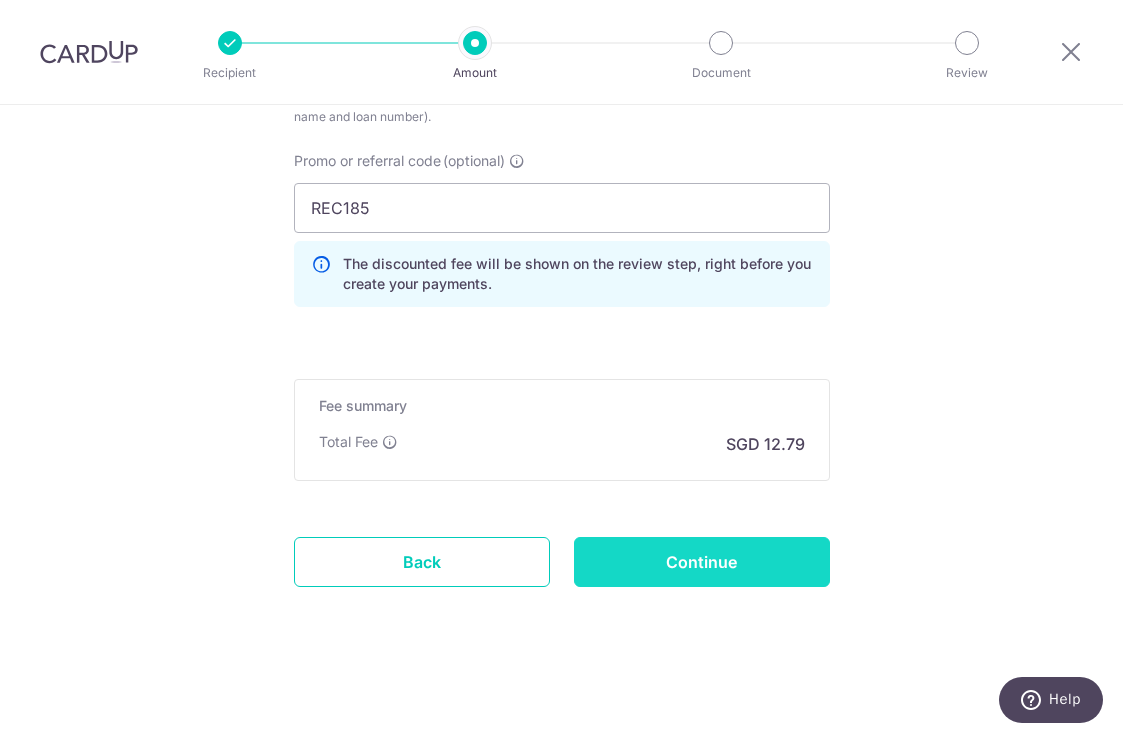 click on "Continue" at bounding box center [702, 562] 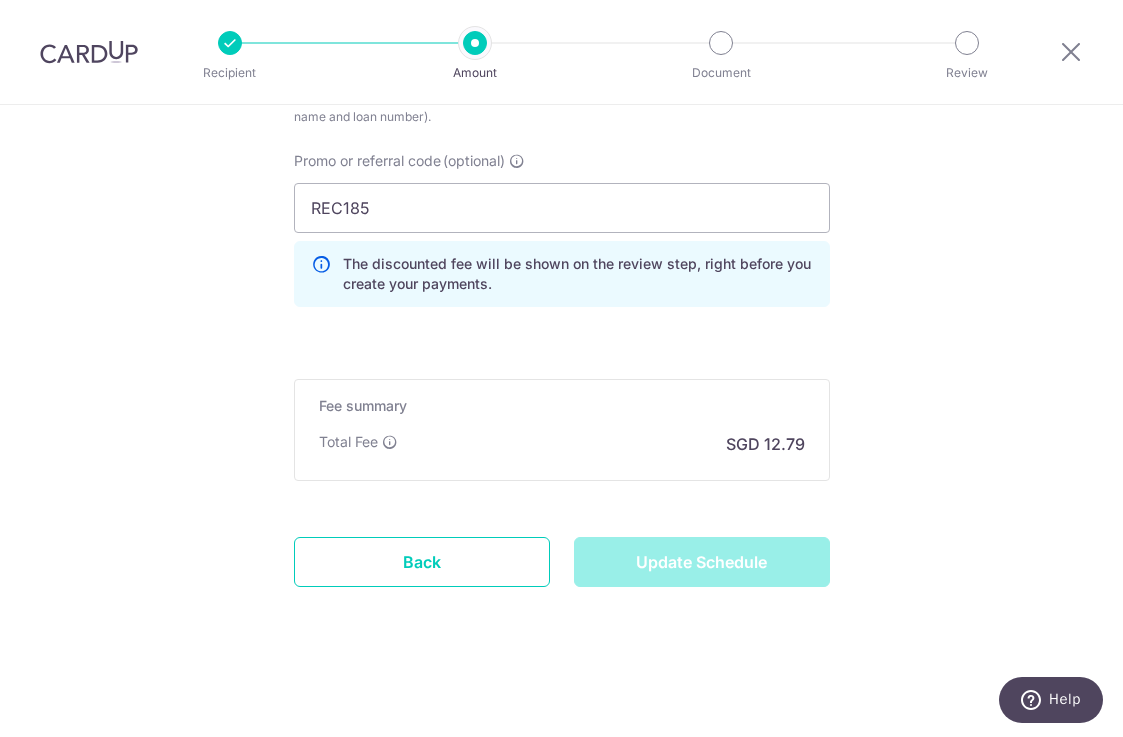 type on "Update Schedule" 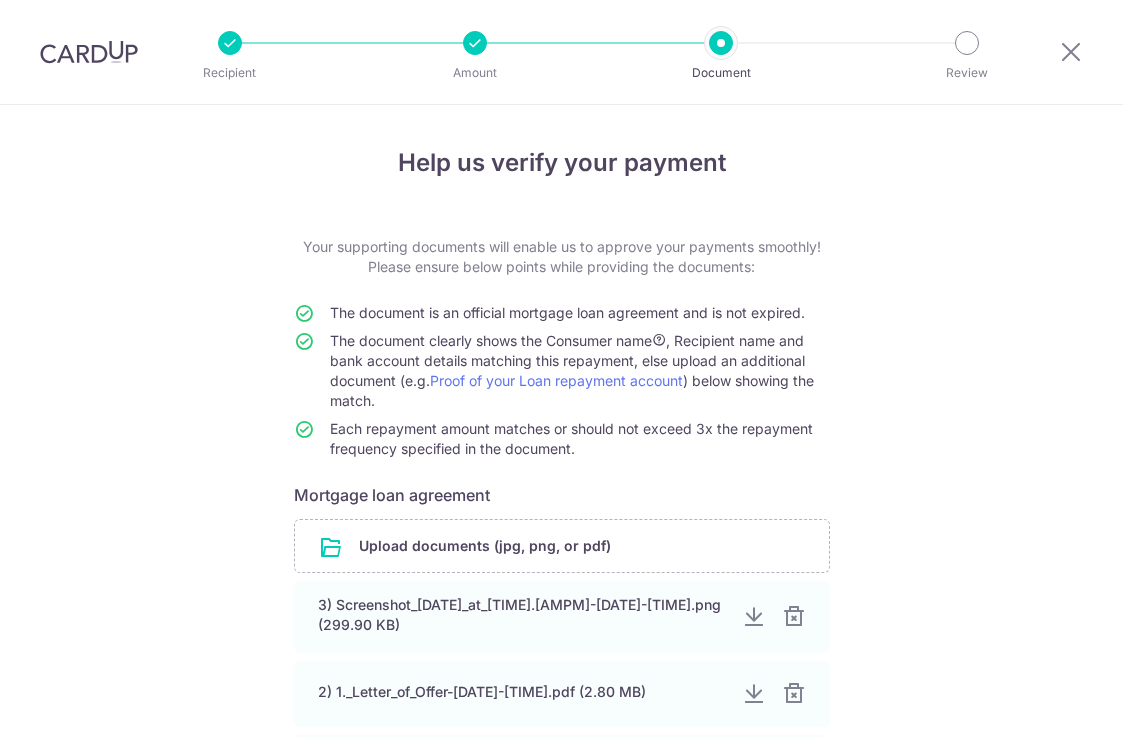 scroll, scrollTop: 0, scrollLeft: 0, axis: both 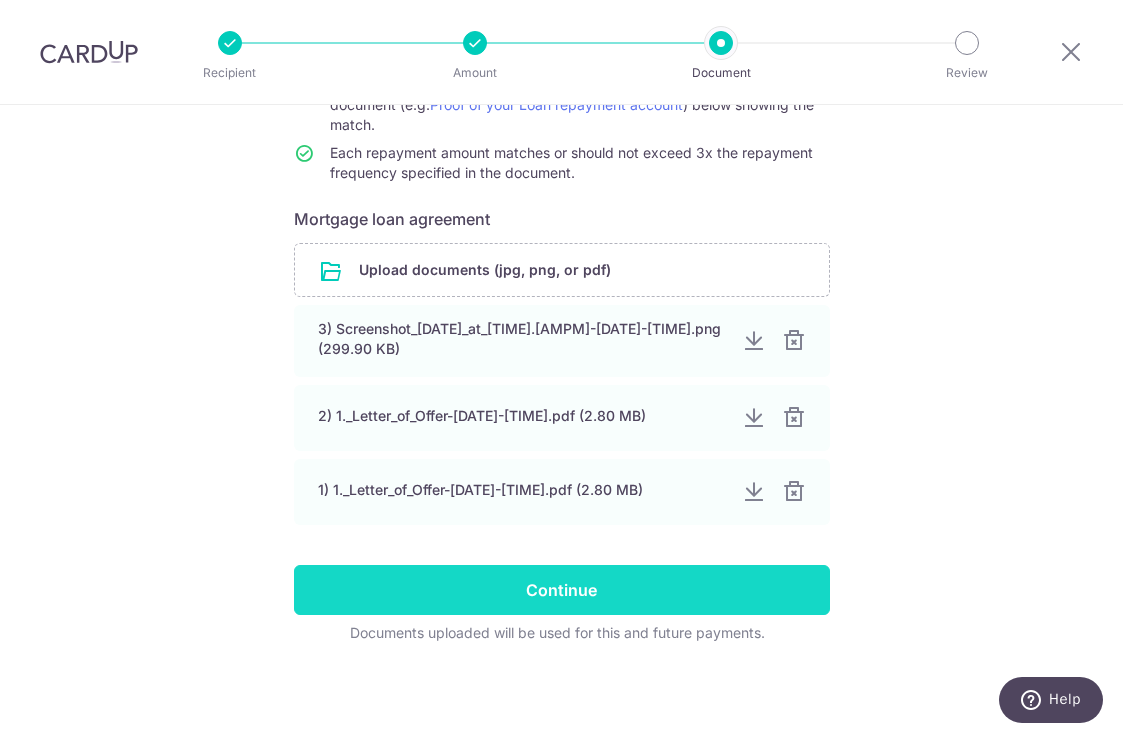 click on "Continue" at bounding box center (562, 590) 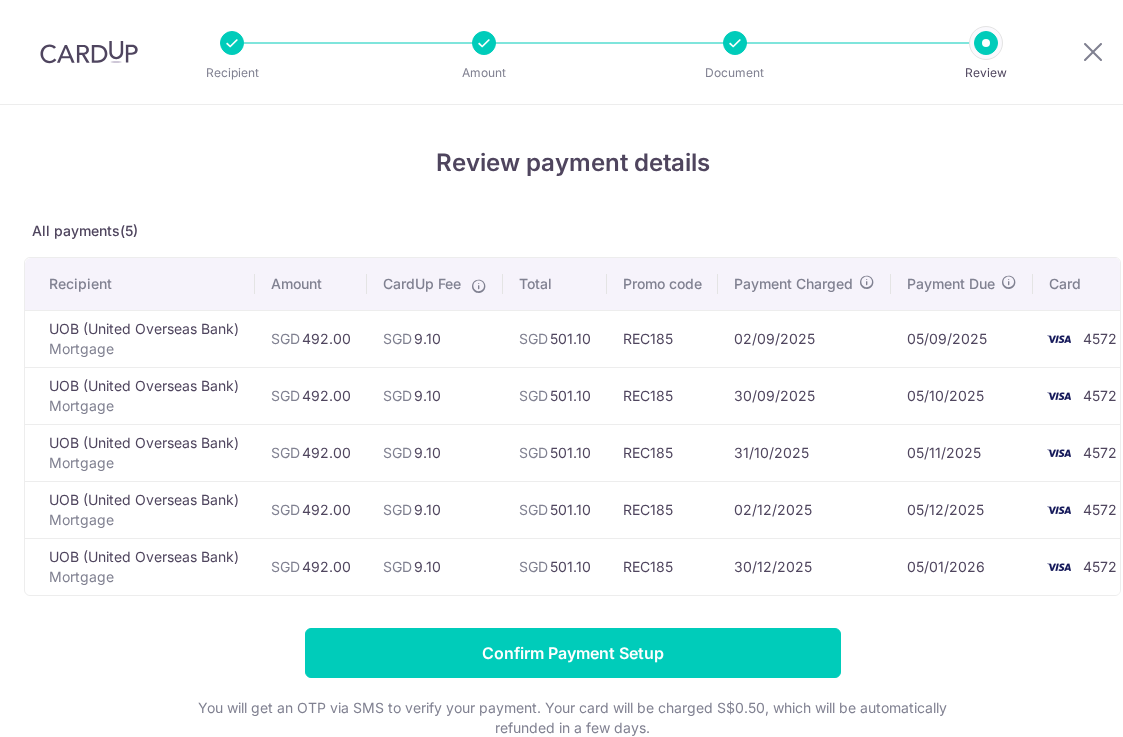 scroll, scrollTop: 0, scrollLeft: 0, axis: both 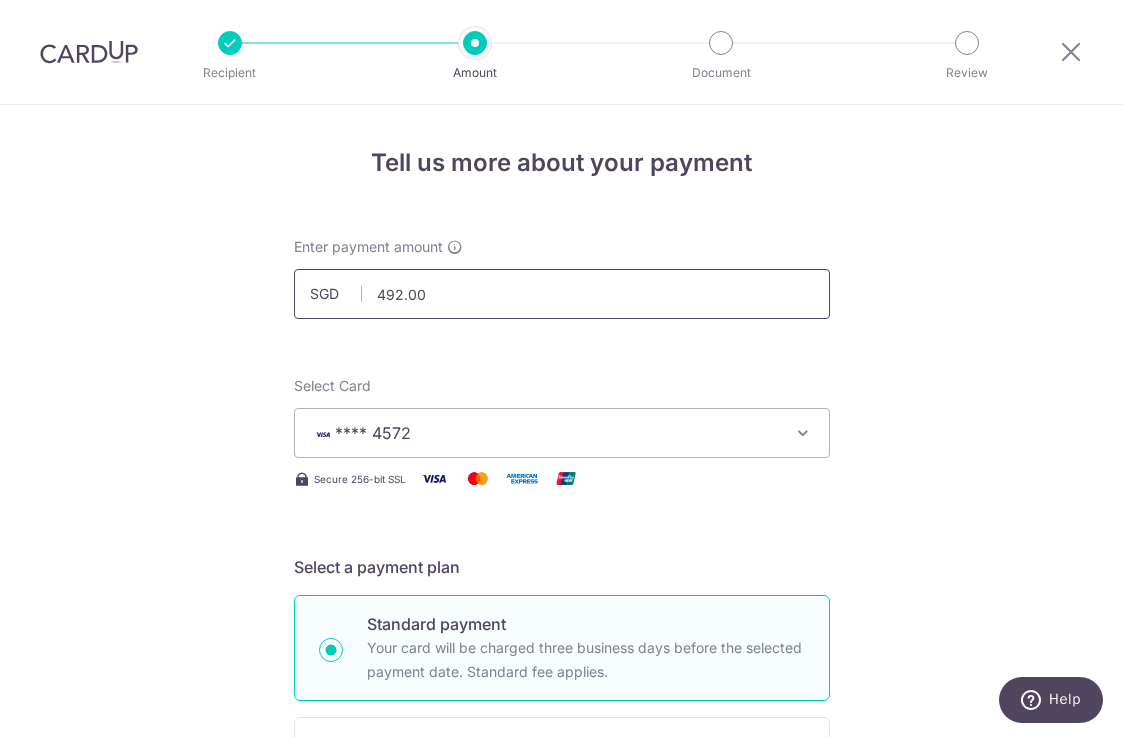 click on "492.00" at bounding box center (562, 294) 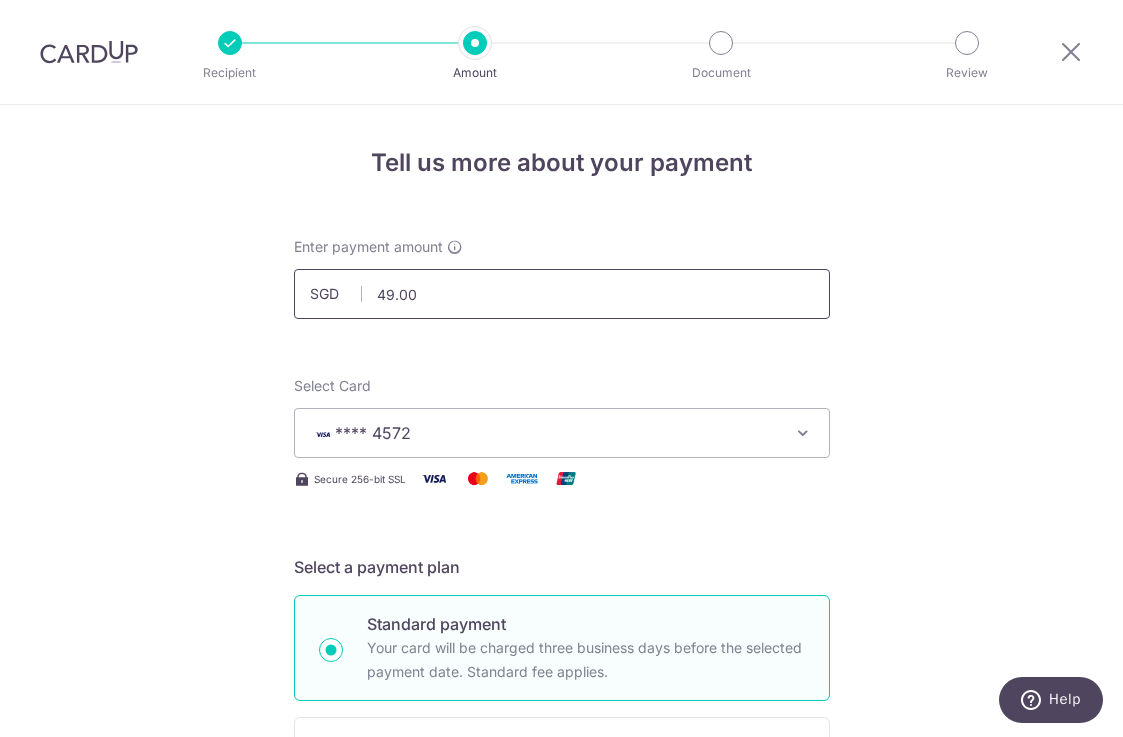type on "491.00" 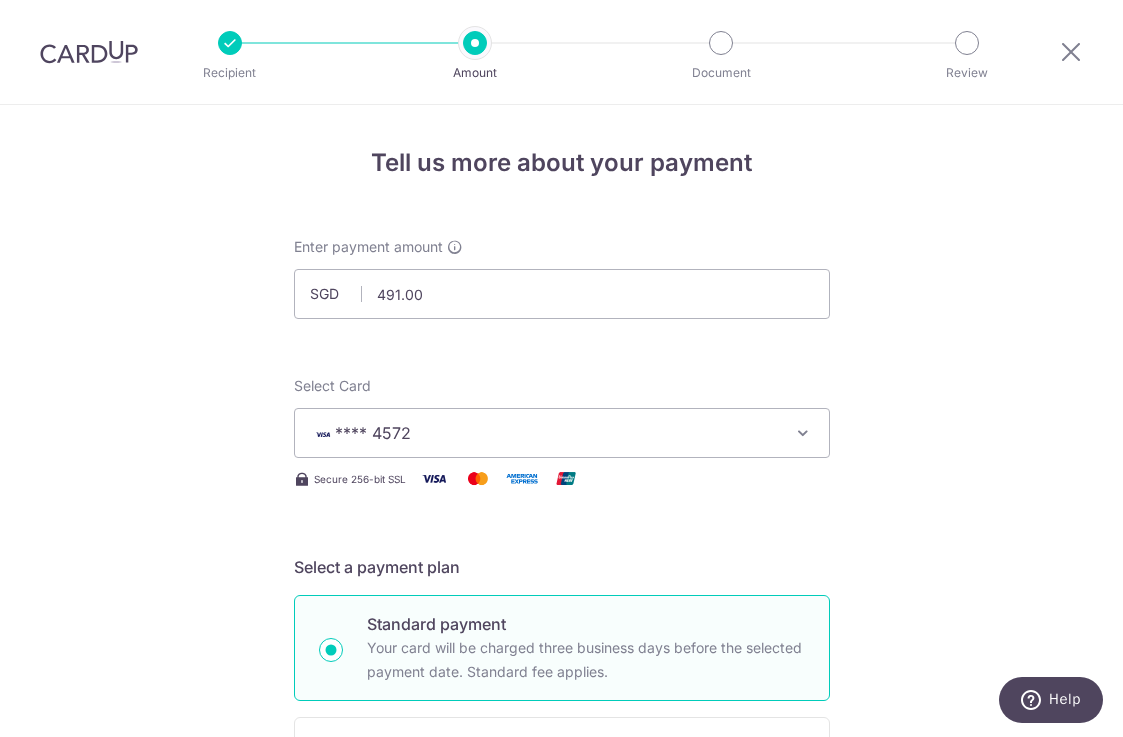 click on "Tell us more about your payment
Enter payment amount
SGD
491.00
492.00
Select Card
**** 4572
Add credit card
Your Cards
**** 7417
**** 4945
**** 4019
**** 0849
**** 4572
**** 4320
Secure 256-bit SSL
Text" at bounding box center (561, 1054) 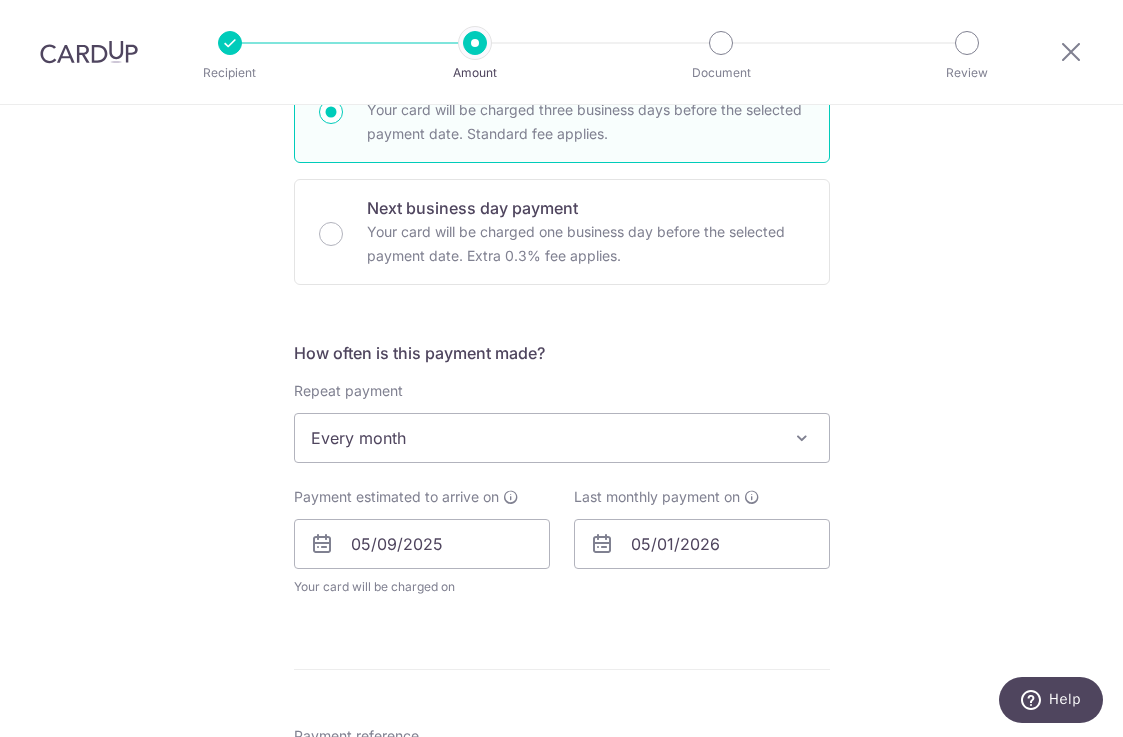 scroll, scrollTop: 544, scrollLeft: 0, axis: vertical 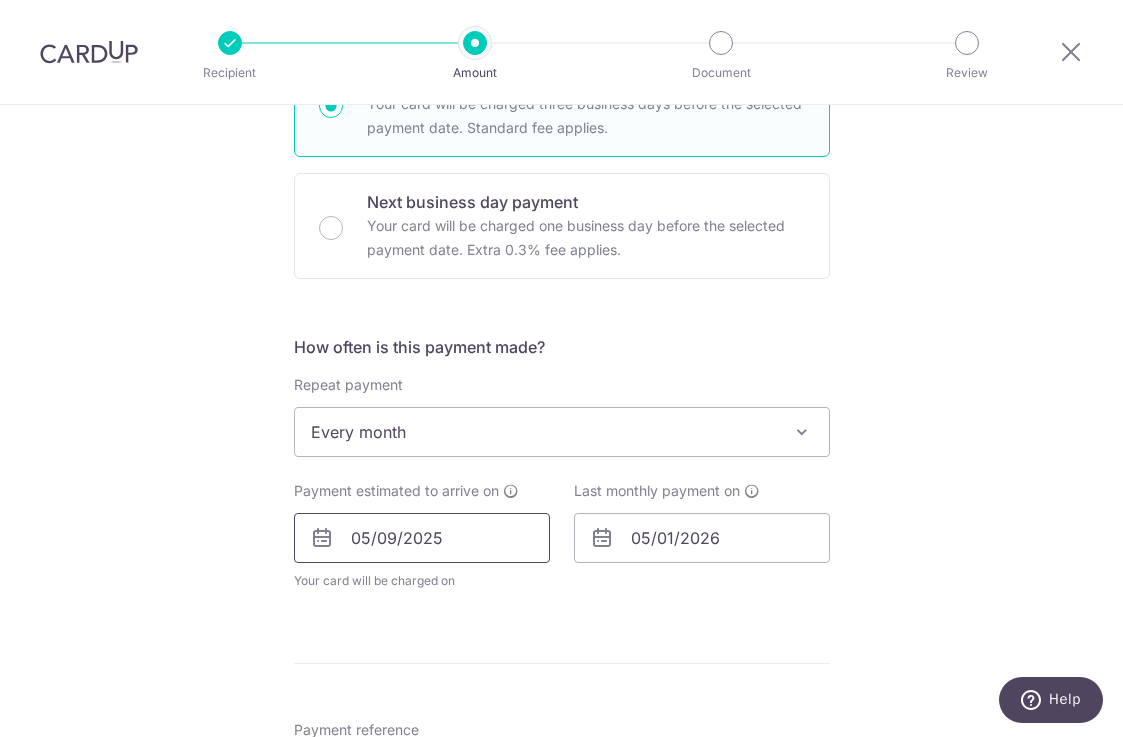 click on "05/09/2025" at bounding box center [422, 538] 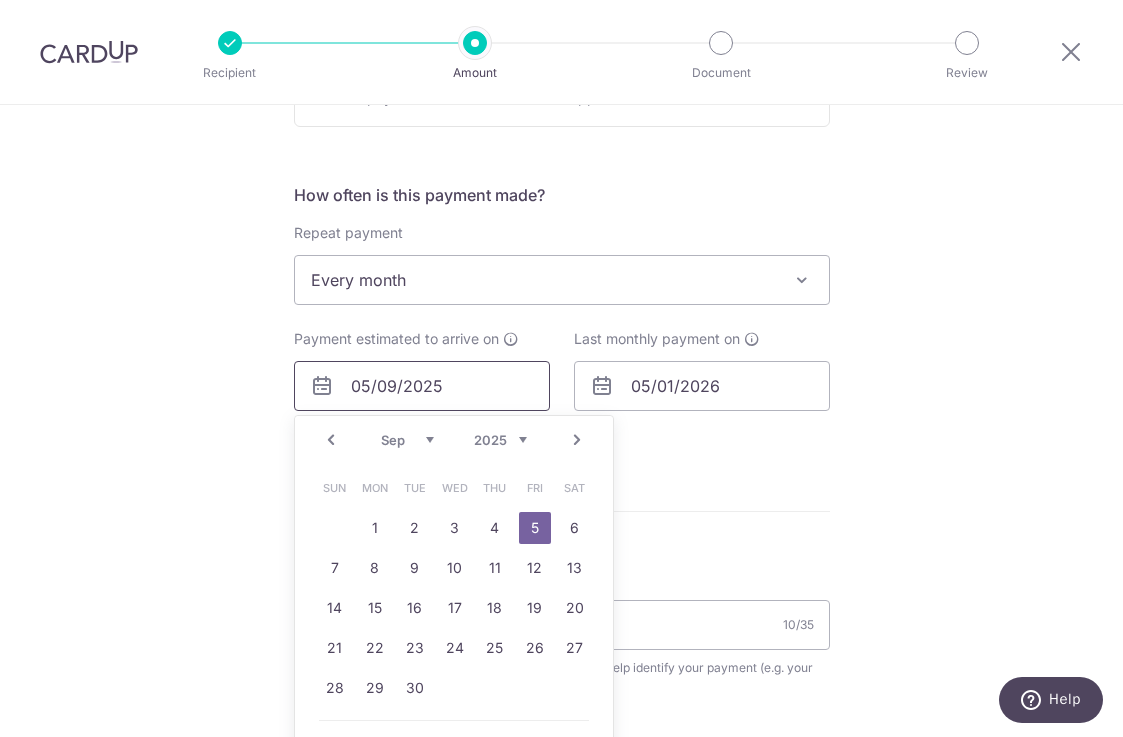 scroll, scrollTop: 698, scrollLeft: 0, axis: vertical 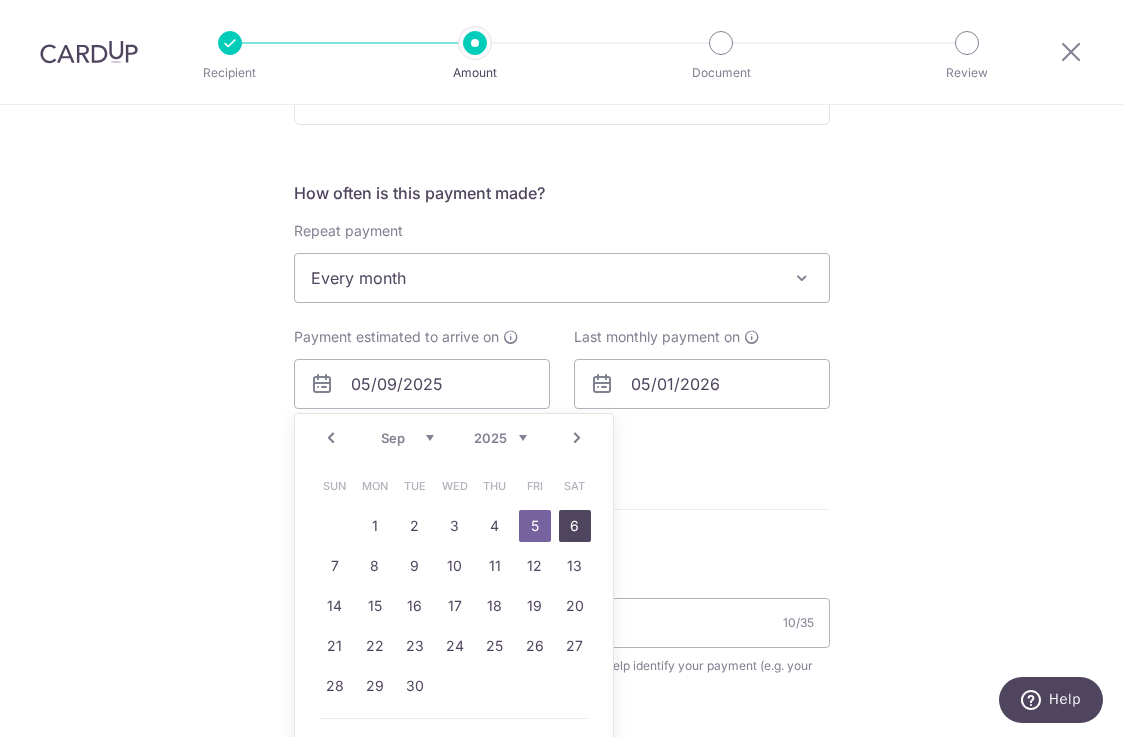 click on "6" at bounding box center [575, 526] 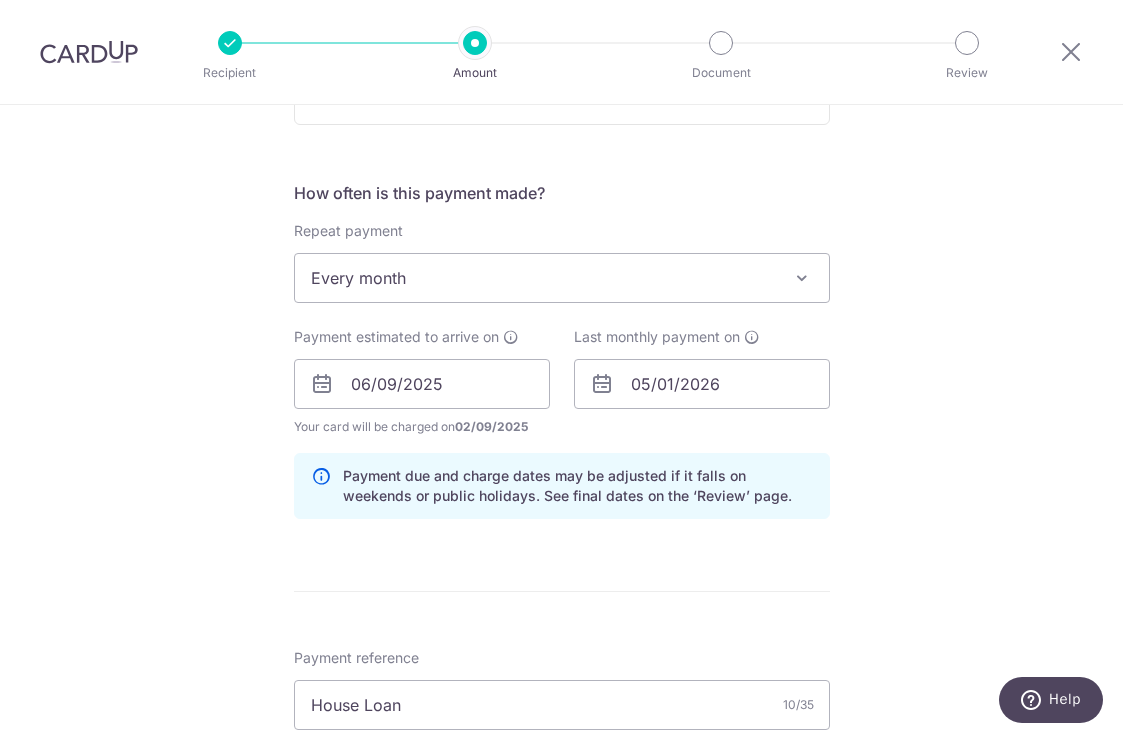 click on "Tell us more about your payment
Enter payment amount
SGD
491.00
491.00
Select Card
**** 4572
Add credit card
Your Cards
**** 7417
**** 4945
**** 4019
**** 0849
**** 4572
**** 4320
Secure 256-bit SSL
Text" at bounding box center (561, 397) 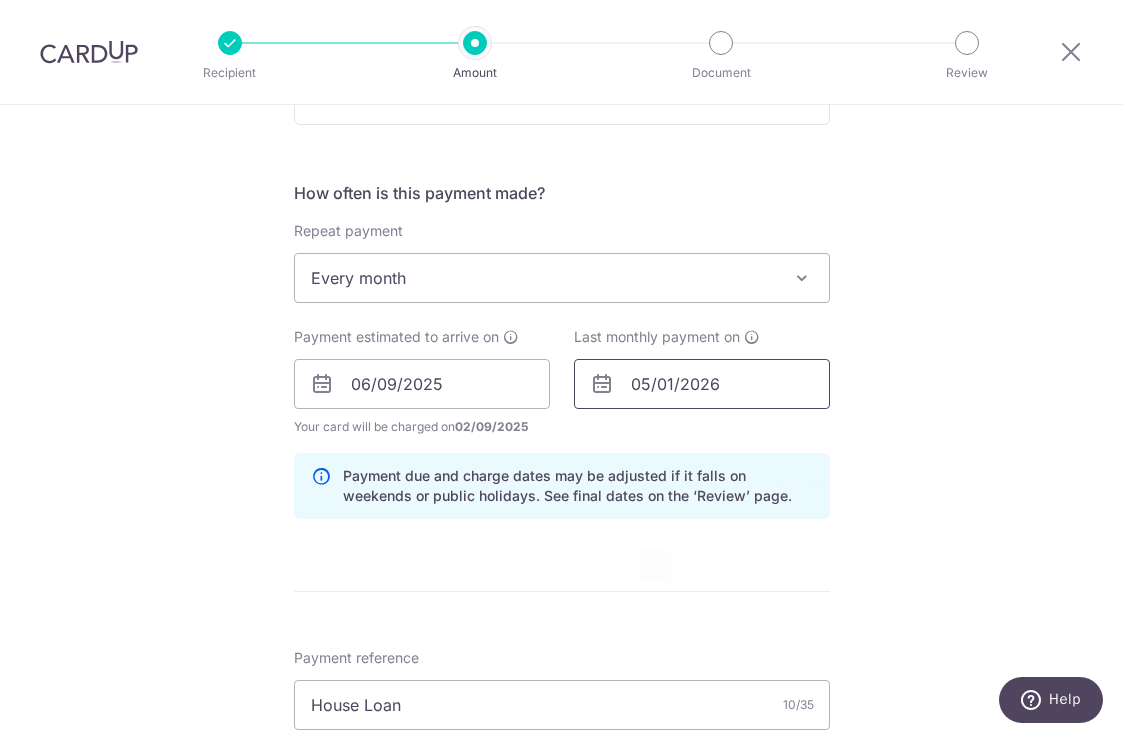 click on "05/01/2026" at bounding box center [702, 384] 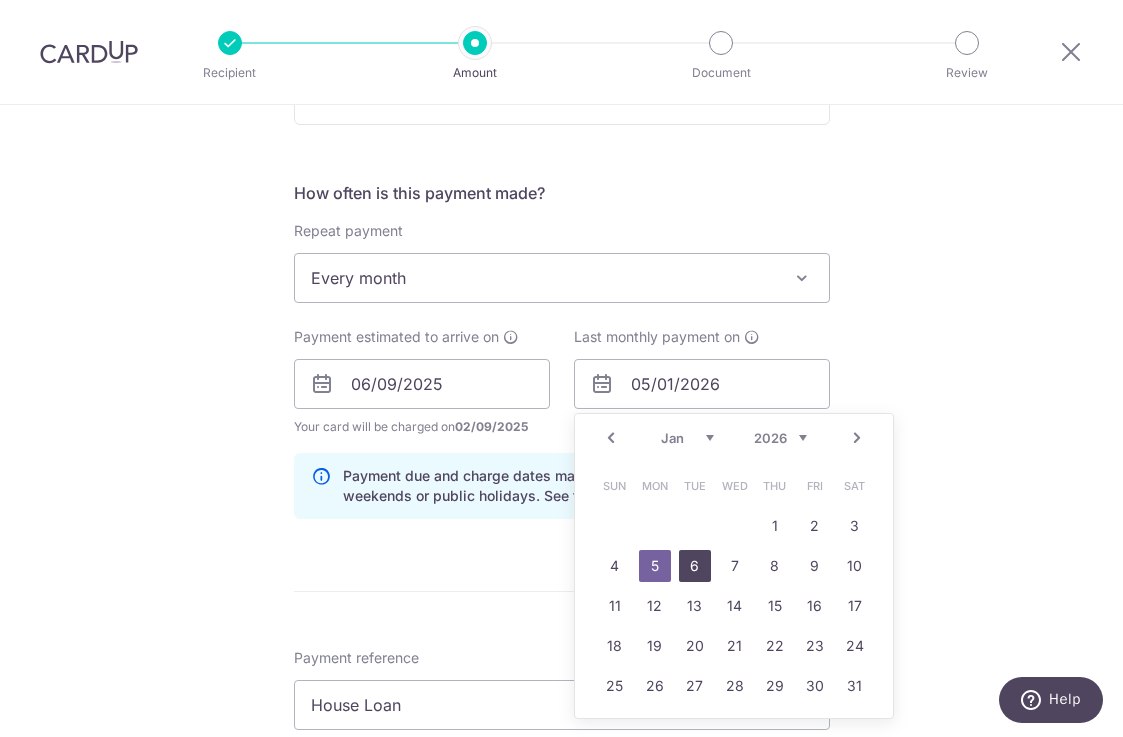 click on "6" at bounding box center [695, 566] 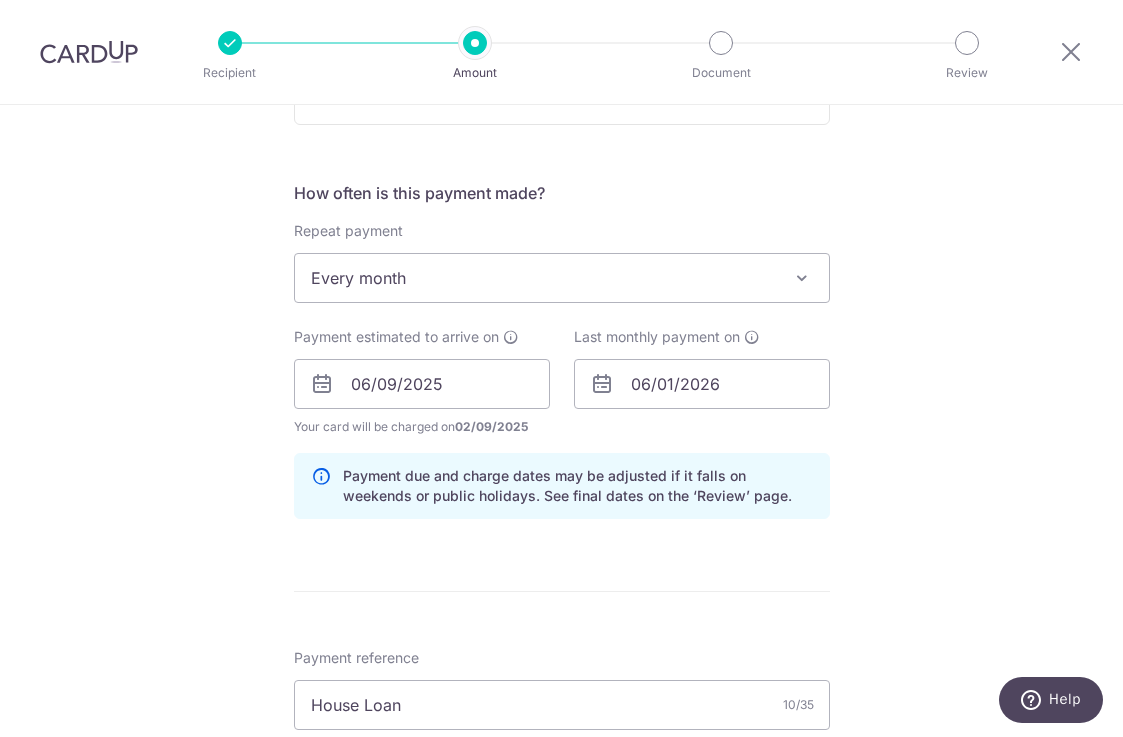 click on "Tell us more about your payment
Enter payment amount
SGD
491.00
491.00
Select Card
**** 4572
Add credit card
Your Cards
**** 7417
**** 4945
**** 4019
**** 0849
**** 4572
**** 4320
Secure 256-bit SSL
Text" at bounding box center [561, 397] 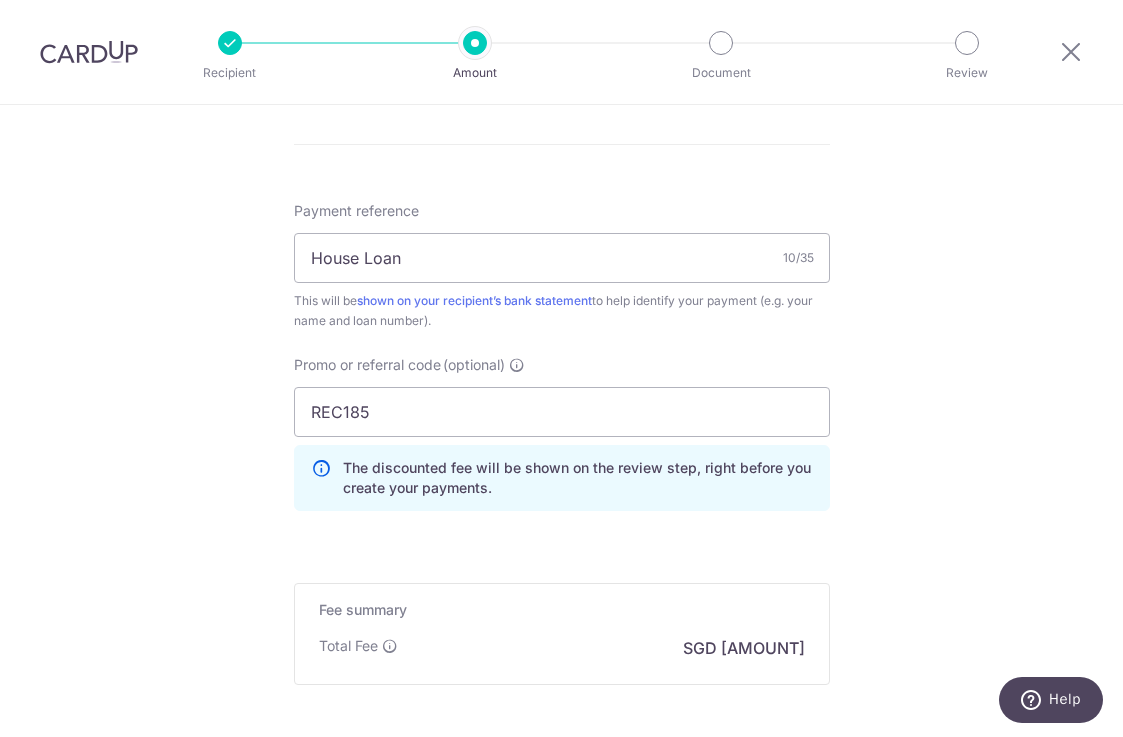 scroll, scrollTop: 1349, scrollLeft: 0, axis: vertical 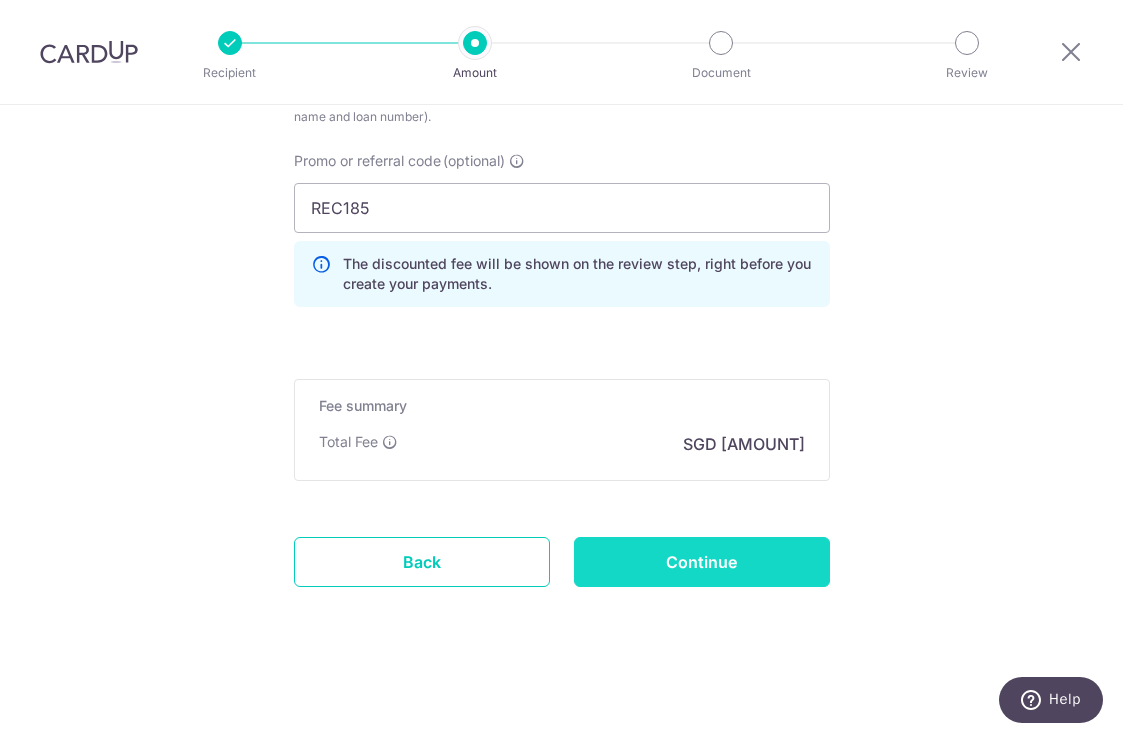 click on "Continue" at bounding box center [702, 562] 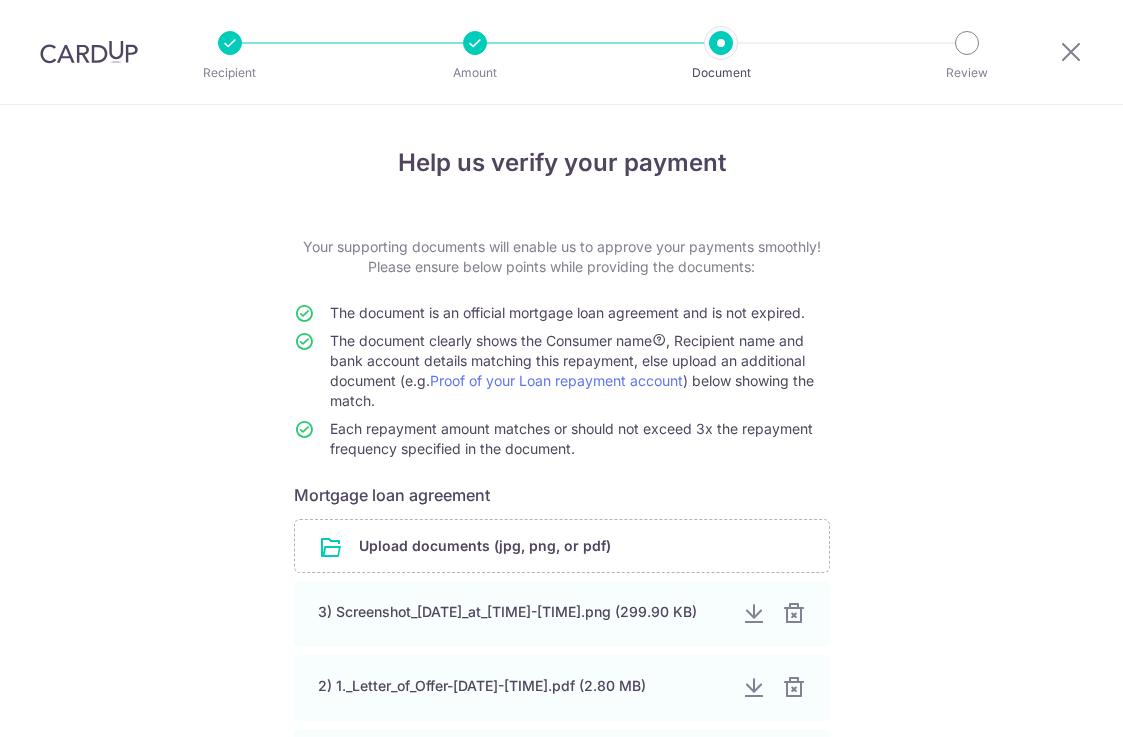 scroll, scrollTop: 0, scrollLeft: 0, axis: both 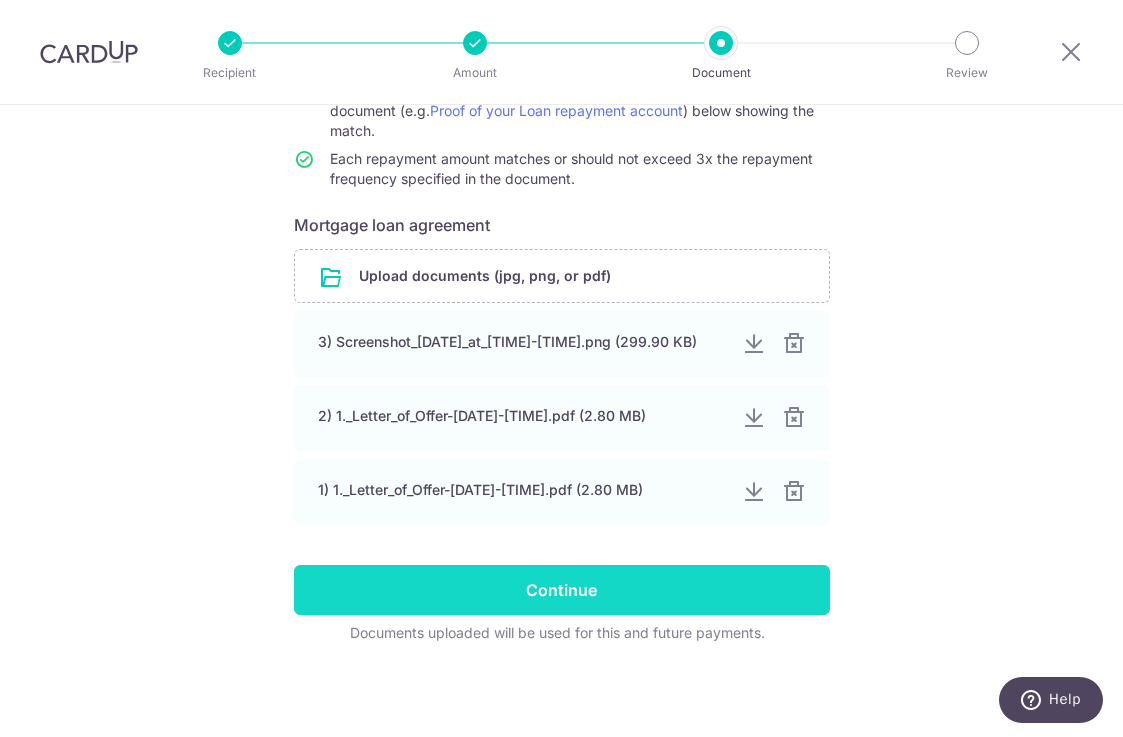 click on "Continue" at bounding box center [562, 590] 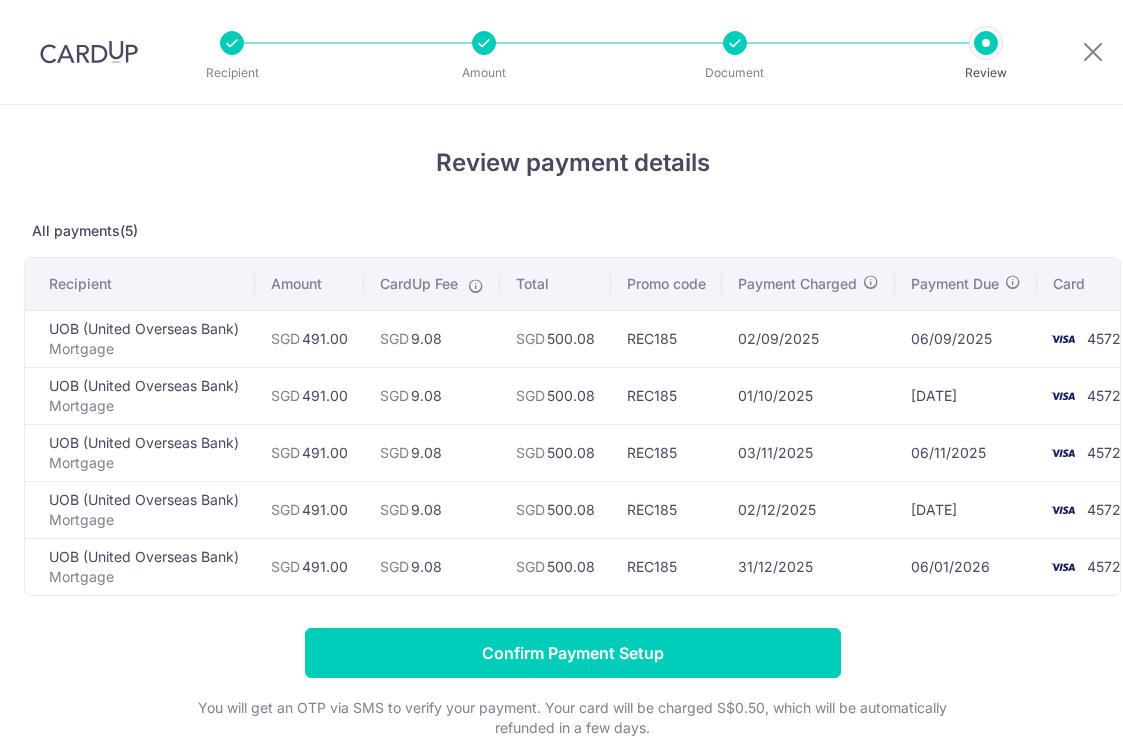 scroll, scrollTop: 0, scrollLeft: 0, axis: both 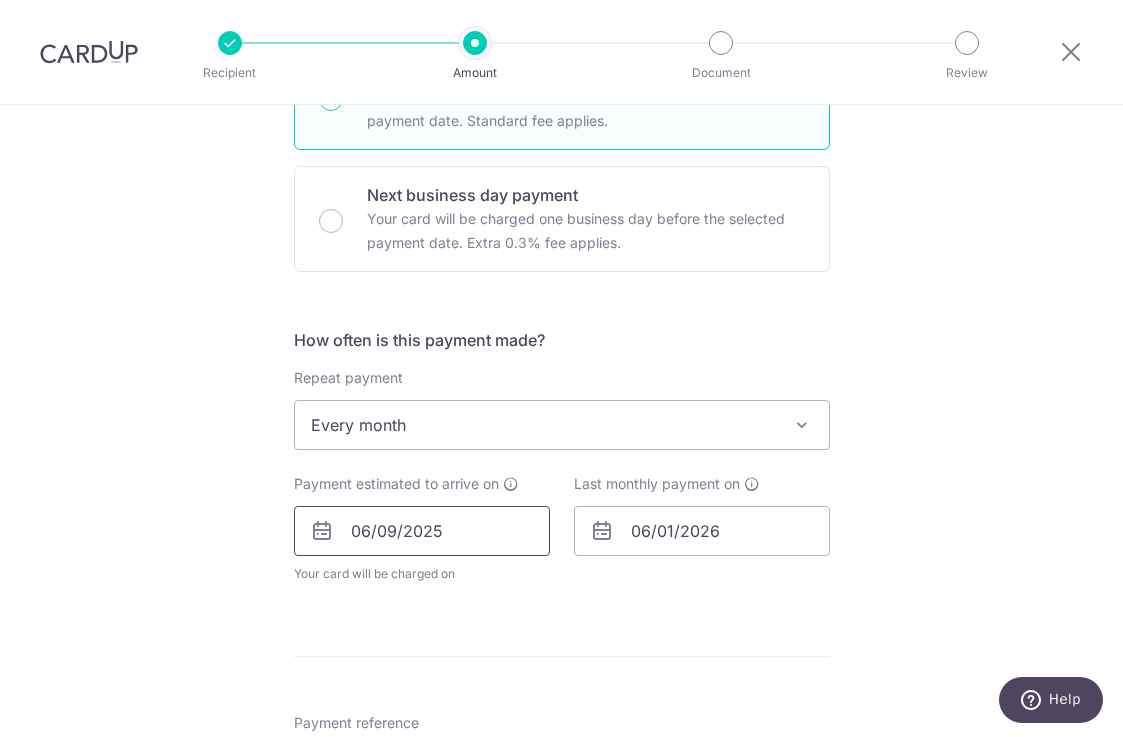 click on "06/09/2025" at bounding box center (422, 531) 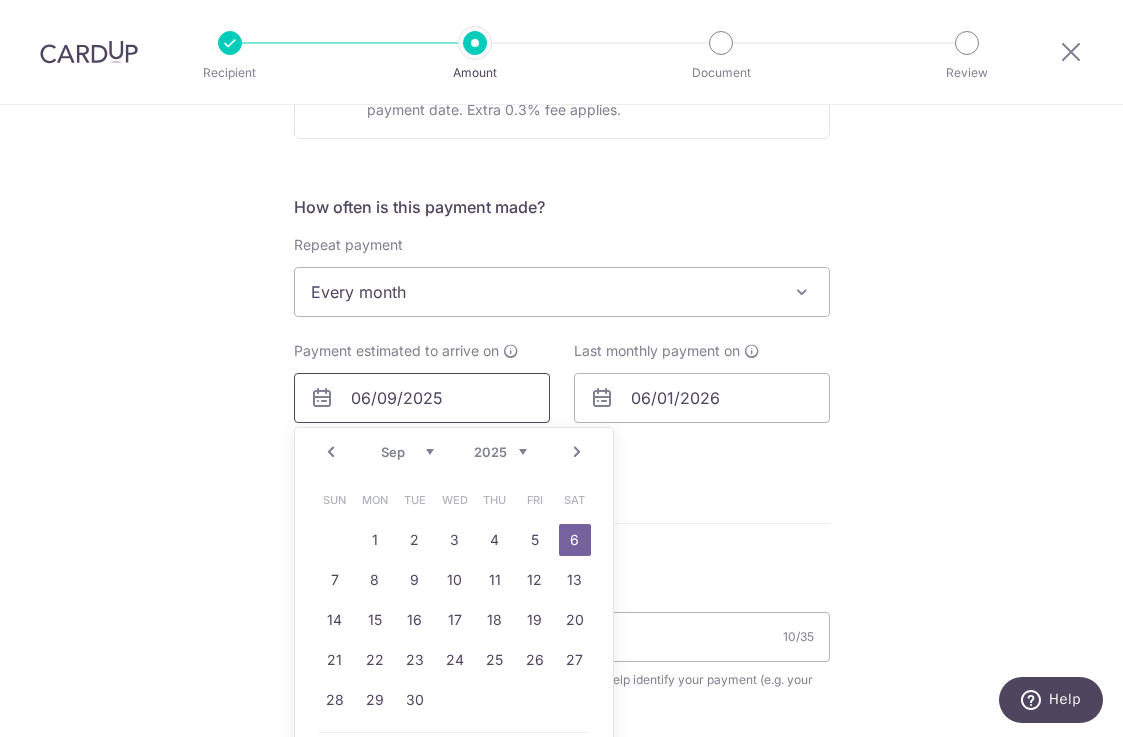 scroll, scrollTop: 686, scrollLeft: 0, axis: vertical 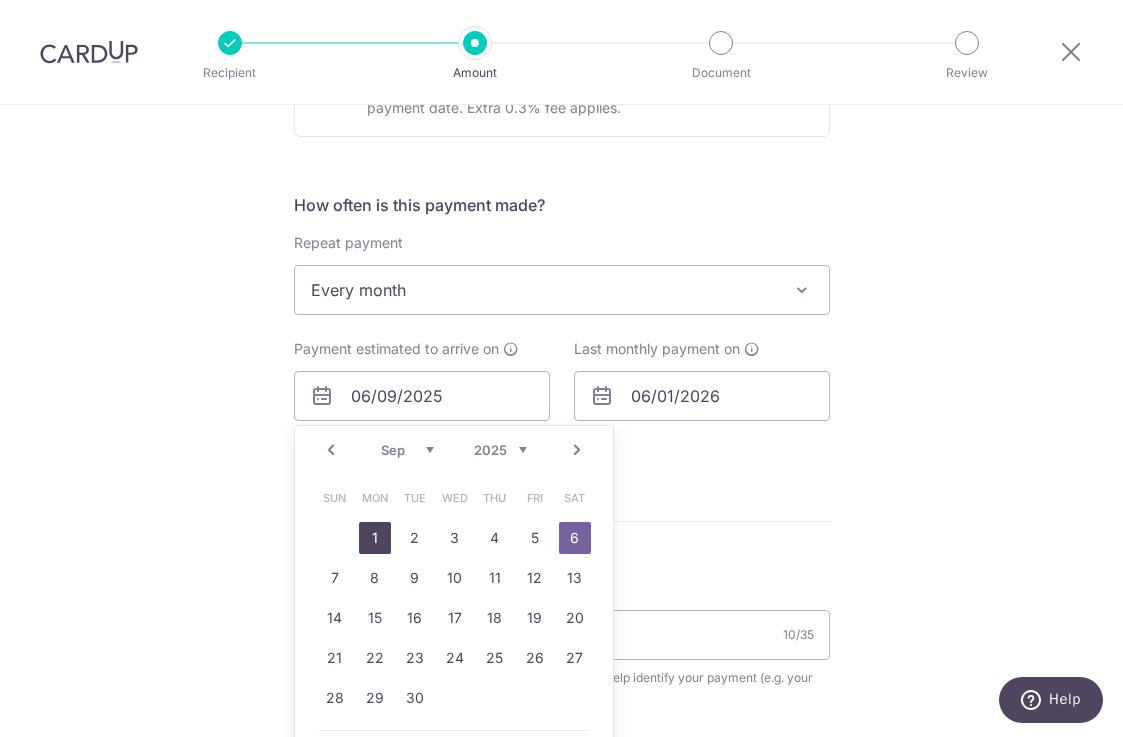 click on "1" at bounding box center (375, 538) 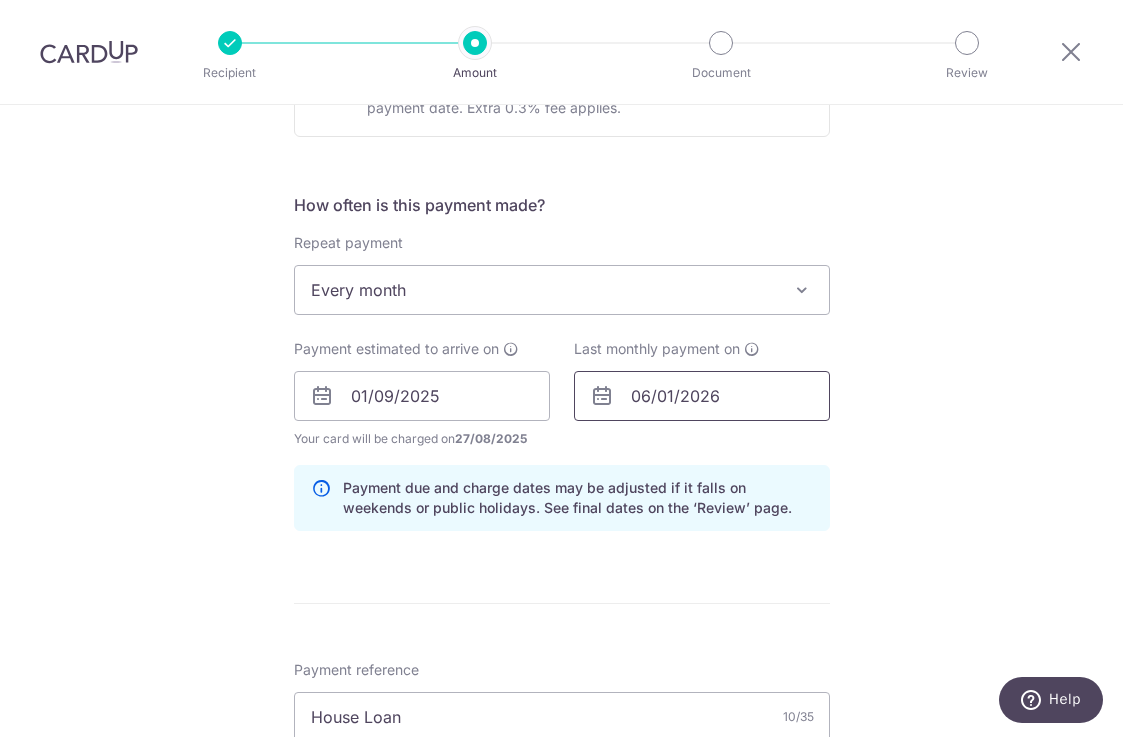 click on "06/01/2026" at bounding box center [702, 396] 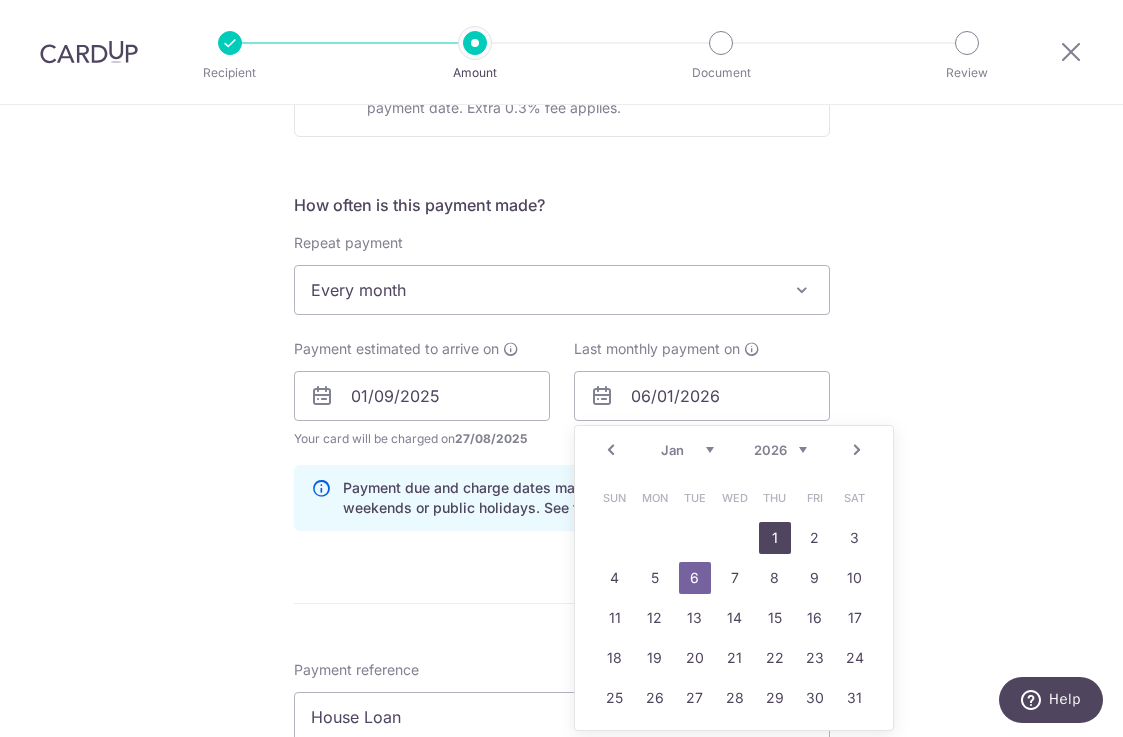 click on "1" at bounding box center (775, 538) 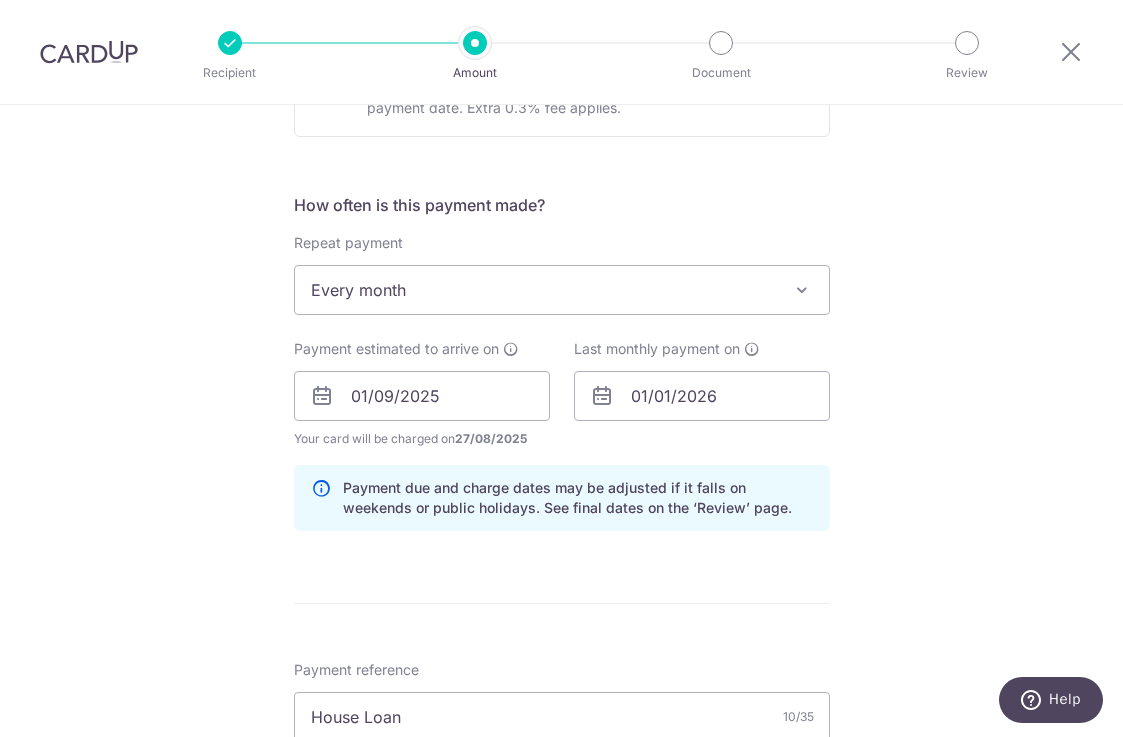 click on "Tell us more about your payment
SGD
[AMOUNT]
[AMOUNT]
Select Card
**** [LAST_FOUR_DIGITS]
Add credit card
Your Cards
**** [LAST_FOUR_DIGITS]
**** [LAST_FOUR_DIGITS]
**** [LAST_FOUR_DIGITS]
**** [LAST_FOUR_DIGITS]
**** [LAST_FOUR_DIGITS]
**** [LAST_FOUR_DIGITS]
Secure 256-bit SSL
Text" at bounding box center [561, 409] 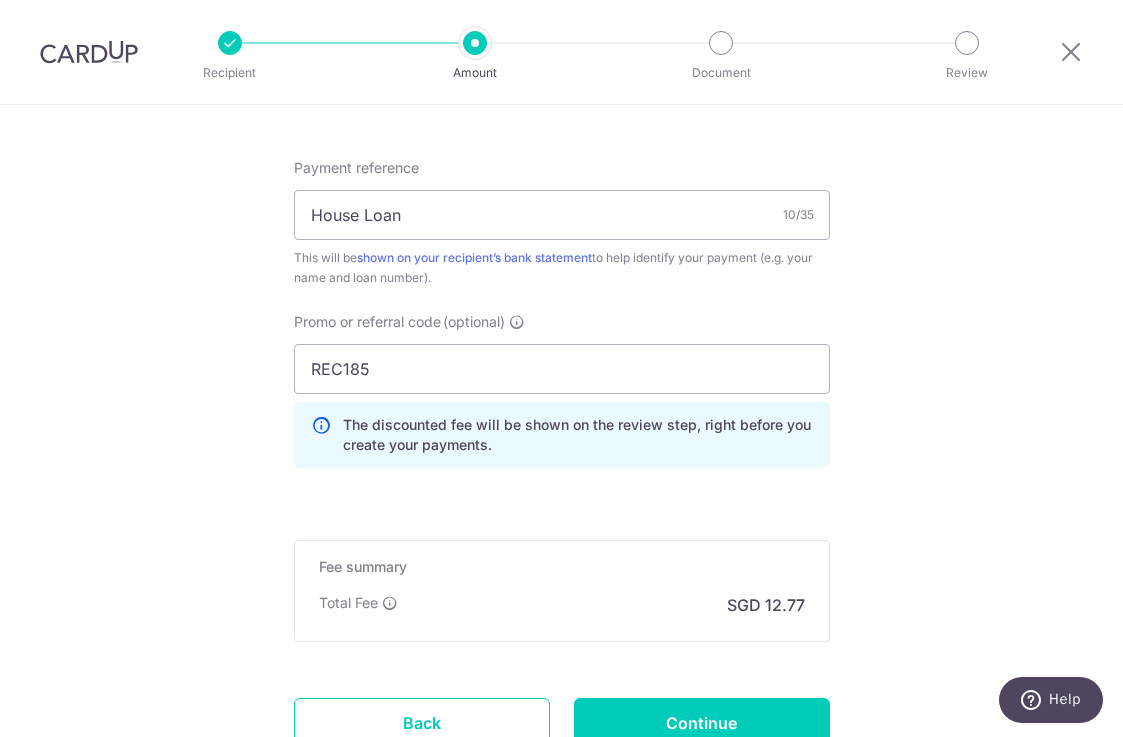 scroll, scrollTop: 1349, scrollLeft: 0, axis: vertical 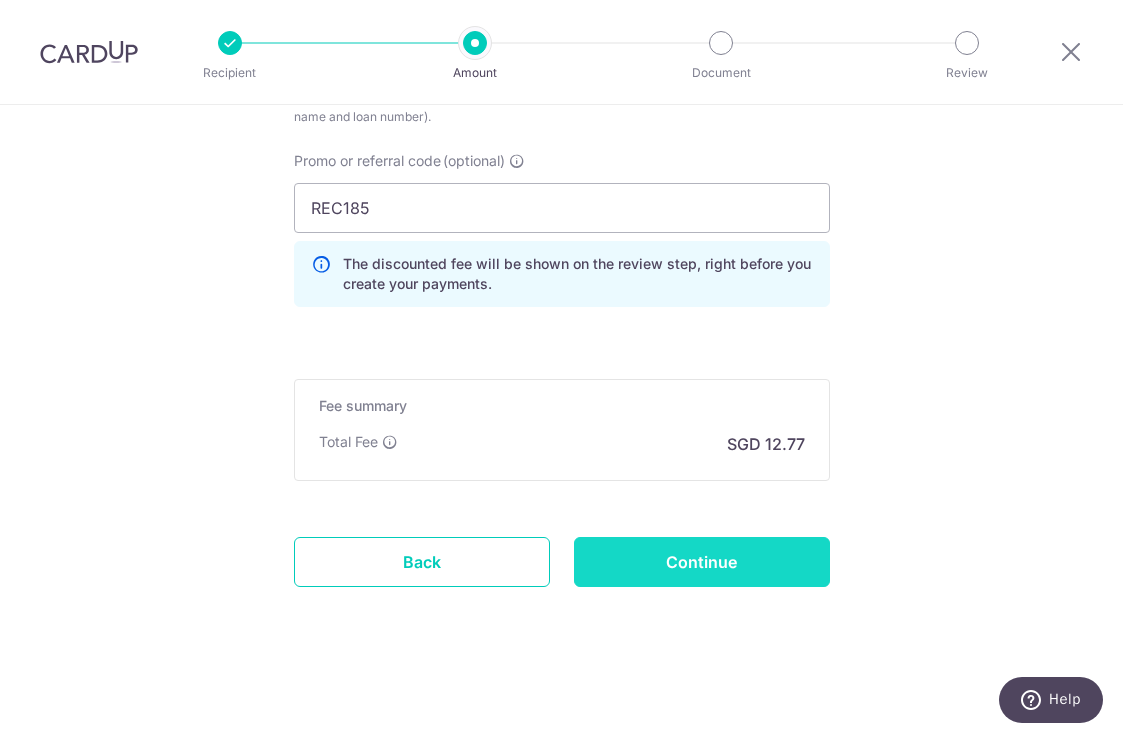 click on "Continue" at bounding box center [702, 562] 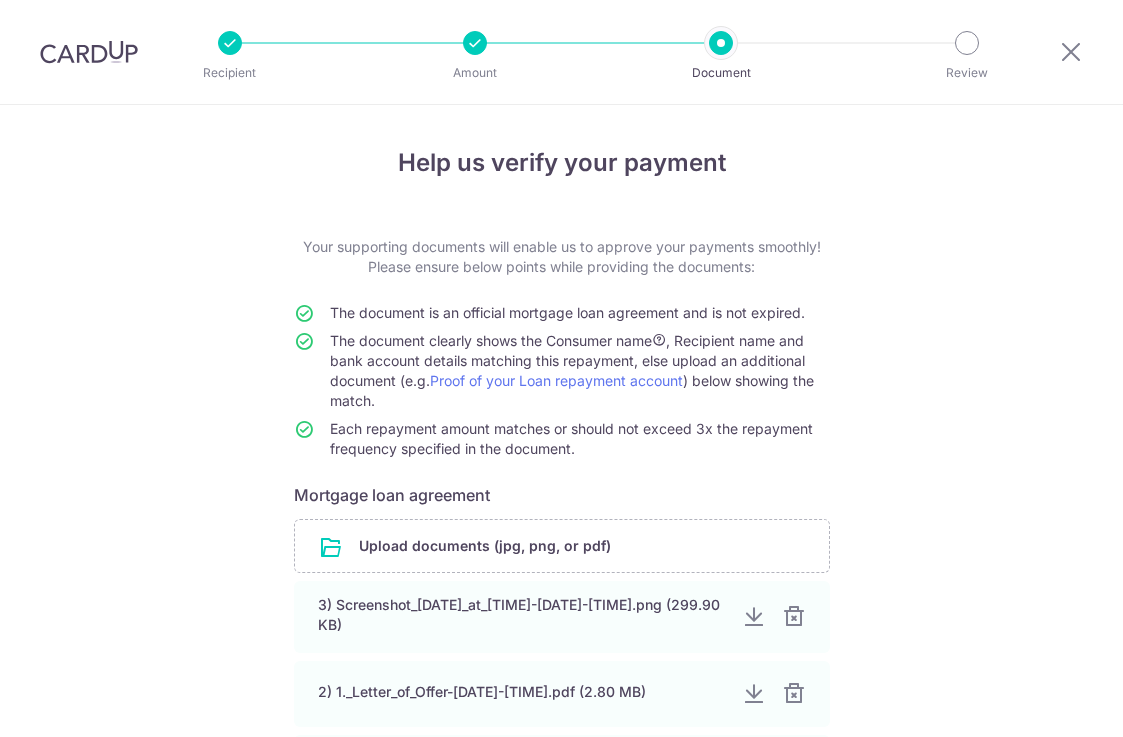 scroll, scrollTop: 0, scrollLeft: 0, axis: both 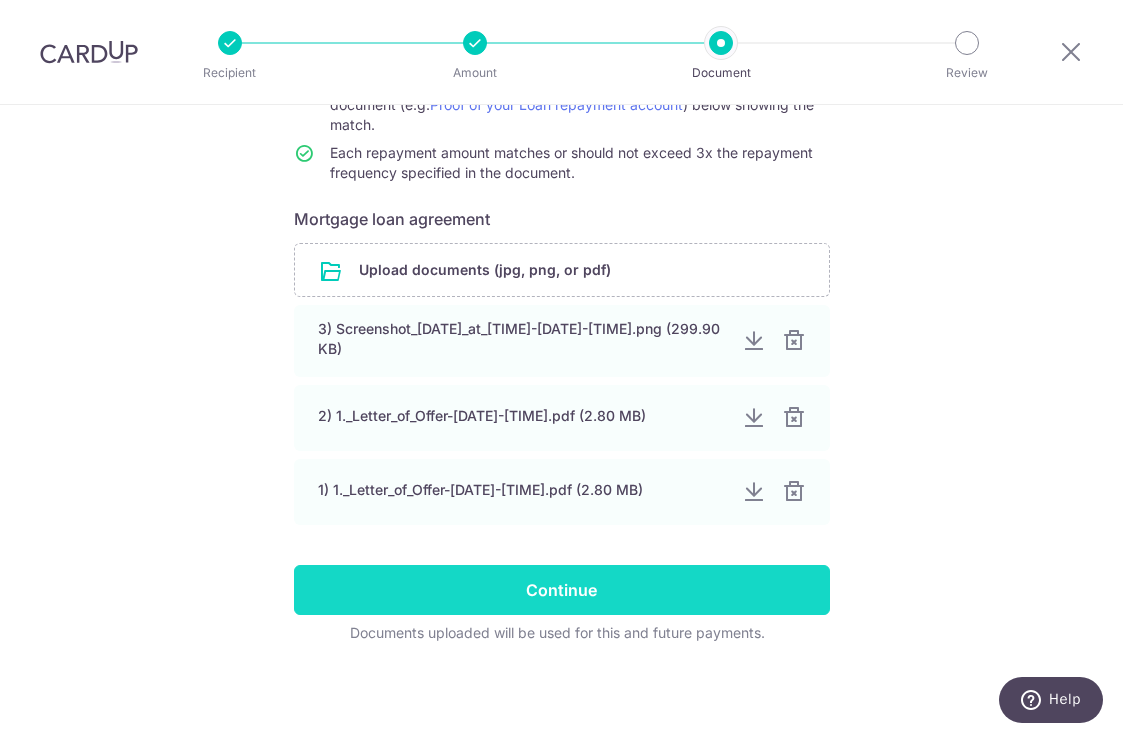 click on "Continue" at bounding box center [562, 590] 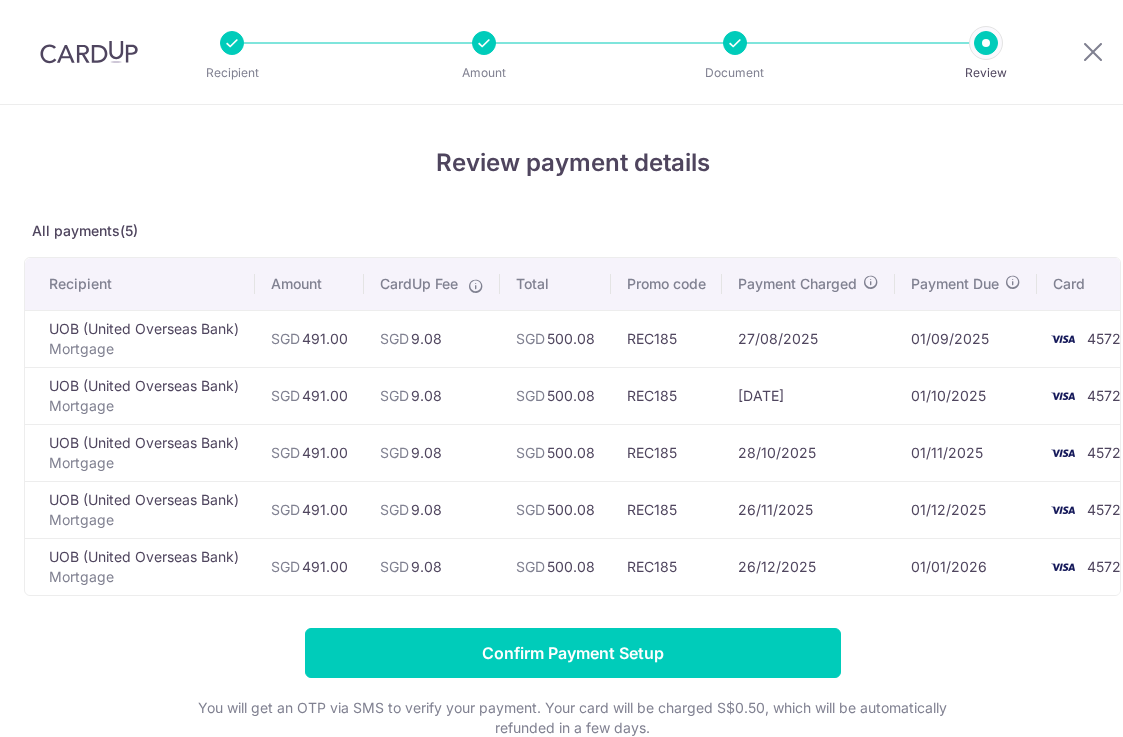 scroll, scrollTop: 0, scrollLeft: 0, axis: both 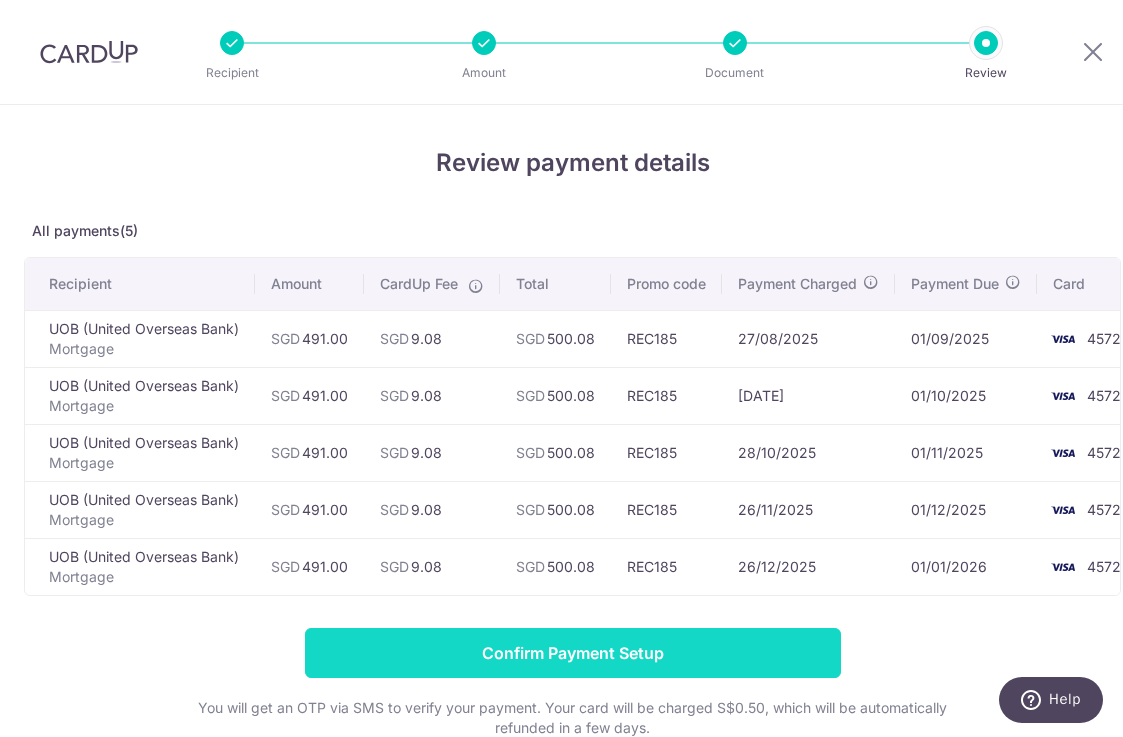click on "Confirm Payment Setup" at bounding box center [573, 653] 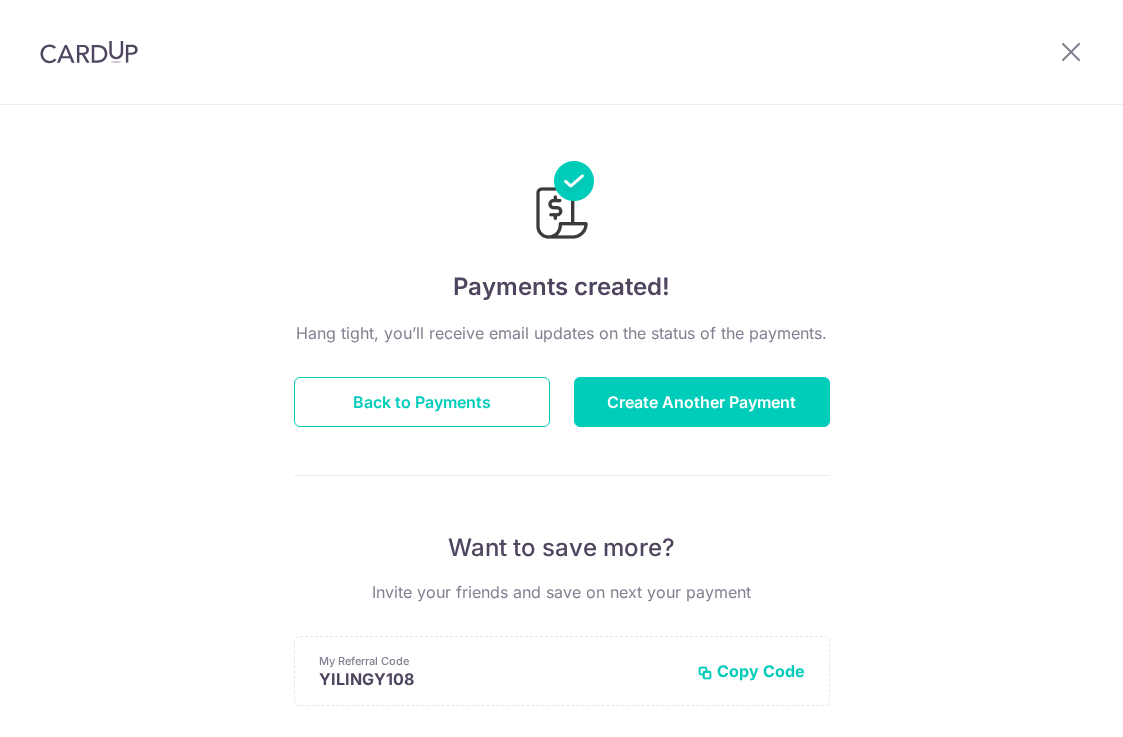 scroll, scrollTop: 0, scrollLeft: 0, axis: both 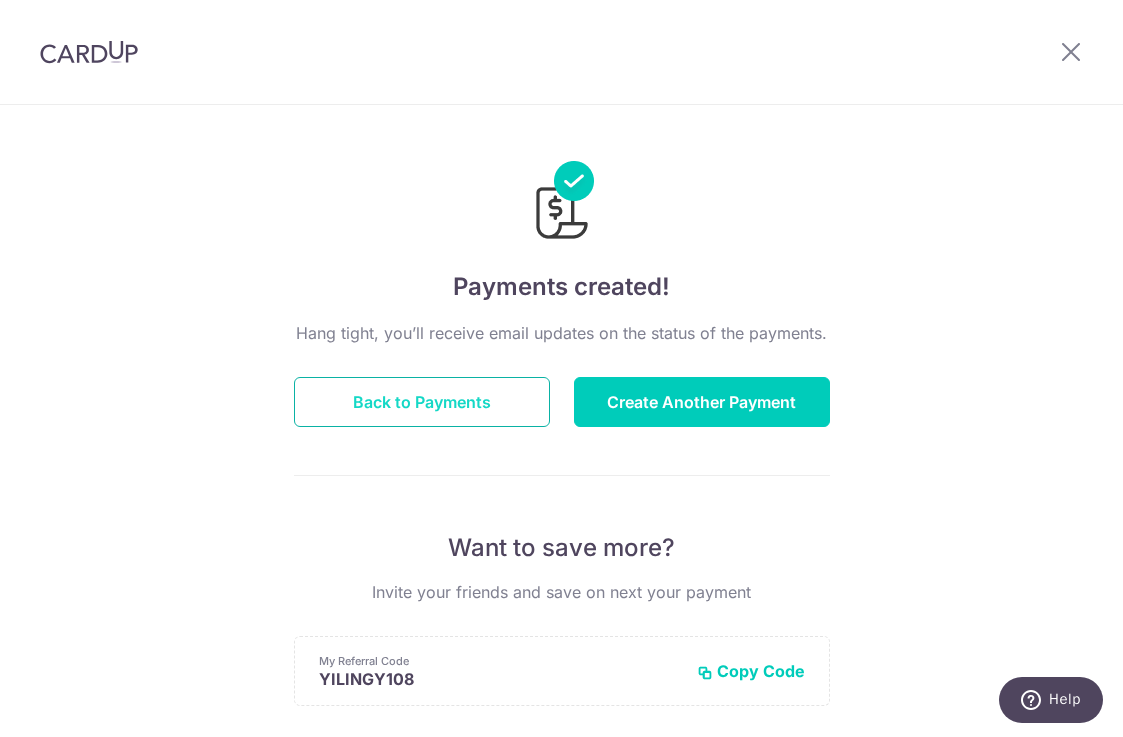 click on "Back to Payments" at bounding box center [422, 402] 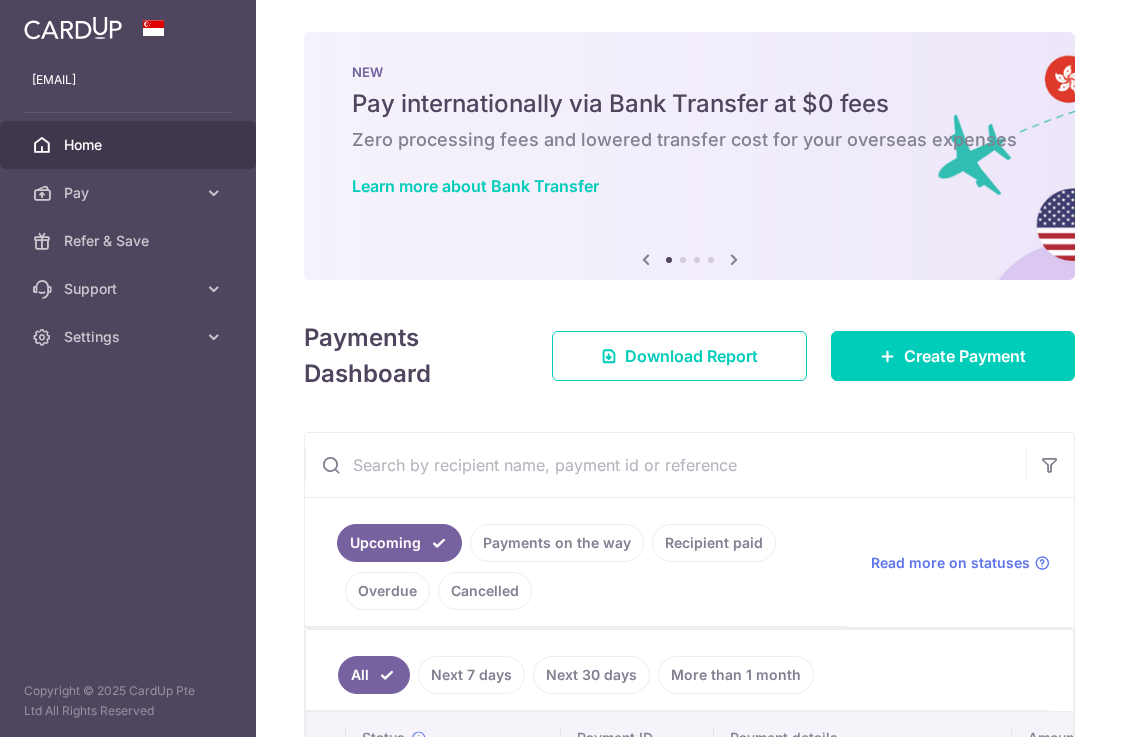 scroll, scrollTop: 0, scrollLeft: 0, axis: both 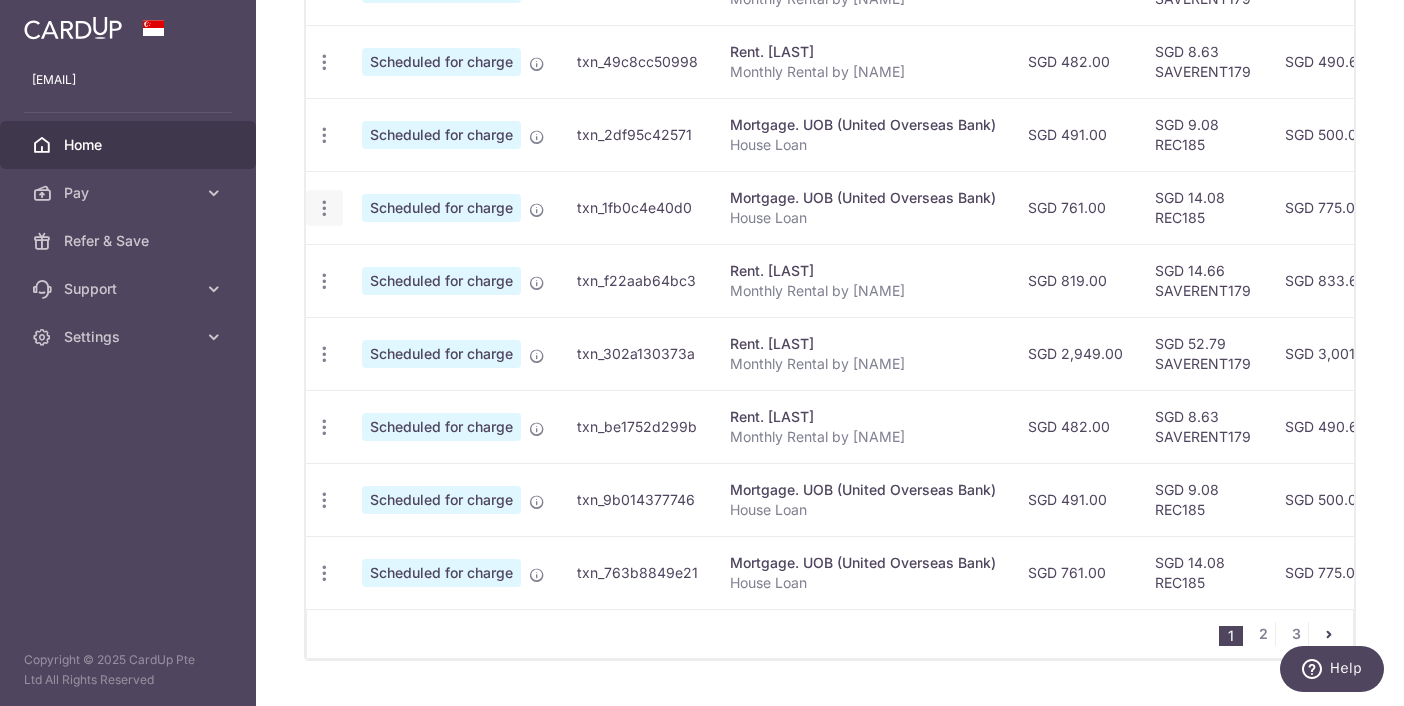 click at bounding box center [324, -84] 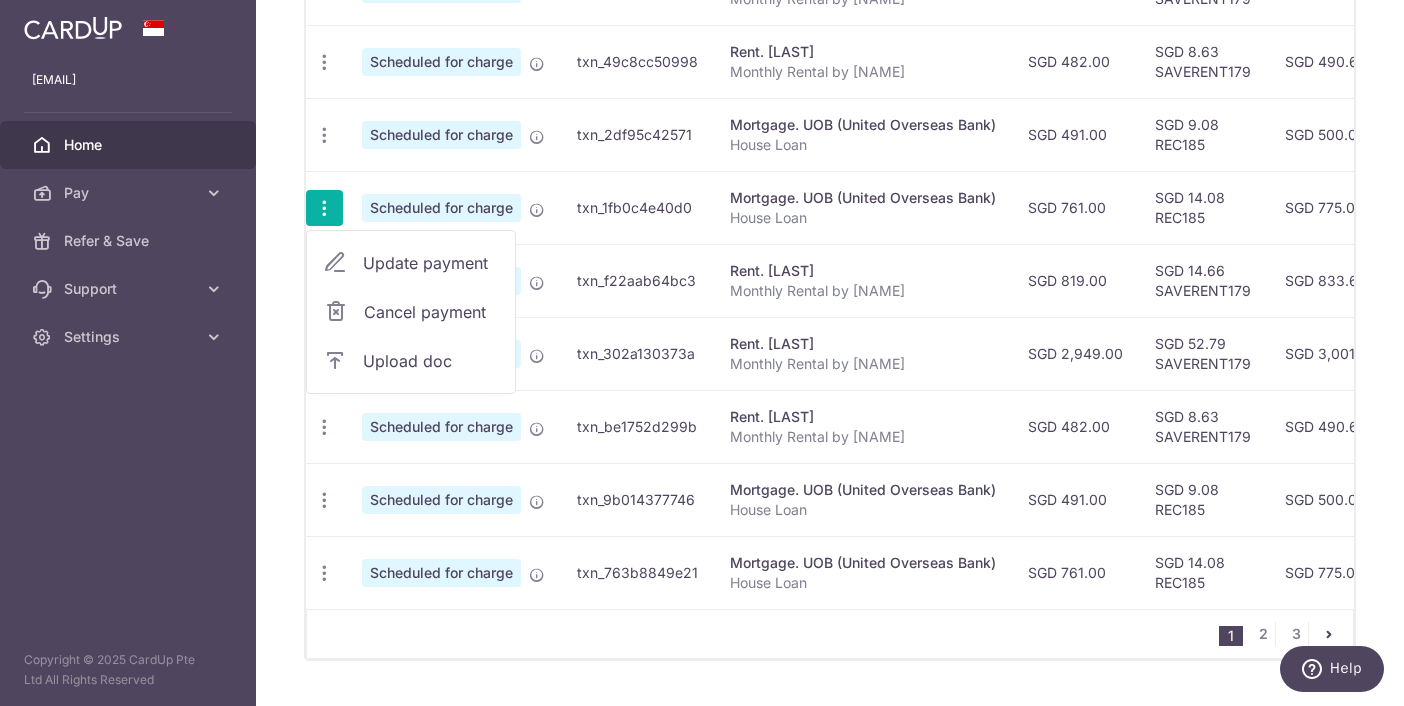 click on "Cancel payment" at bounding box center (431, 312) 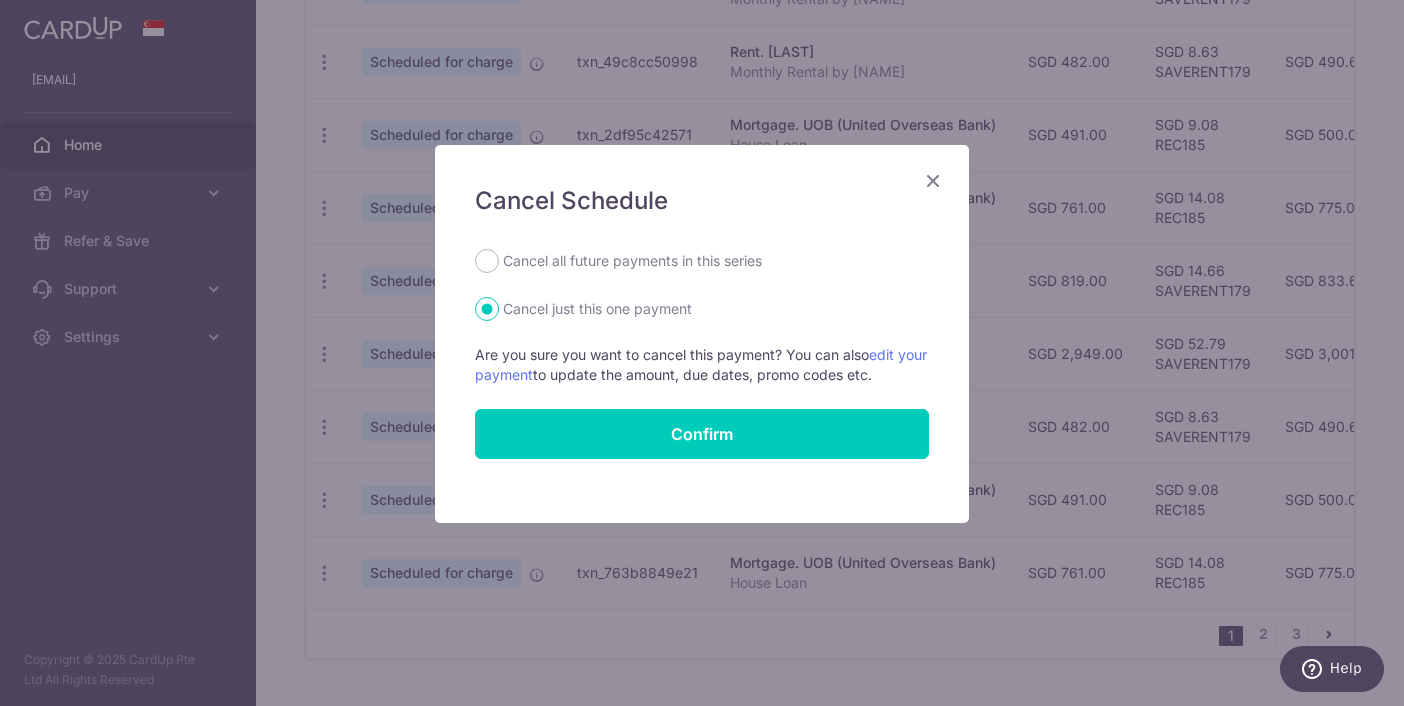 click on "Cancel all future payments in this series" at bounding box center [632, 261] 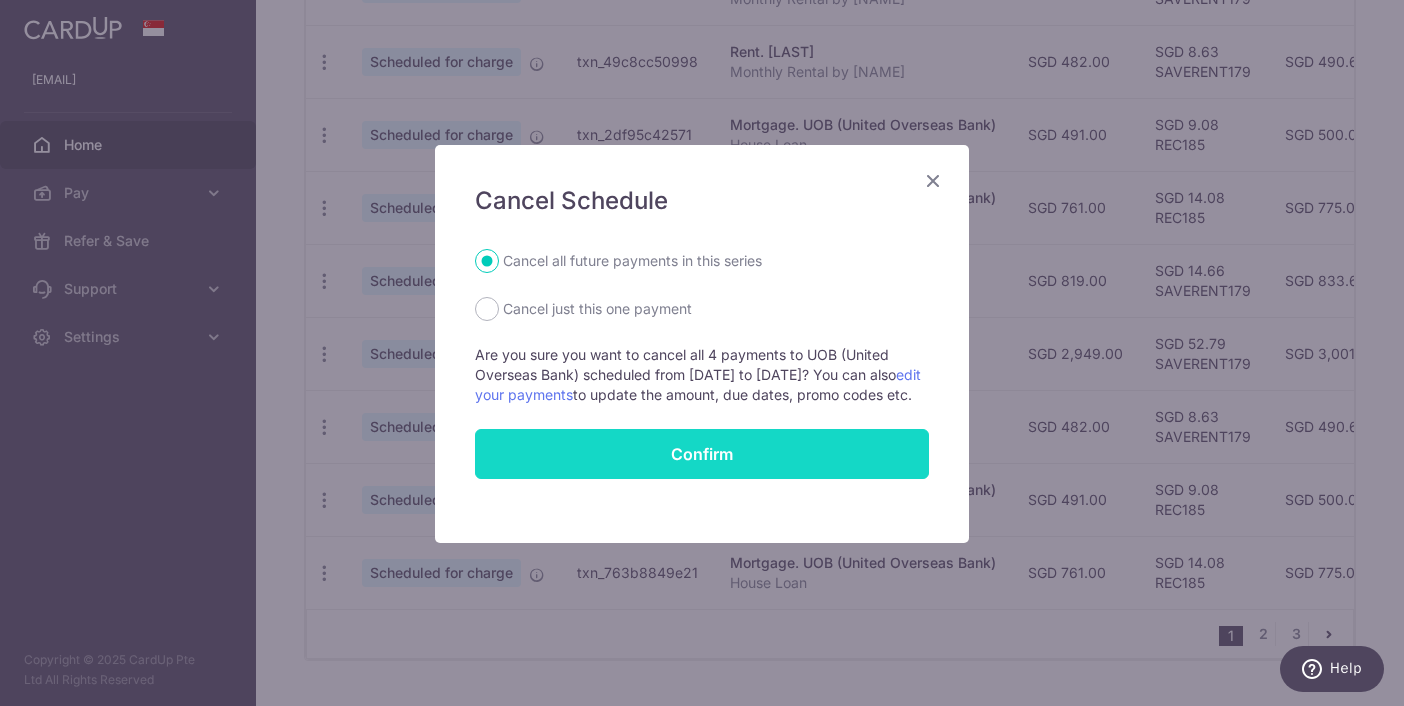click on "Confirm" at bounding box center [702, 454] 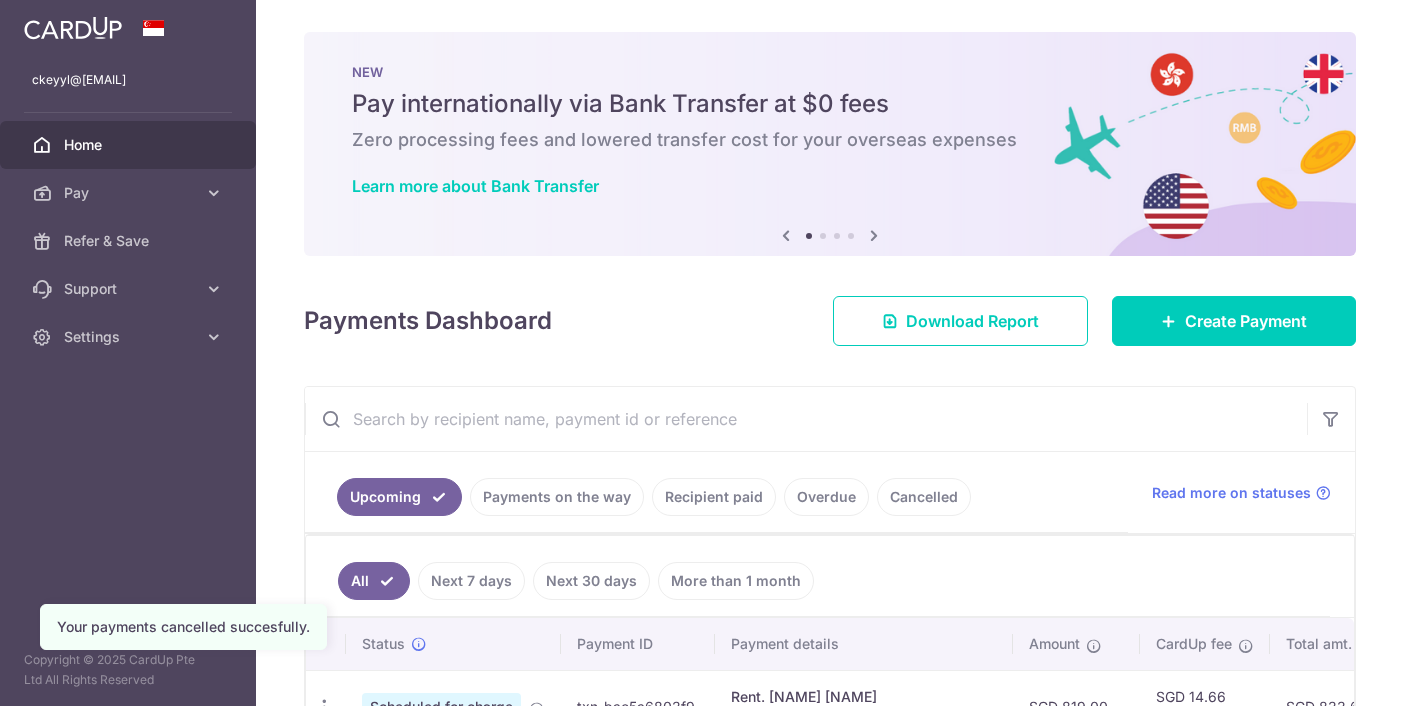 scroll, scrollTop: 0, scrollLeft: 0, axis: both 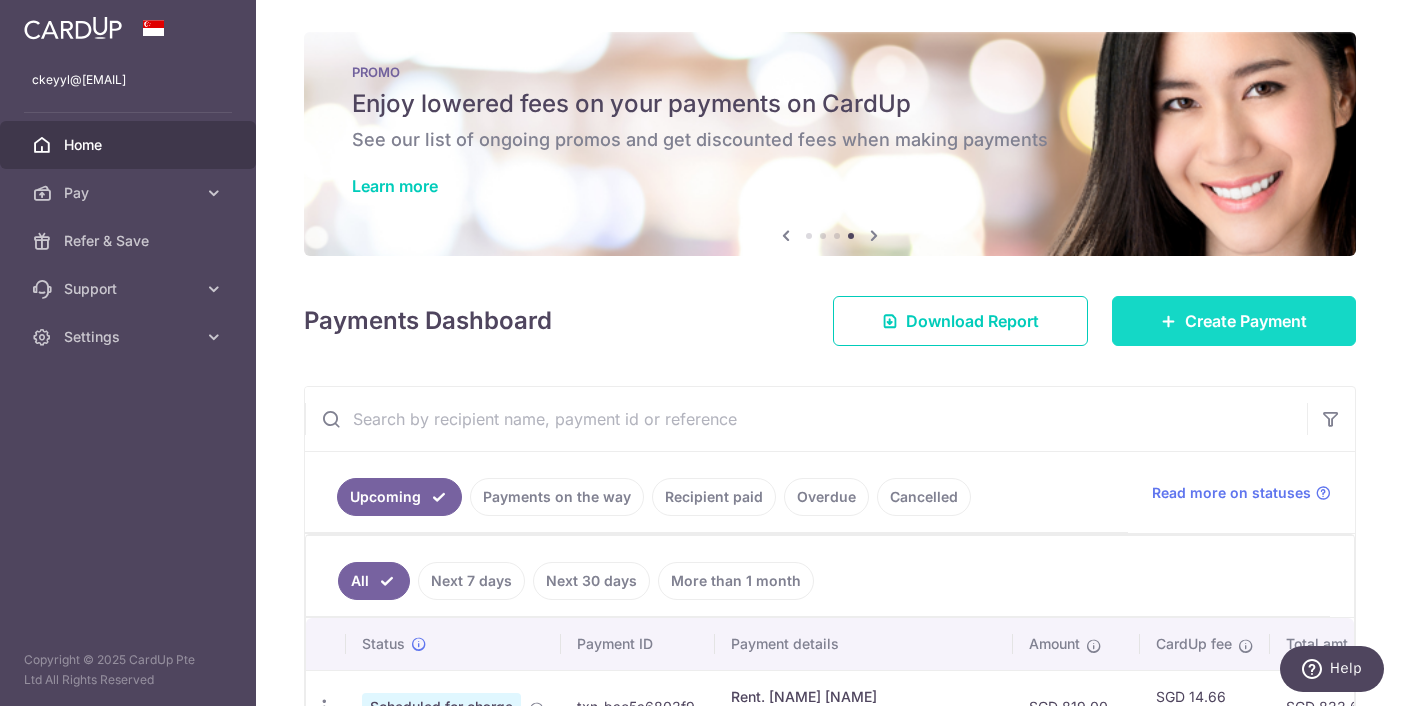 click on "Create Payment" at bounding box center (1246, 321) 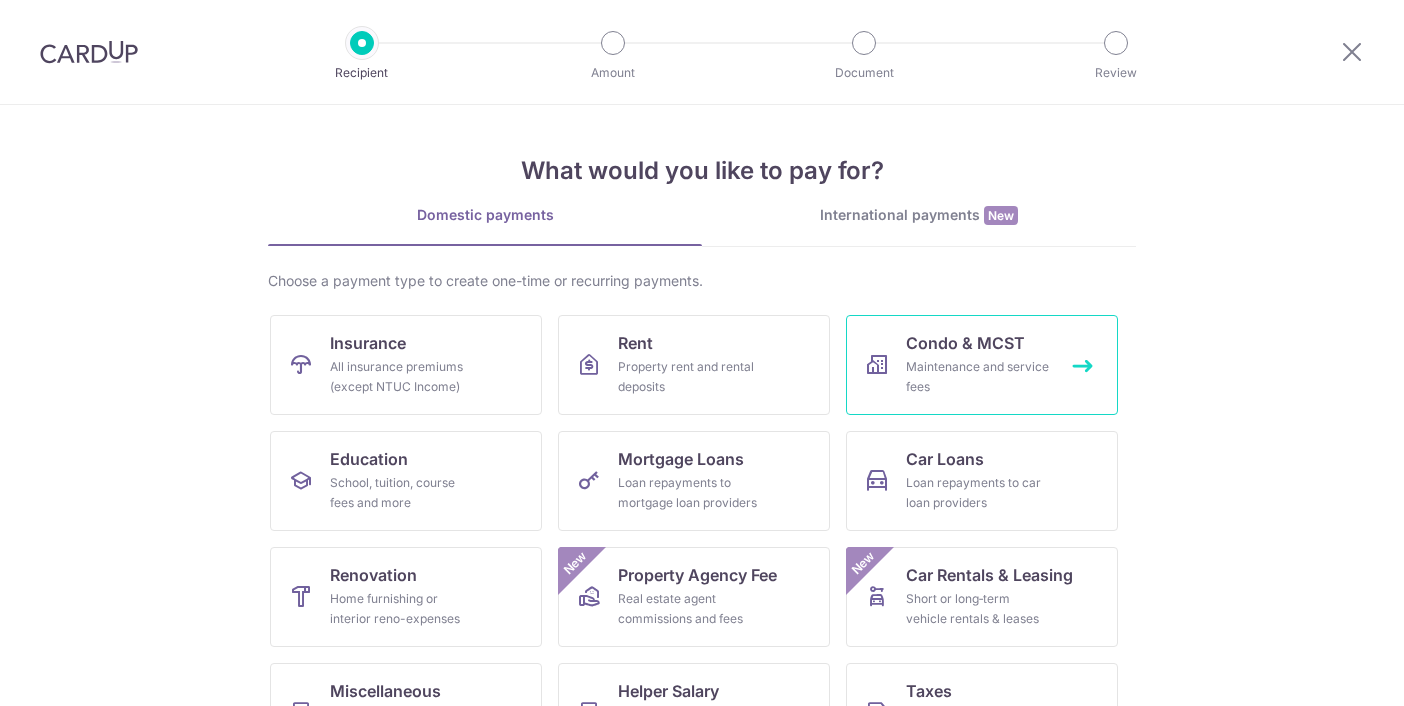 scroll, scrollTop: 0, scrollLeft: 0, axis: both 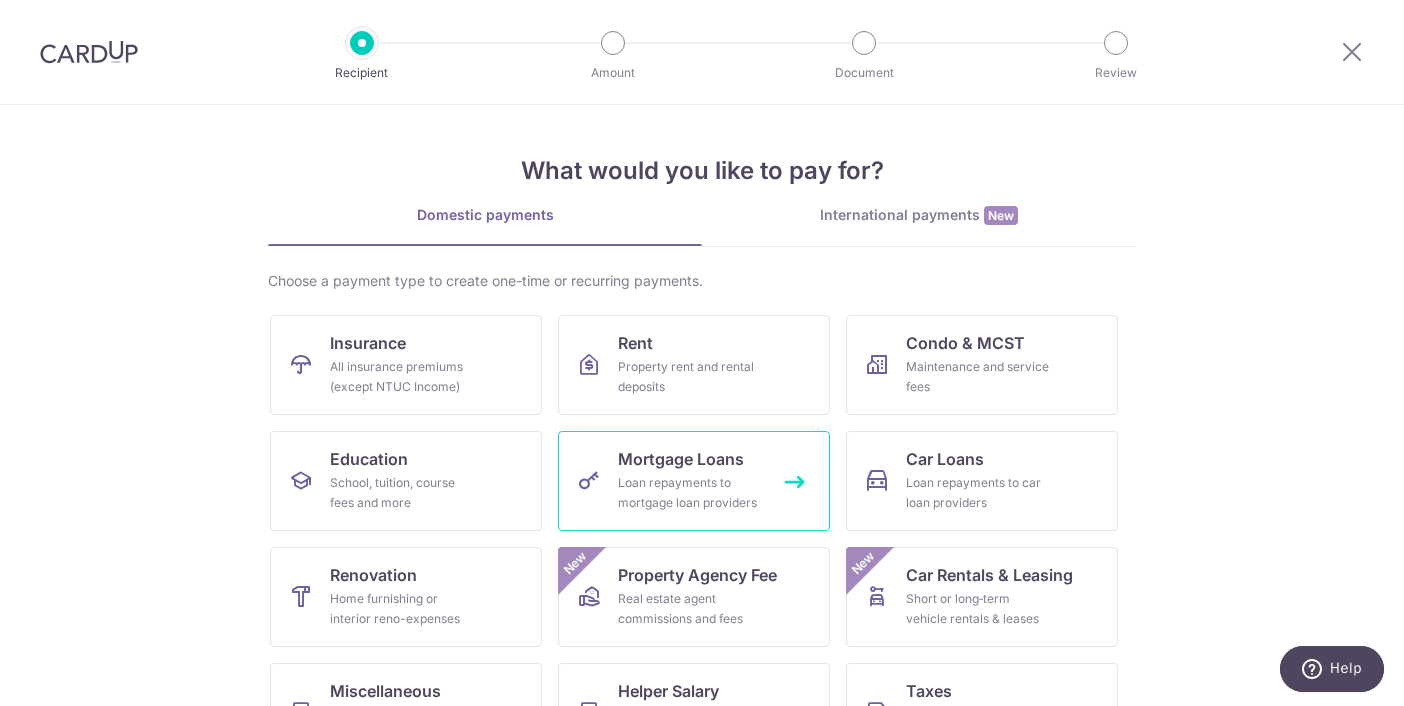 click on "Loan repayments to mortgage loan providers" at bounding box center (690, 493) 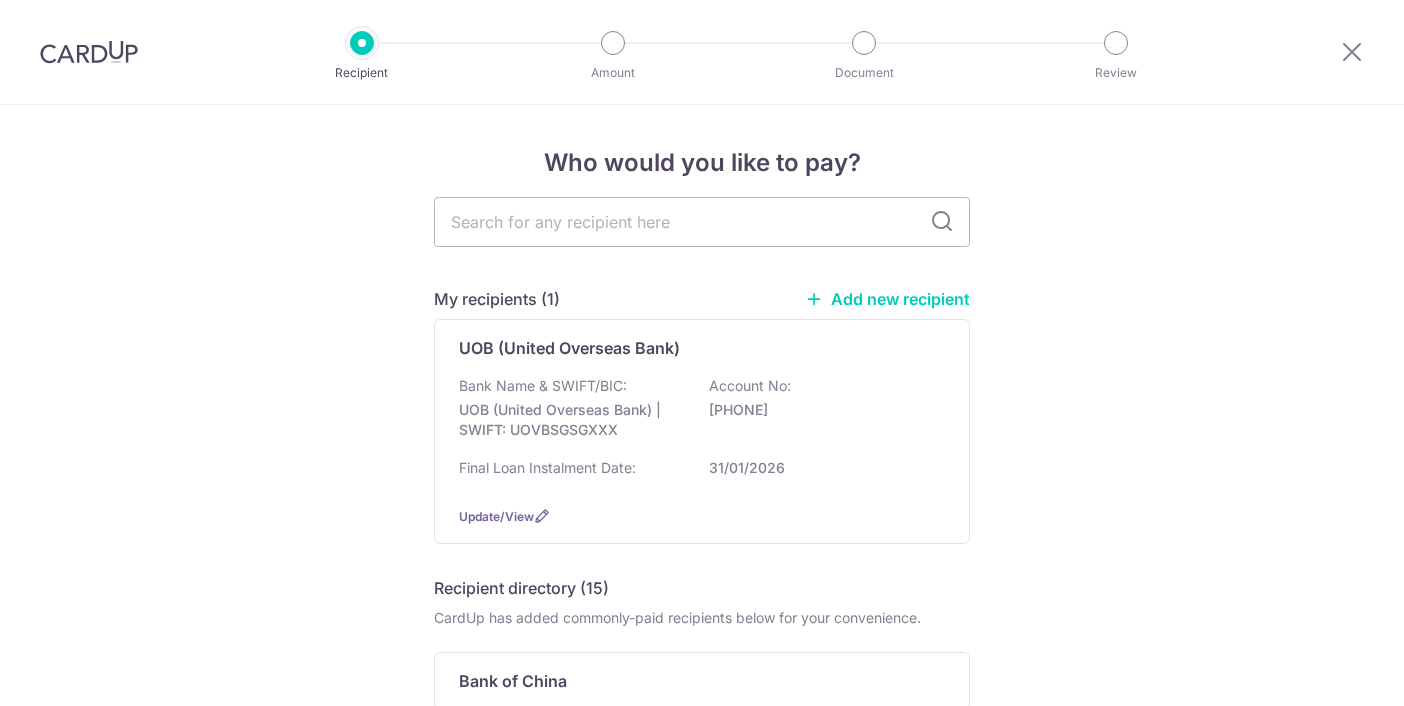 scroll, scrollTop: 0, scrollLeft: 0, axis: both 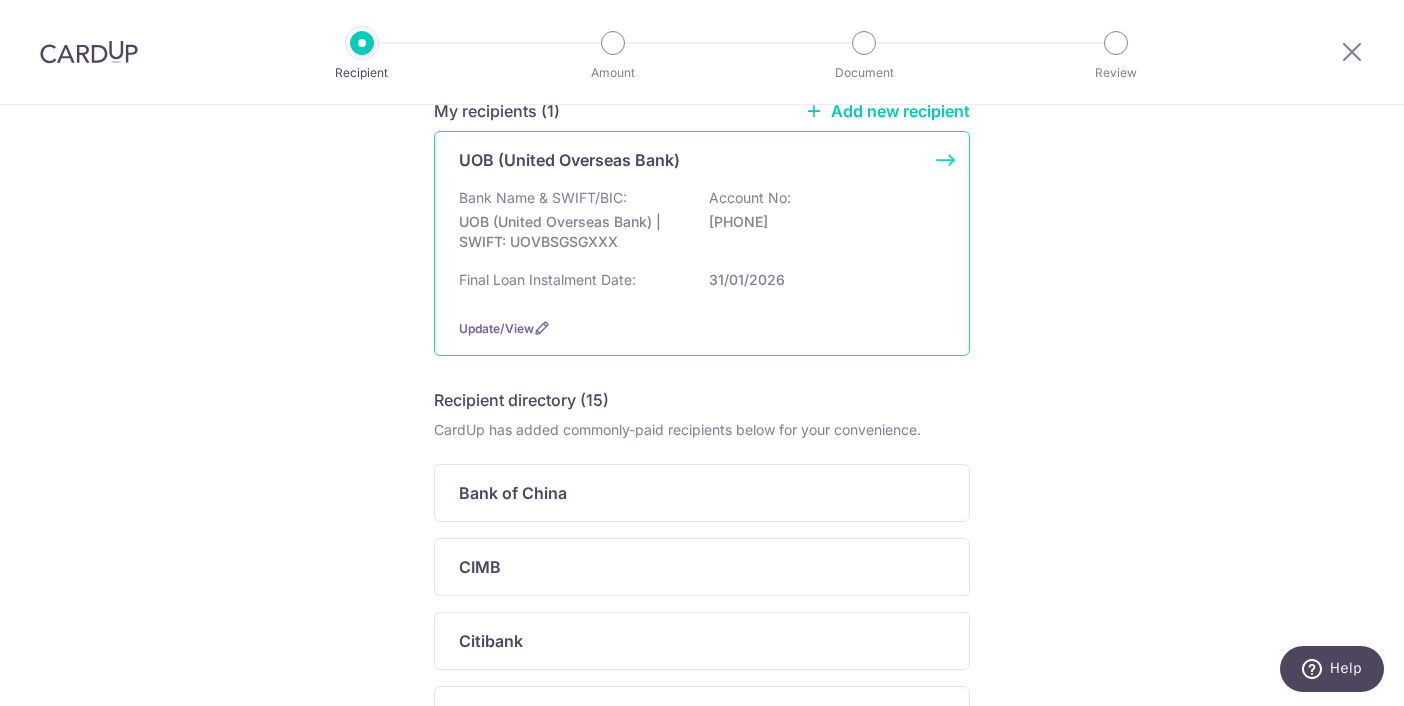 click on "31/01/2026" at bounding box center [821, 280] 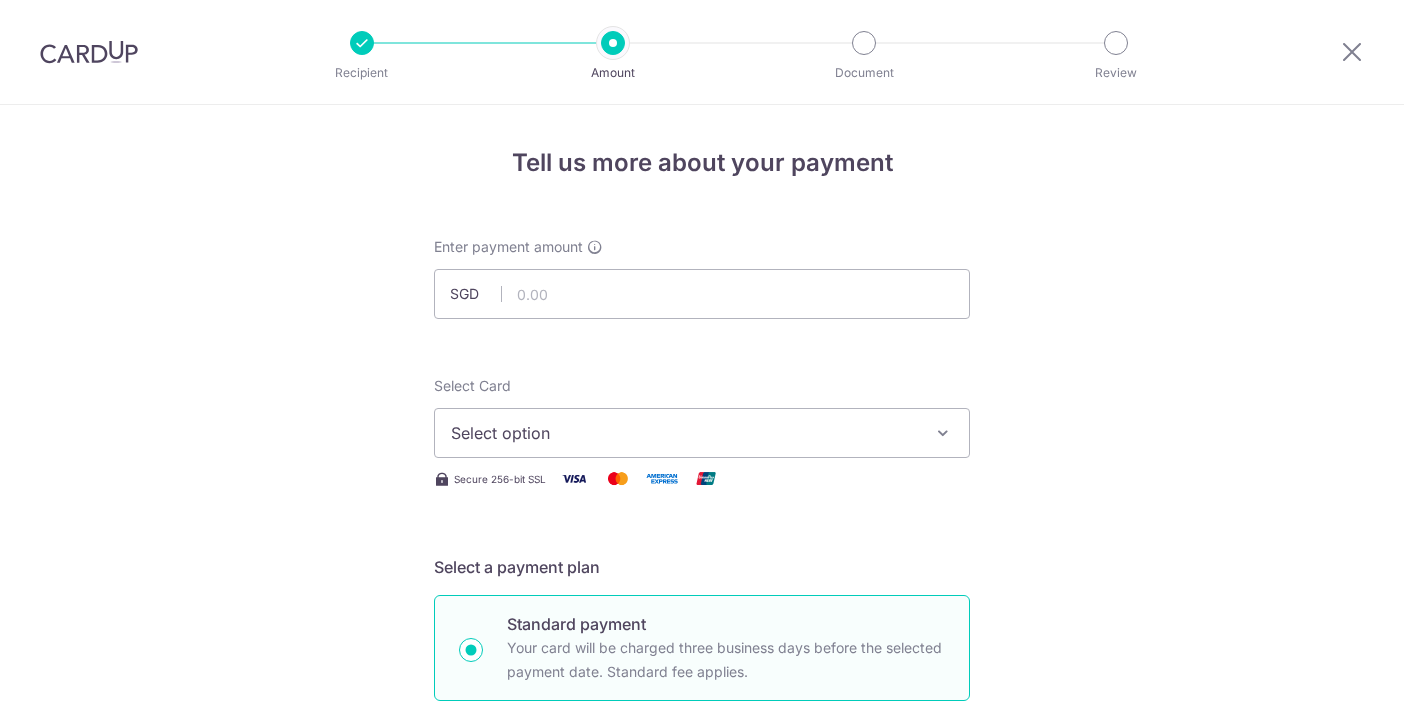scroll, scrollTop: 0, scrollLeft: 0, axis: both 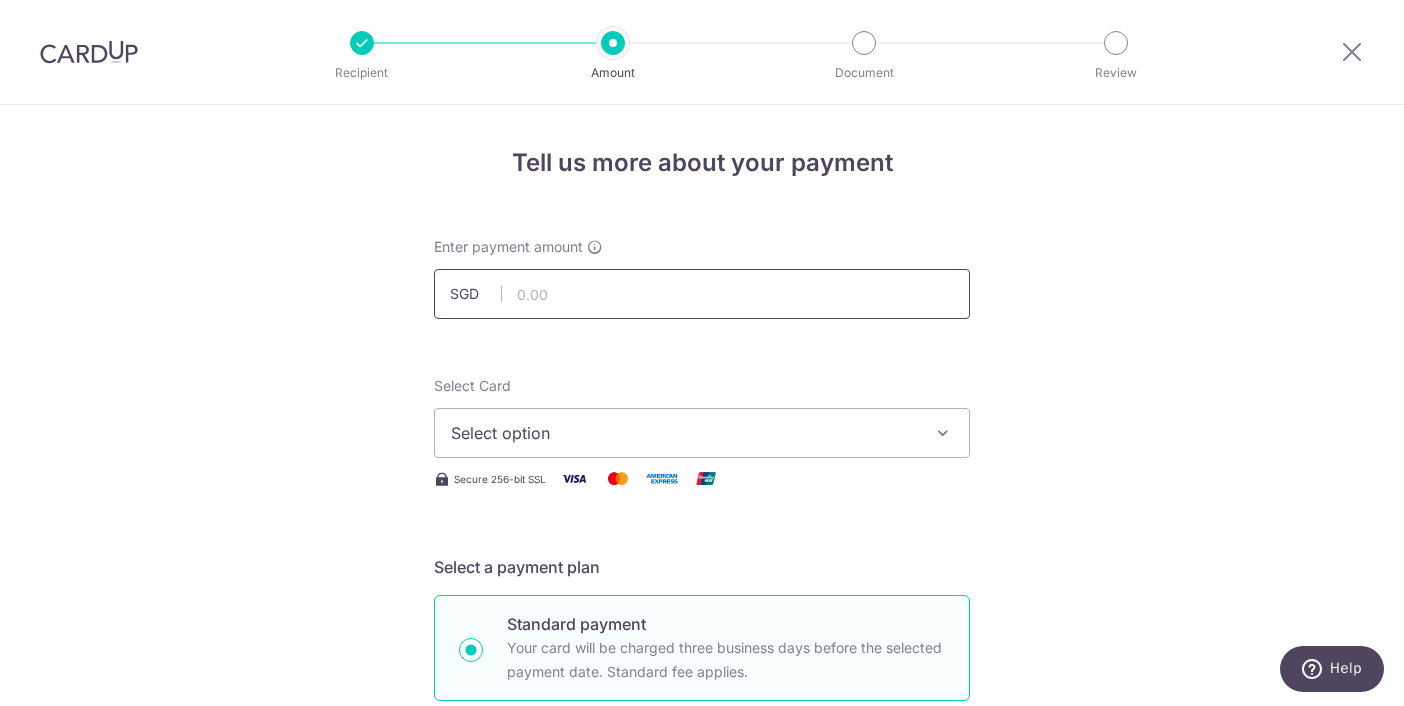 click at bounding box center (702, 294) 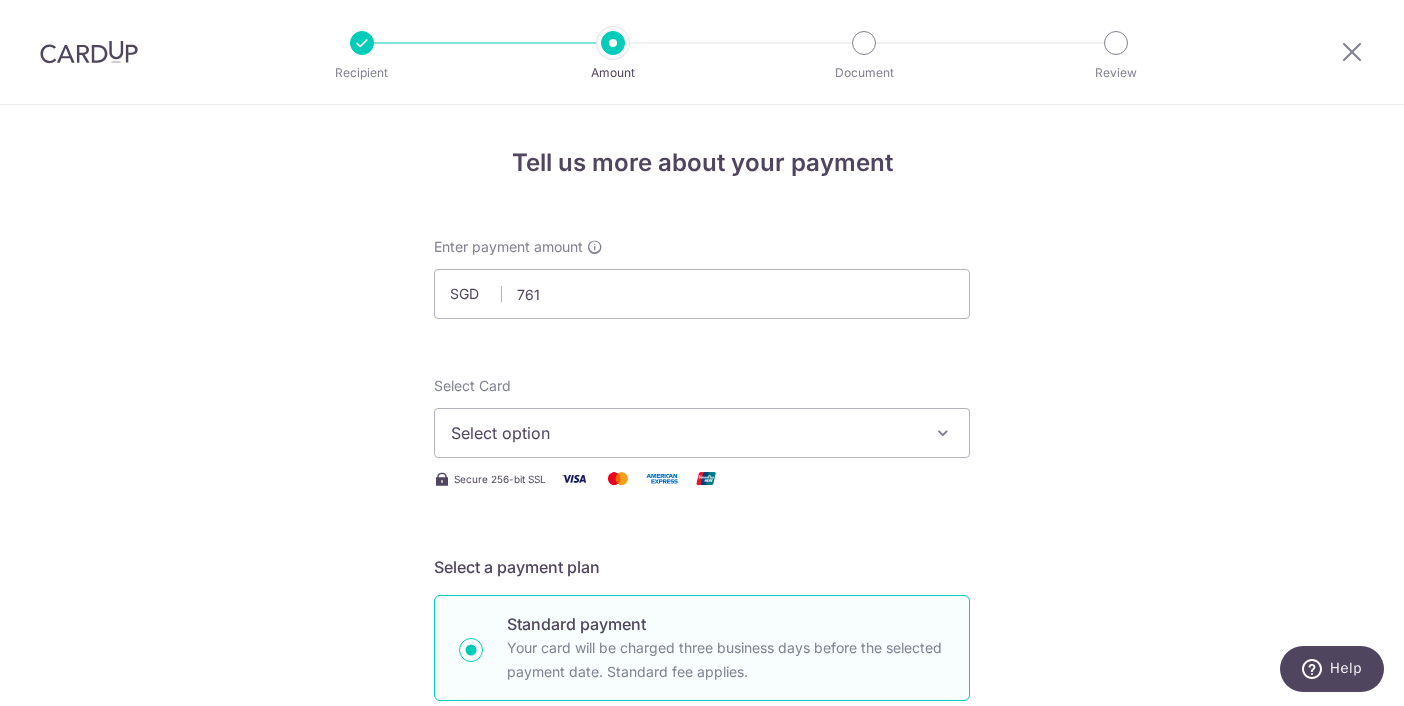 type on "761.00" 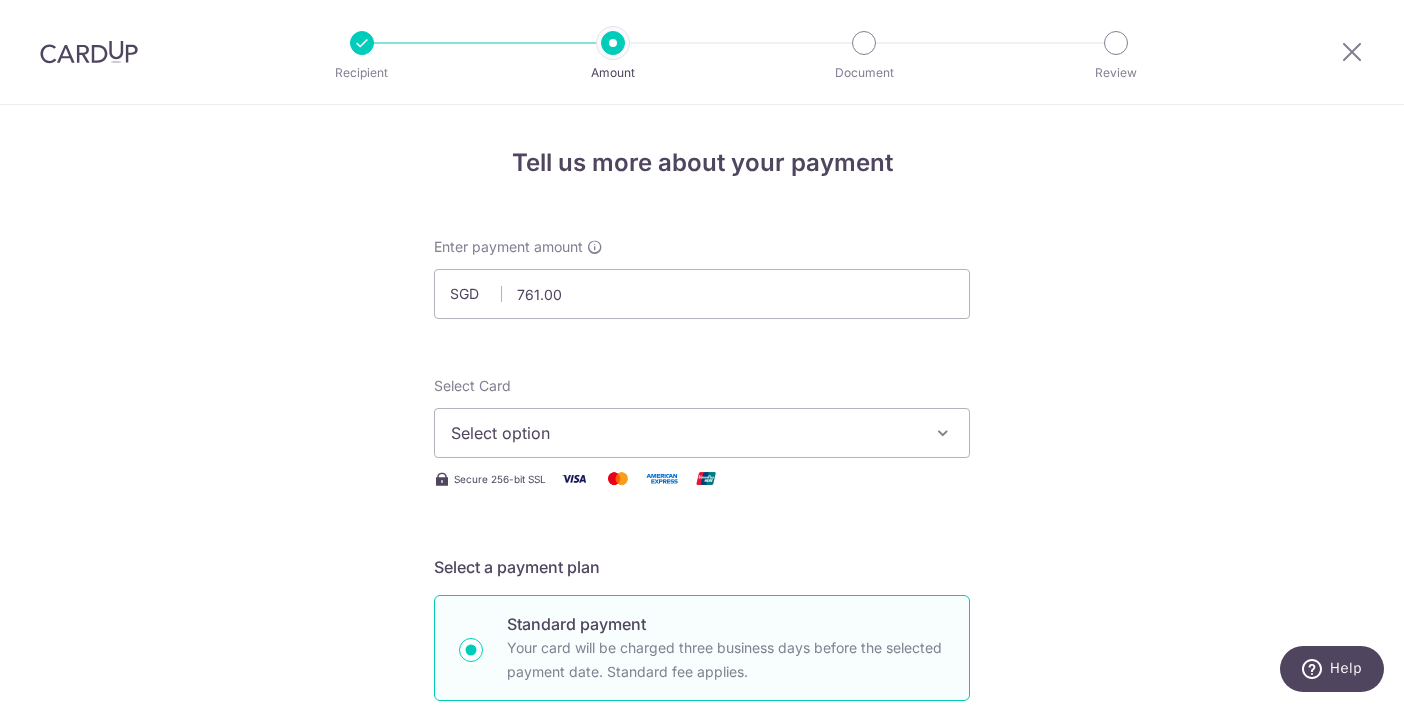 click on "Select option" at bounding box center (684, 433) 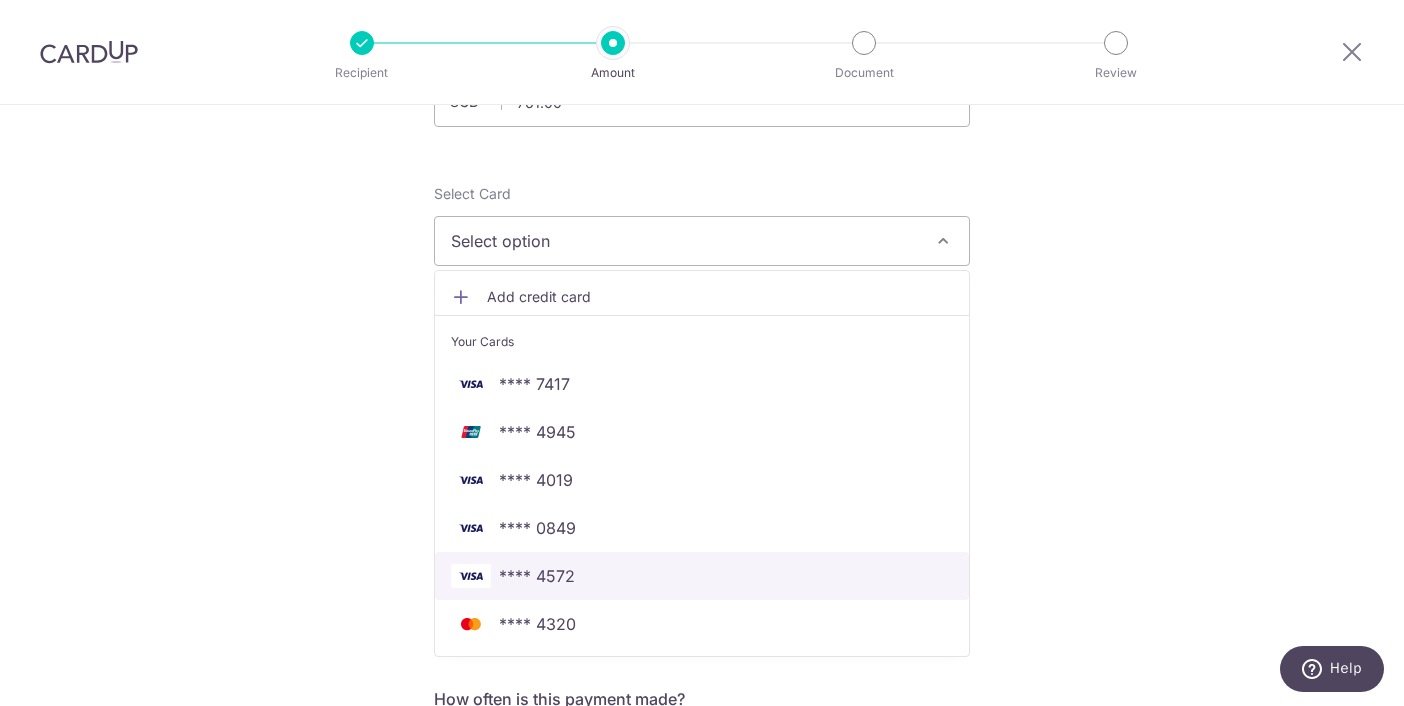 scroll, scrollTop: 202, scrollLeft: 0, axis: vertical 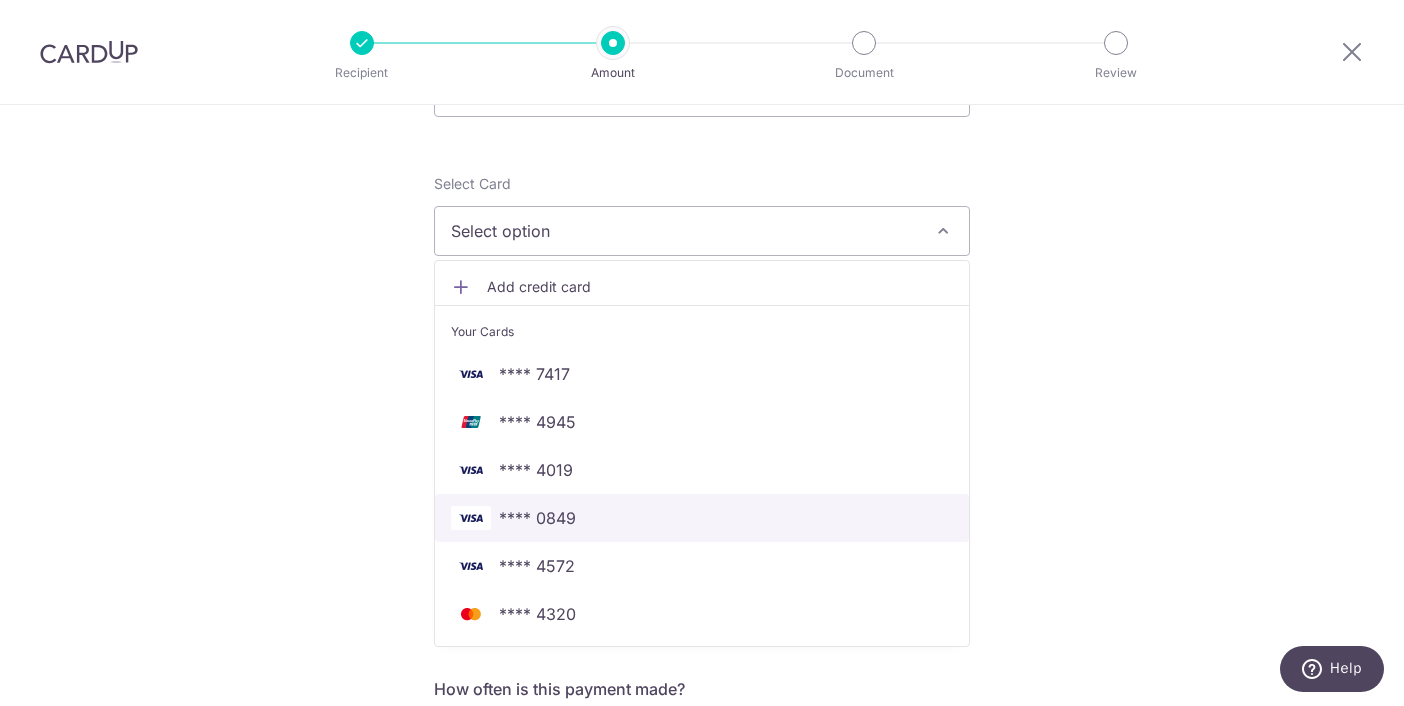 click on "**** 0849" at bounding box center (537, 518) 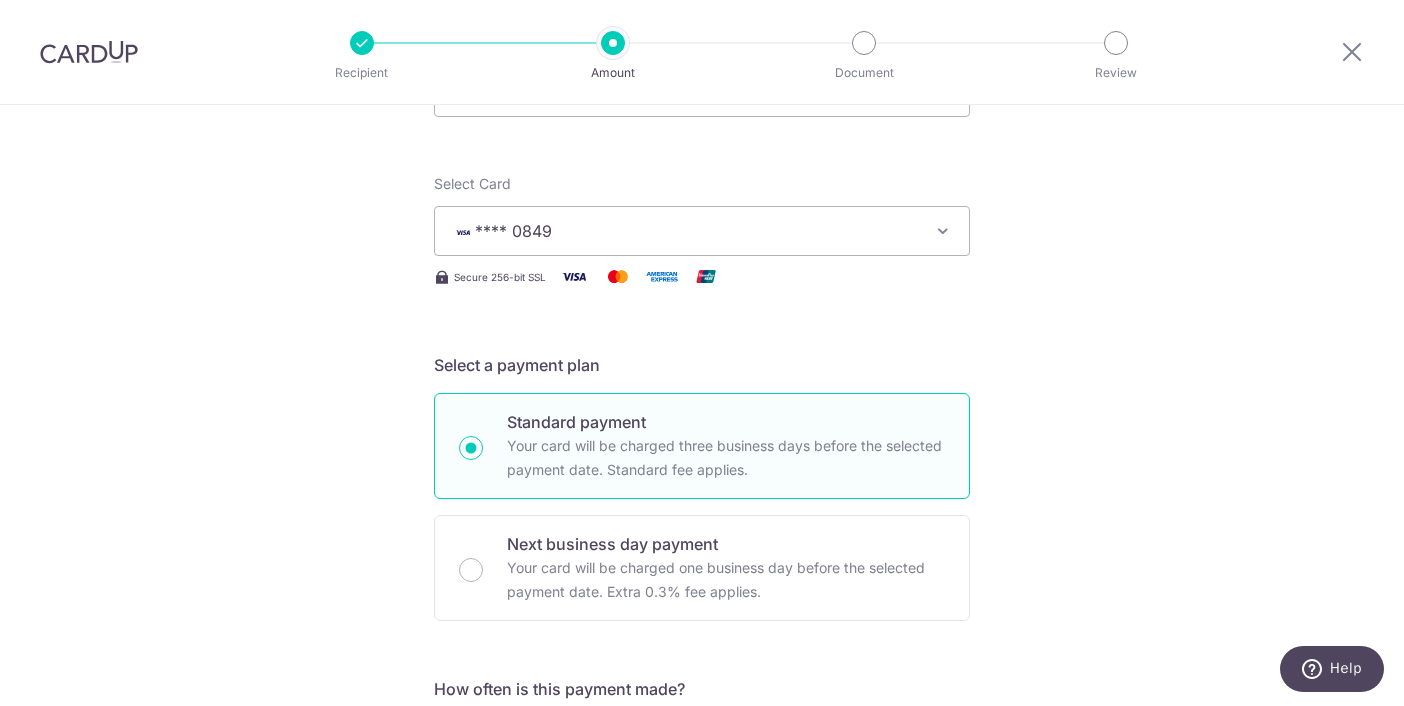 click on "Tell us more about your payment
Enter payment amount
SGD
761.00
761.00
Select Card
**** [LAST_FOUR_DIGITS]
Add credit card
Your Cards
**** [LAST_FOUR_DIGITS]
**** [LAST_FOUR_DIGITS]
**** [LAST_FOUR_DIGITS]
**** [LAST_FOUR_DIGITS]
**** [LAST_FOUR_DIGITS]
**** [LAST_FOUR_DIGITS]
Secure 256-bit SSL
Text" at bounding box center (702, 807) 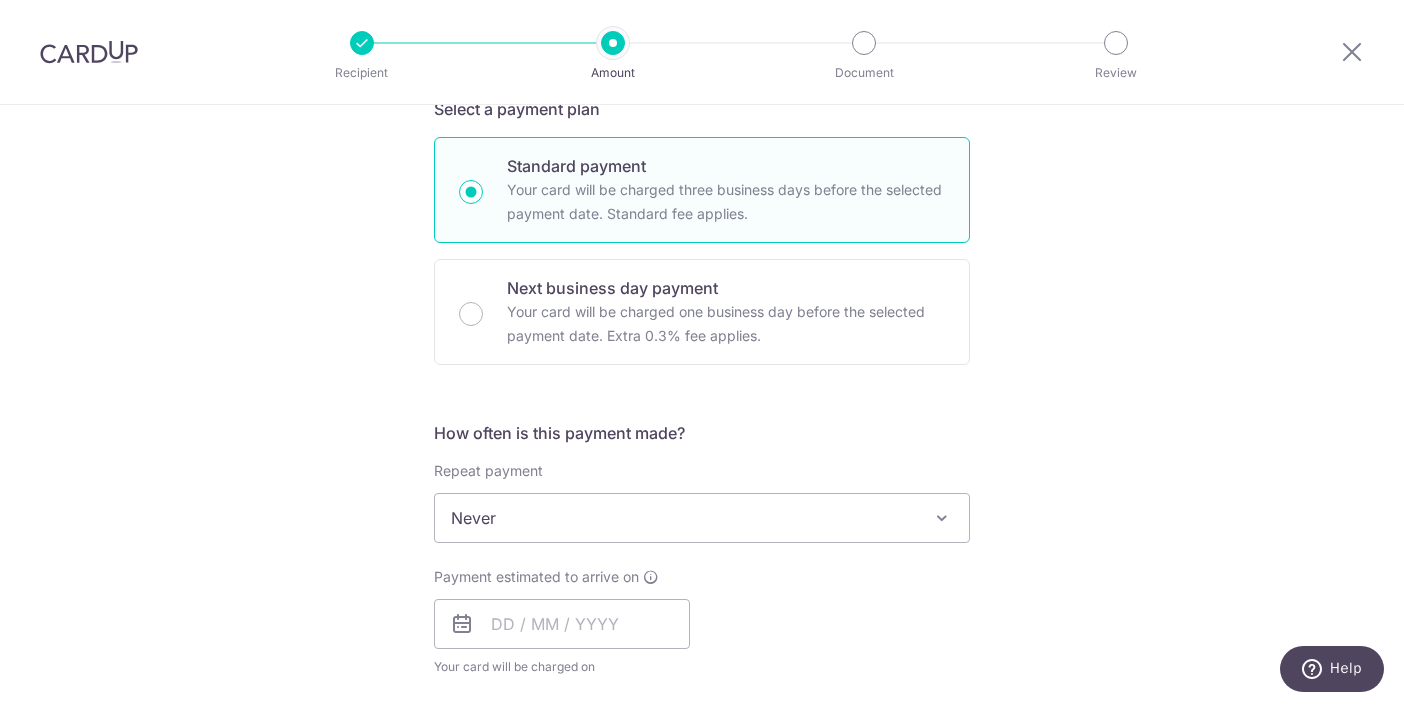 scroll, scrollTop: 509, scrollLeft: 0, axis: vertical 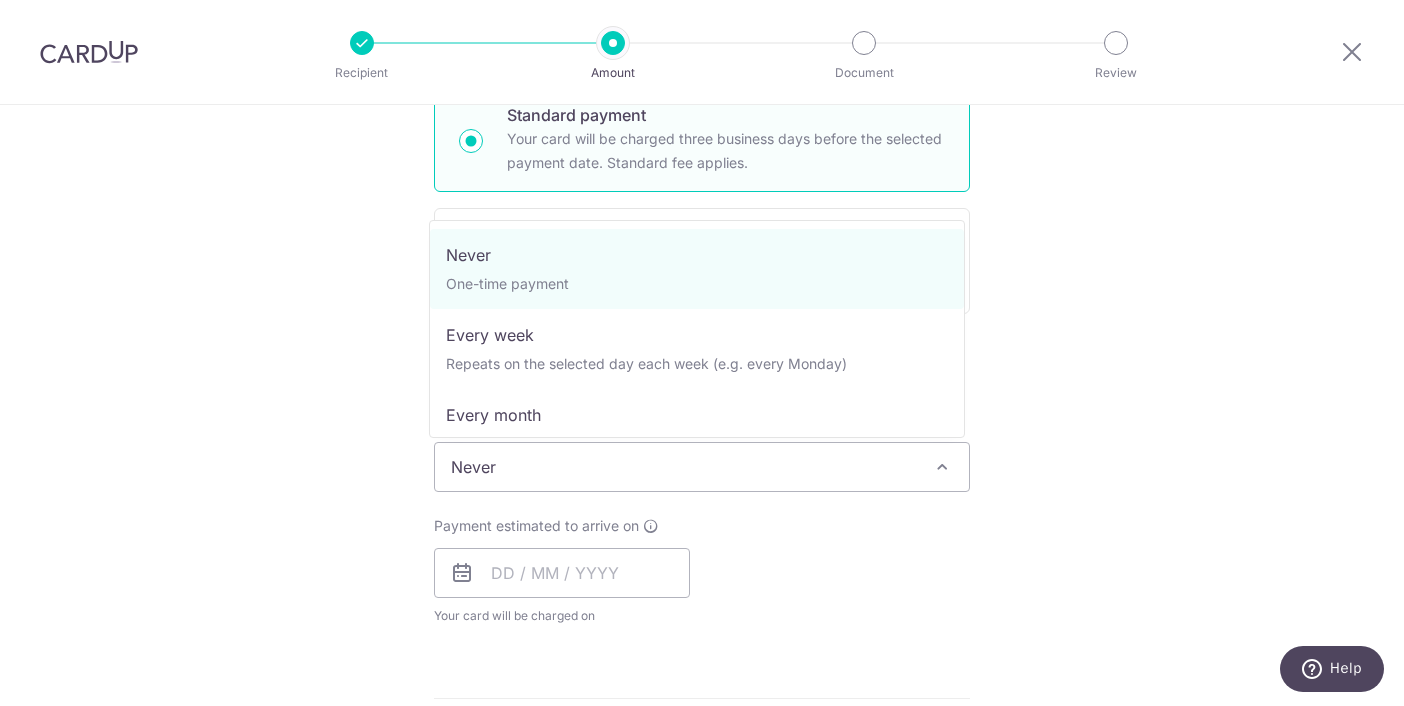 click at bounding box center (942, 467) 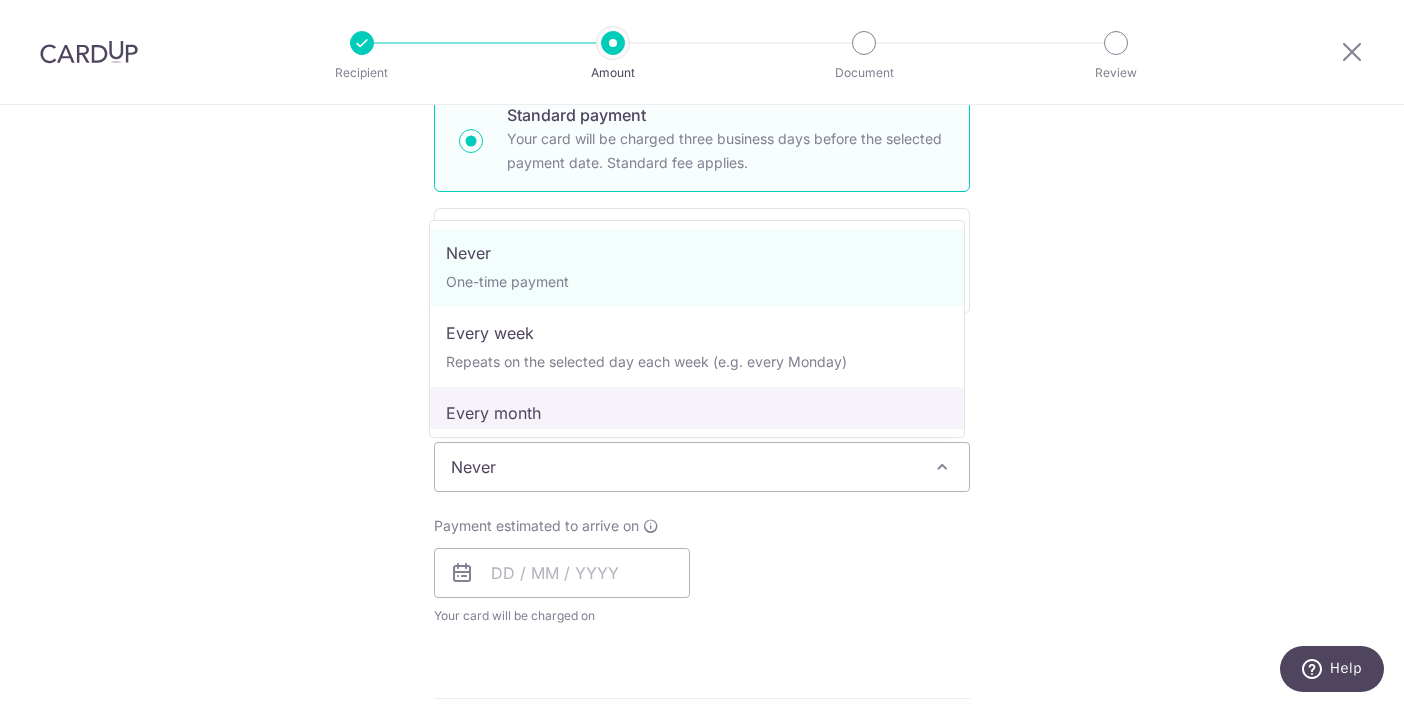 scroll, scrollTop: 4, scrollLeft: 0, axis: vertical 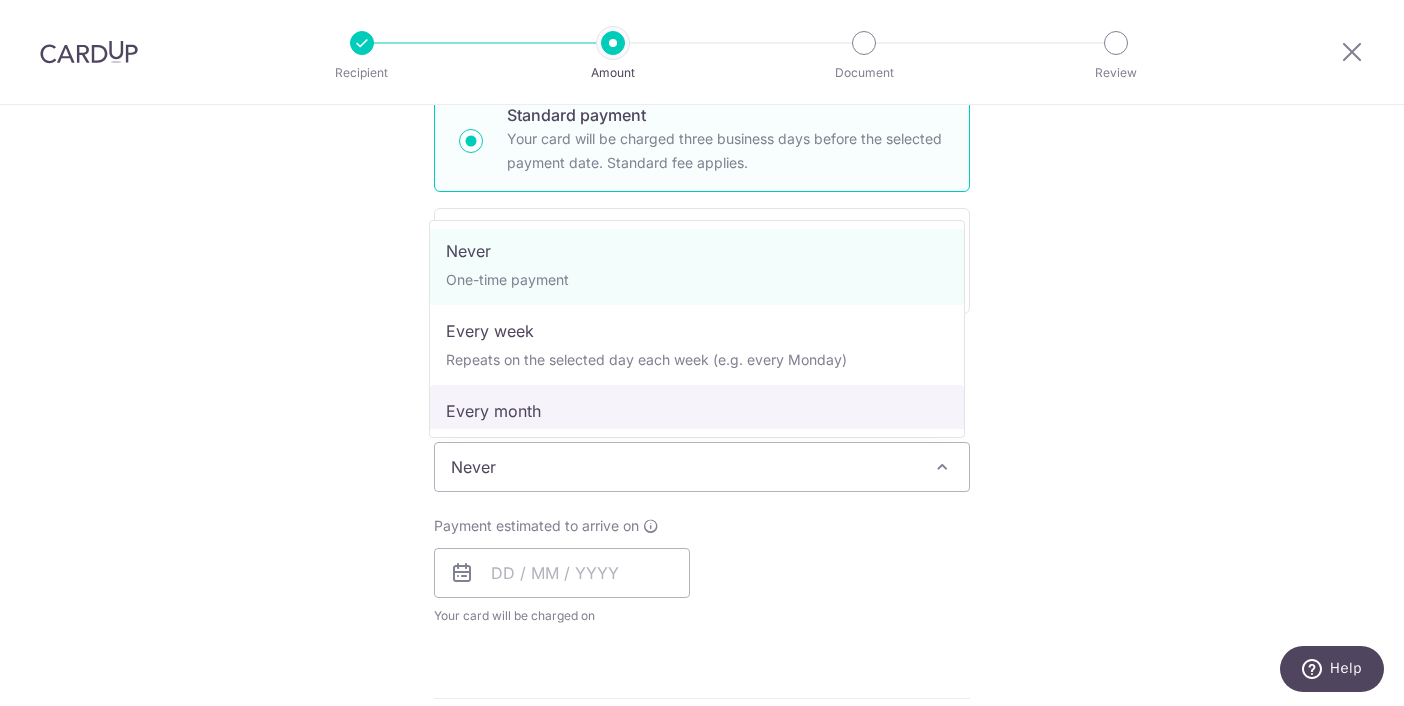 select on "3" 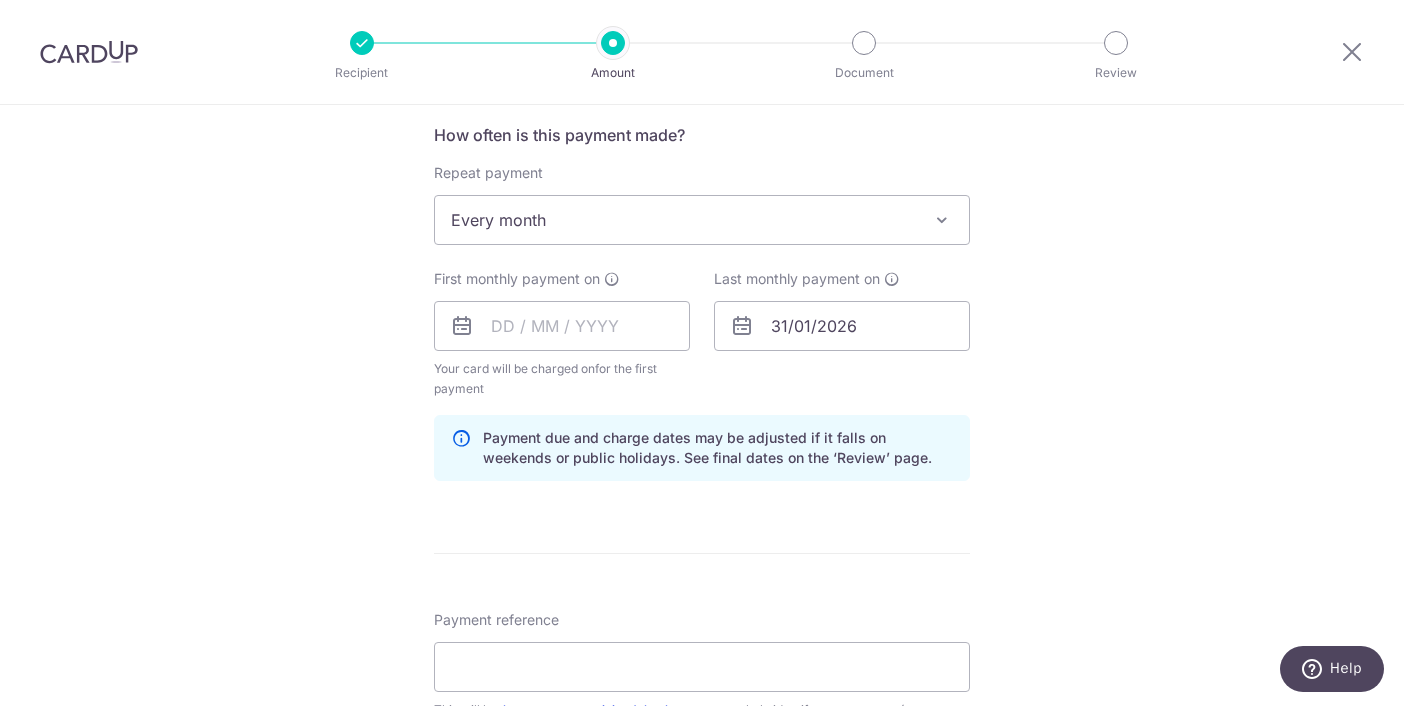 scroll, scrollTop: 805, scrollLeft: 0, axis: vertical 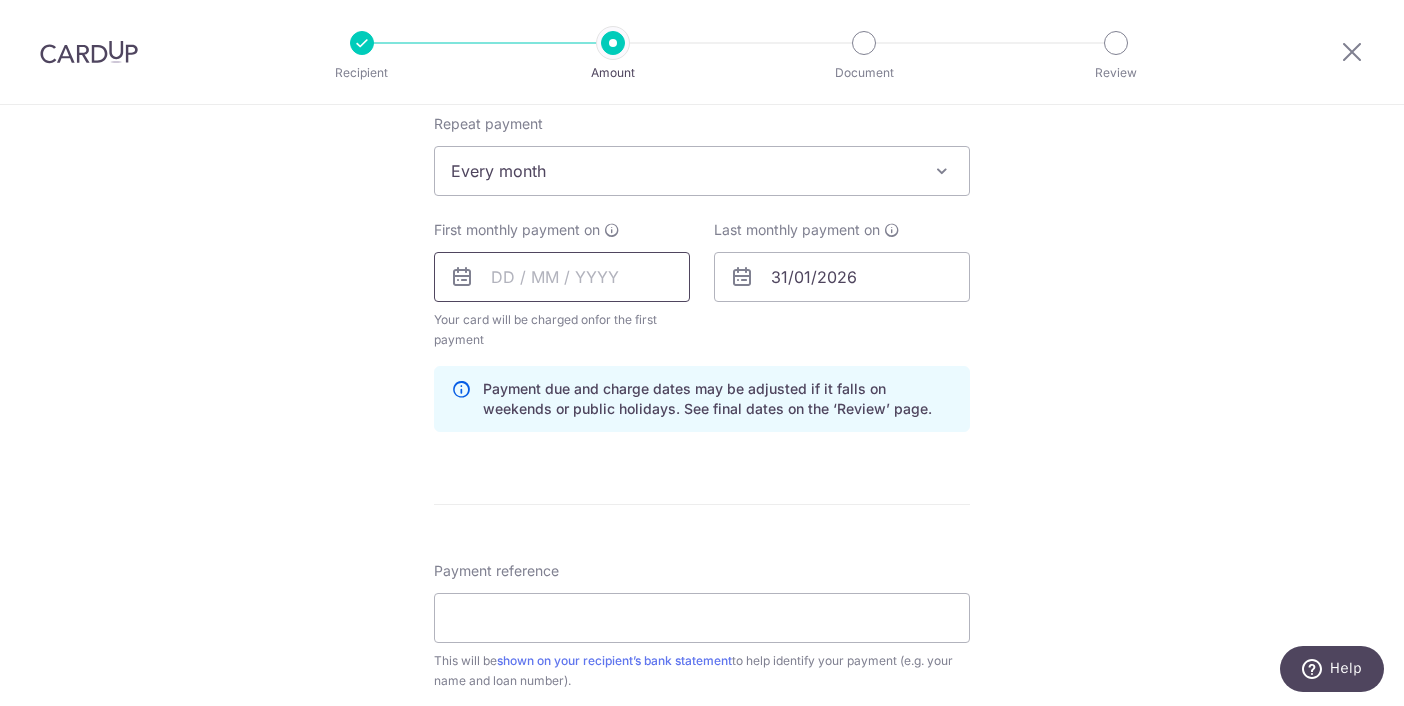 click at bounding box center (562, 277) 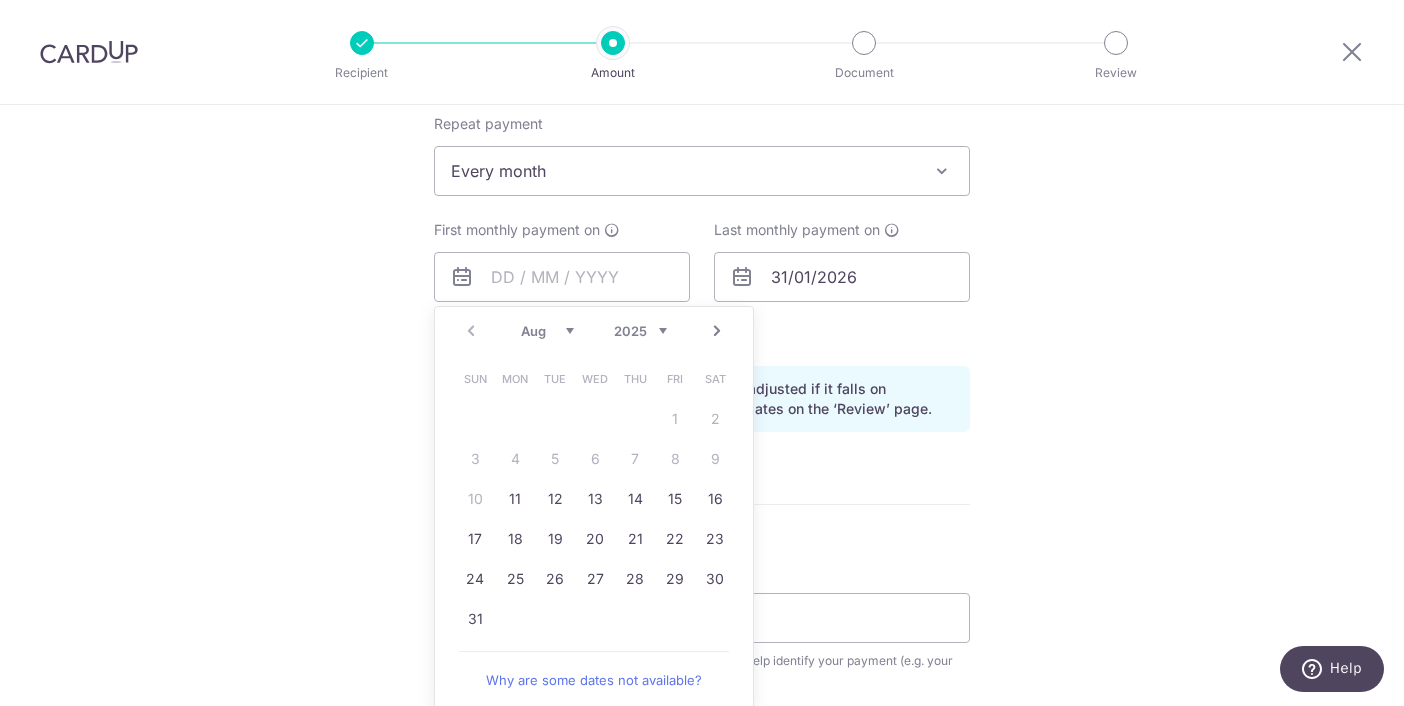 click on "Next" at bounding box center [717, 331] 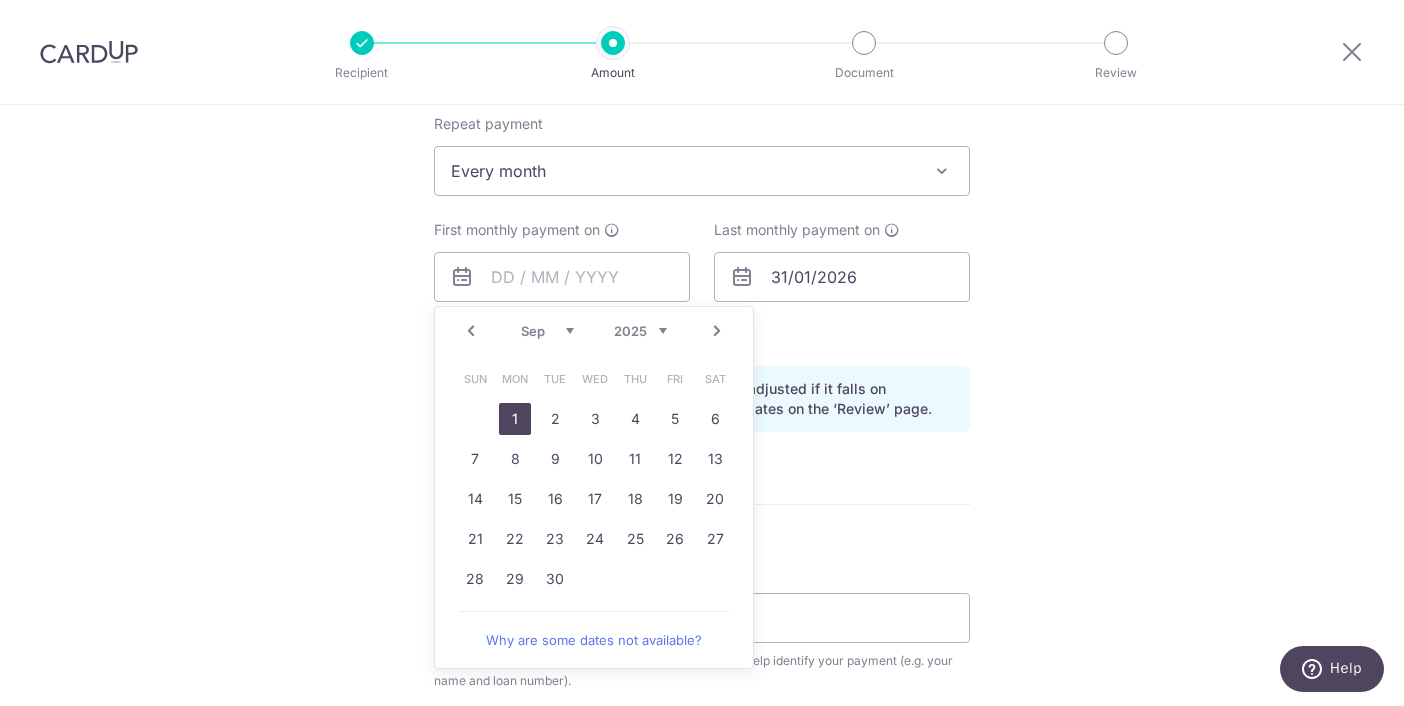 click on "1" at bounding box center (515, 419) 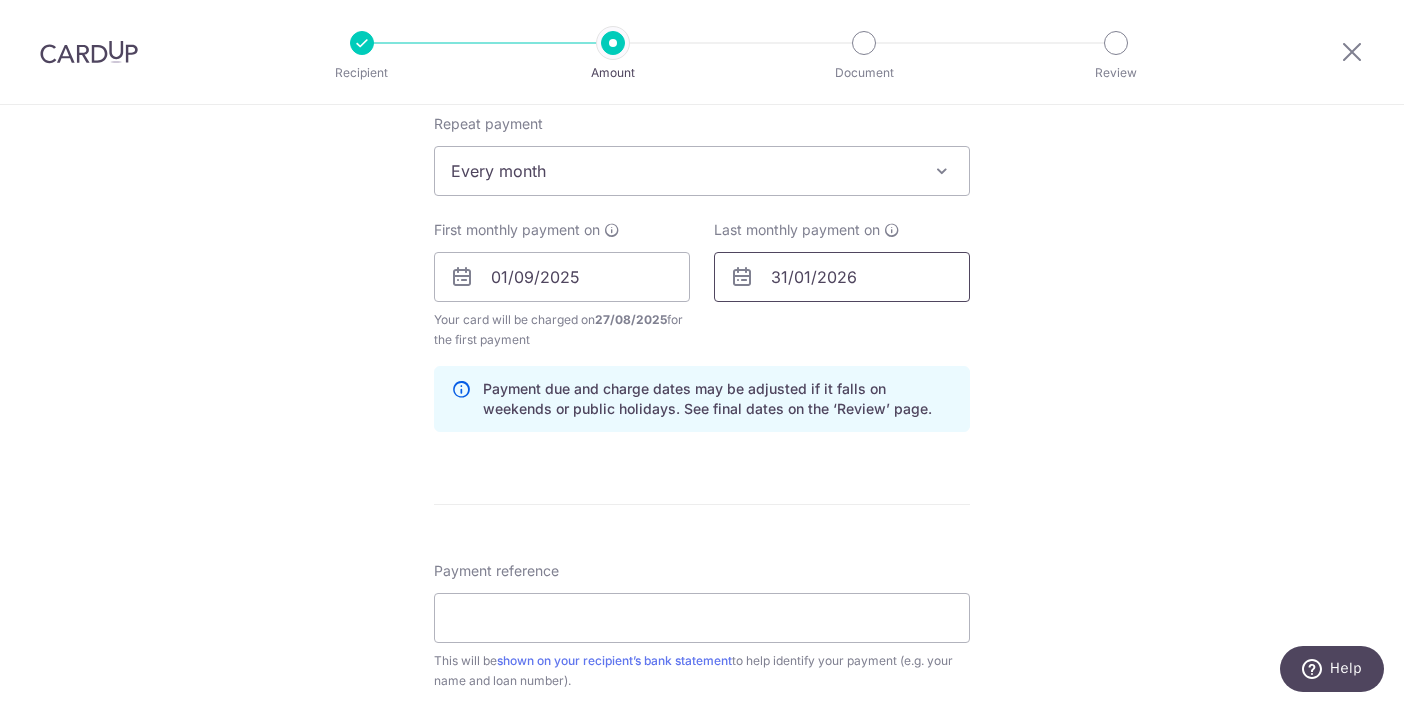 click on "31/01/2026" at bounding box center (842, 277) 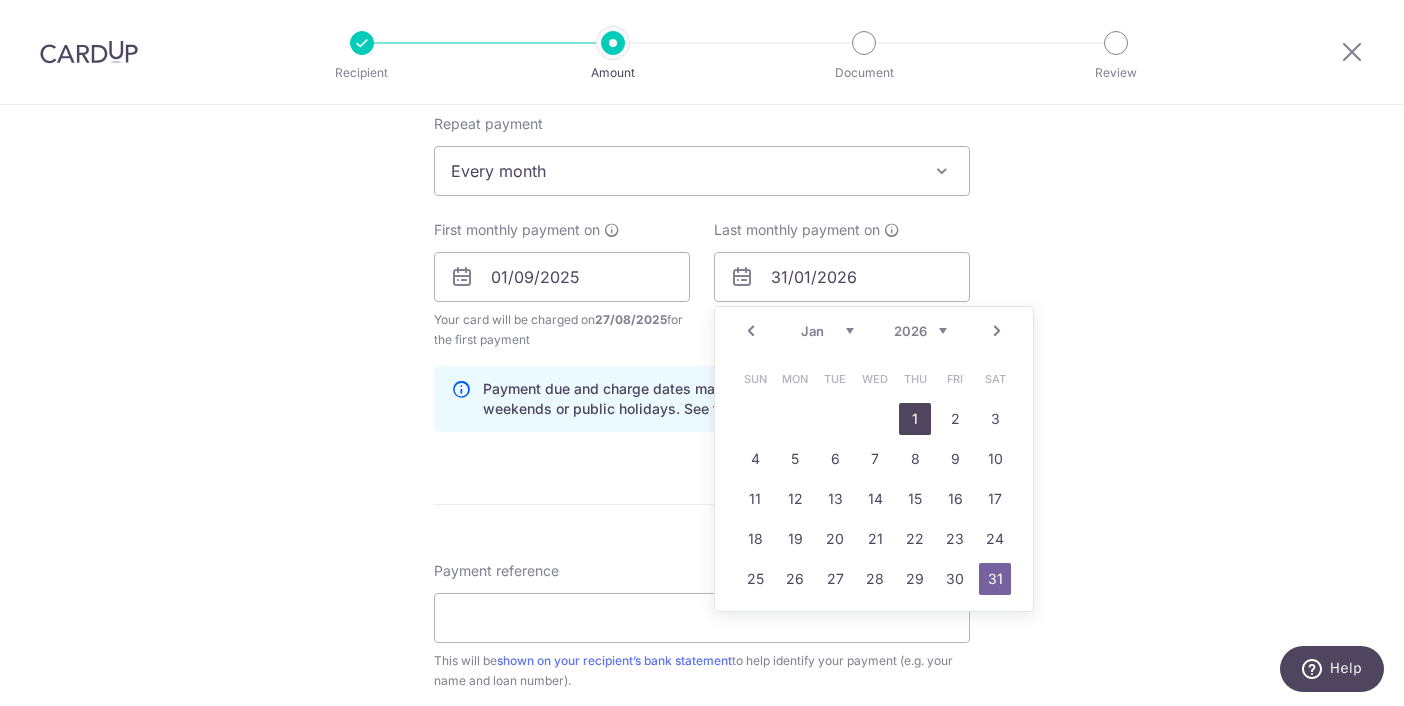 click on "1" at bounding box center (915, 419) 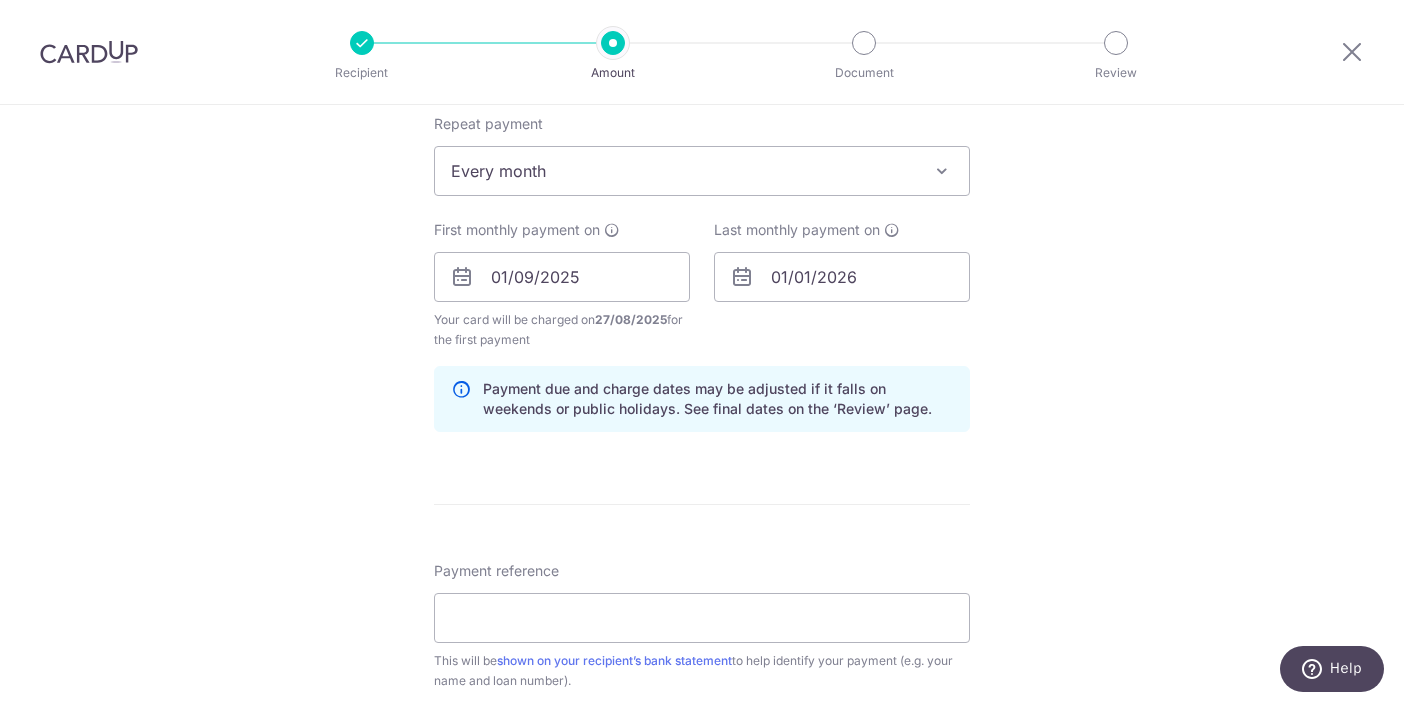 click on "Tell us more about your payment
Enter payment amount
SGD
761.00
761.00
Select Card
**** 0849
Add credit card
Your Cards
**** 7417
**** 4945
**** 4019
**** 0849
**** 4572
**** 4320
Secure 256-bit SSL
Text" at bounding box center (702, 255) 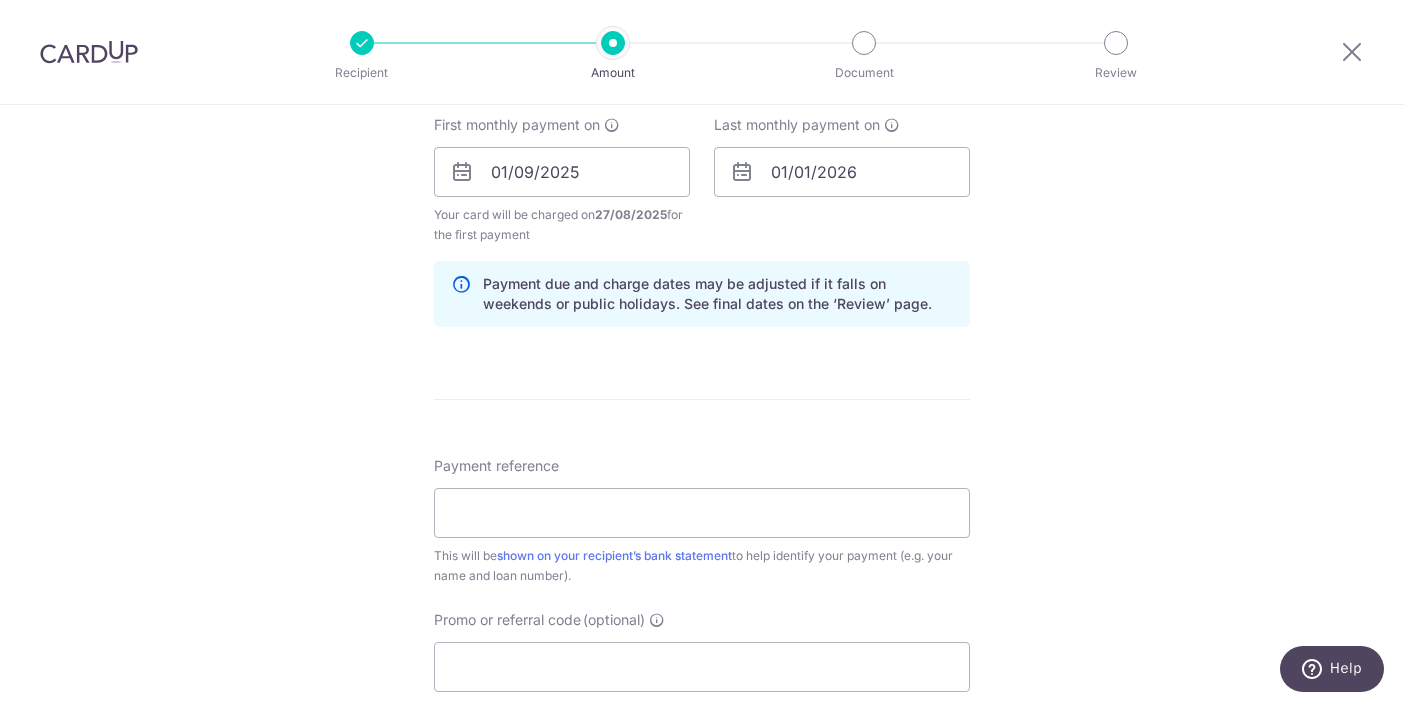 scroll, scrollTop: 917, scrollLeft: 0, axis: vertical 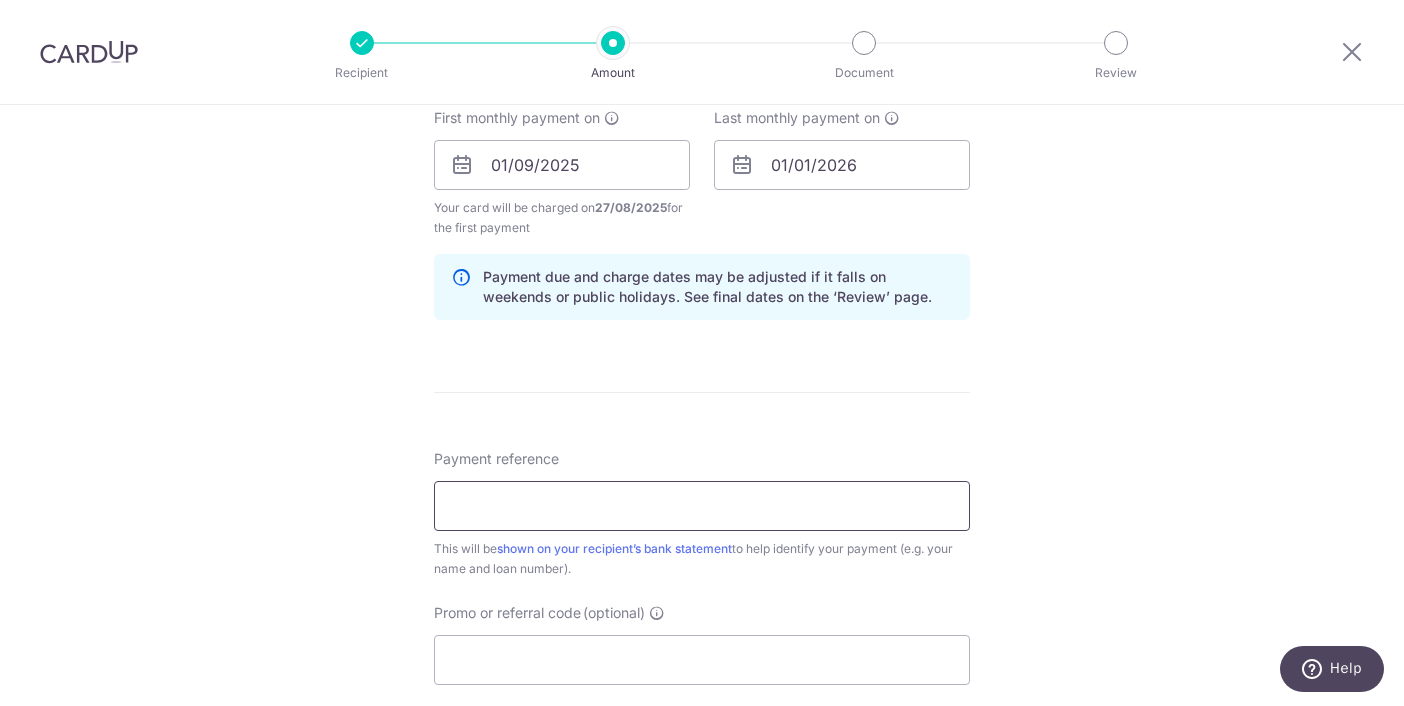 click on "Payment reference" at bounding box center [702, 506] 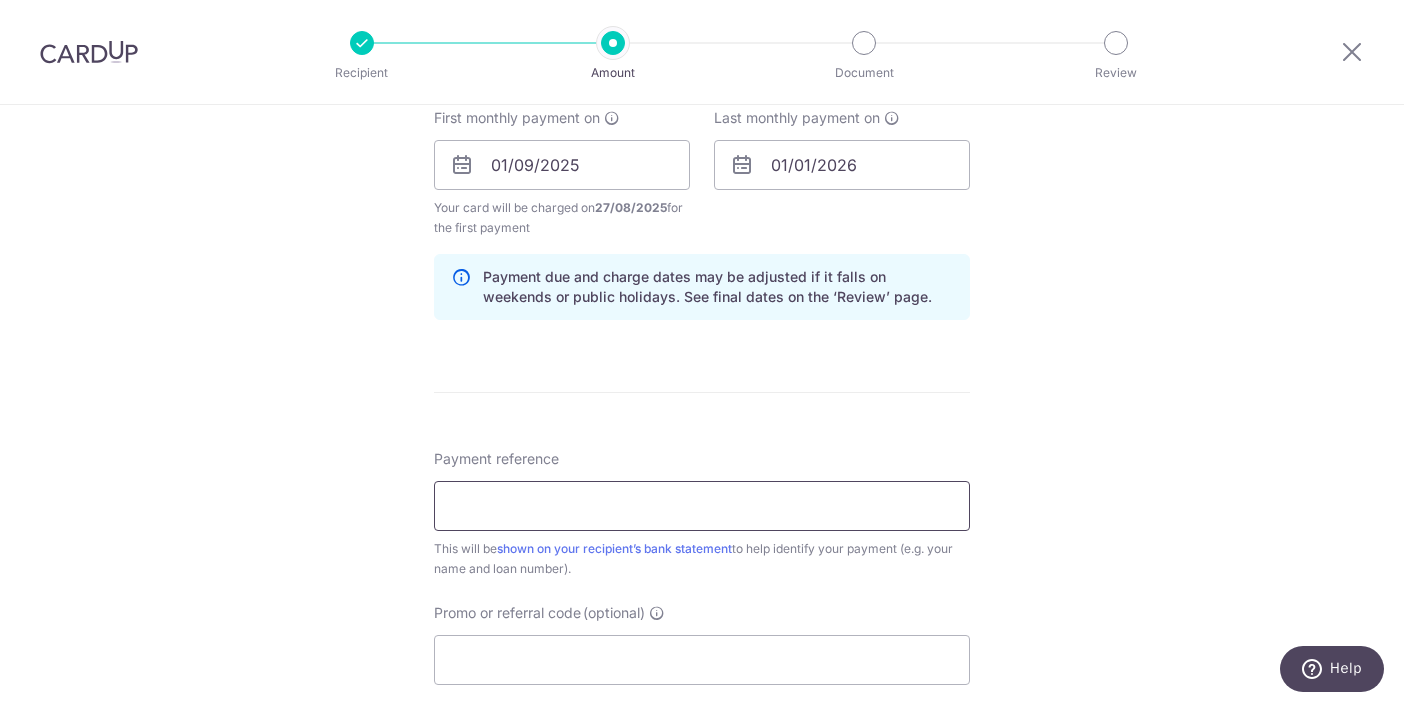 type on "House Loan" 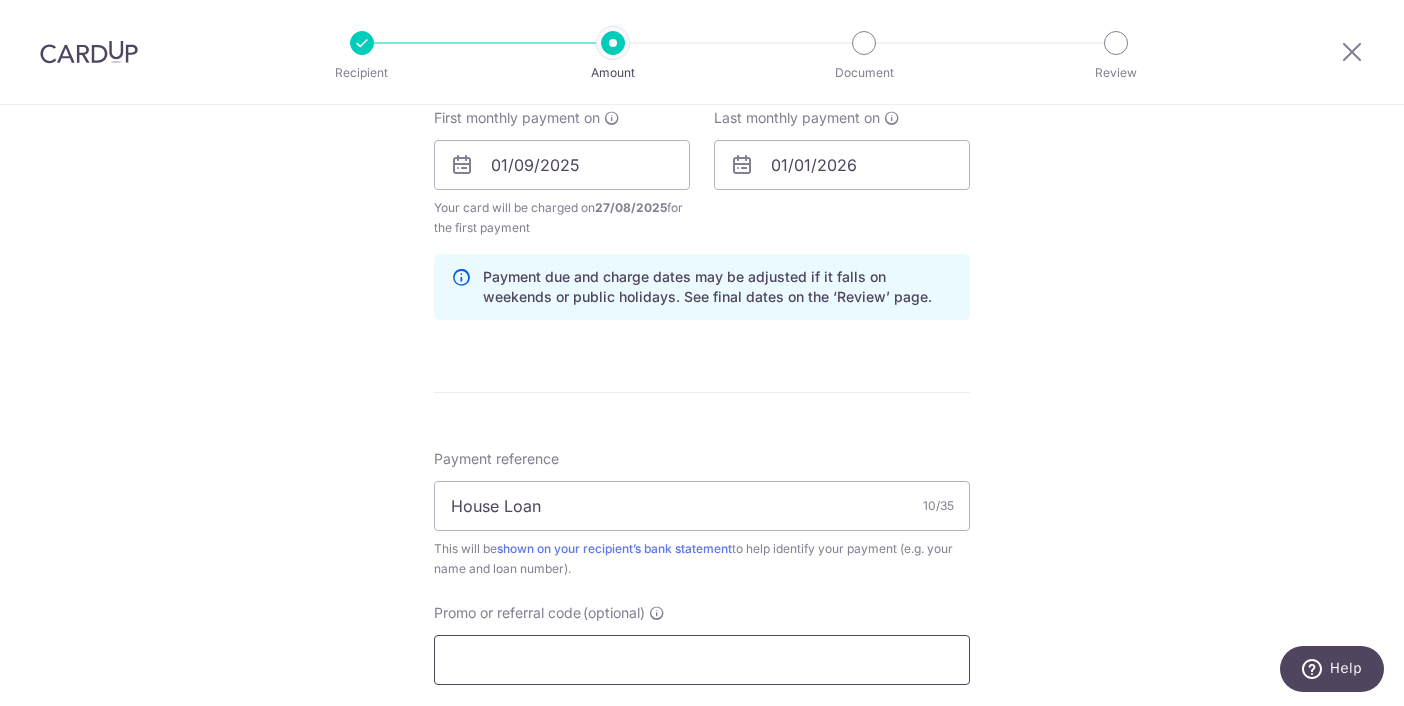 click on "Promo or referral code
(optional)" at bounding box center (702, 660) 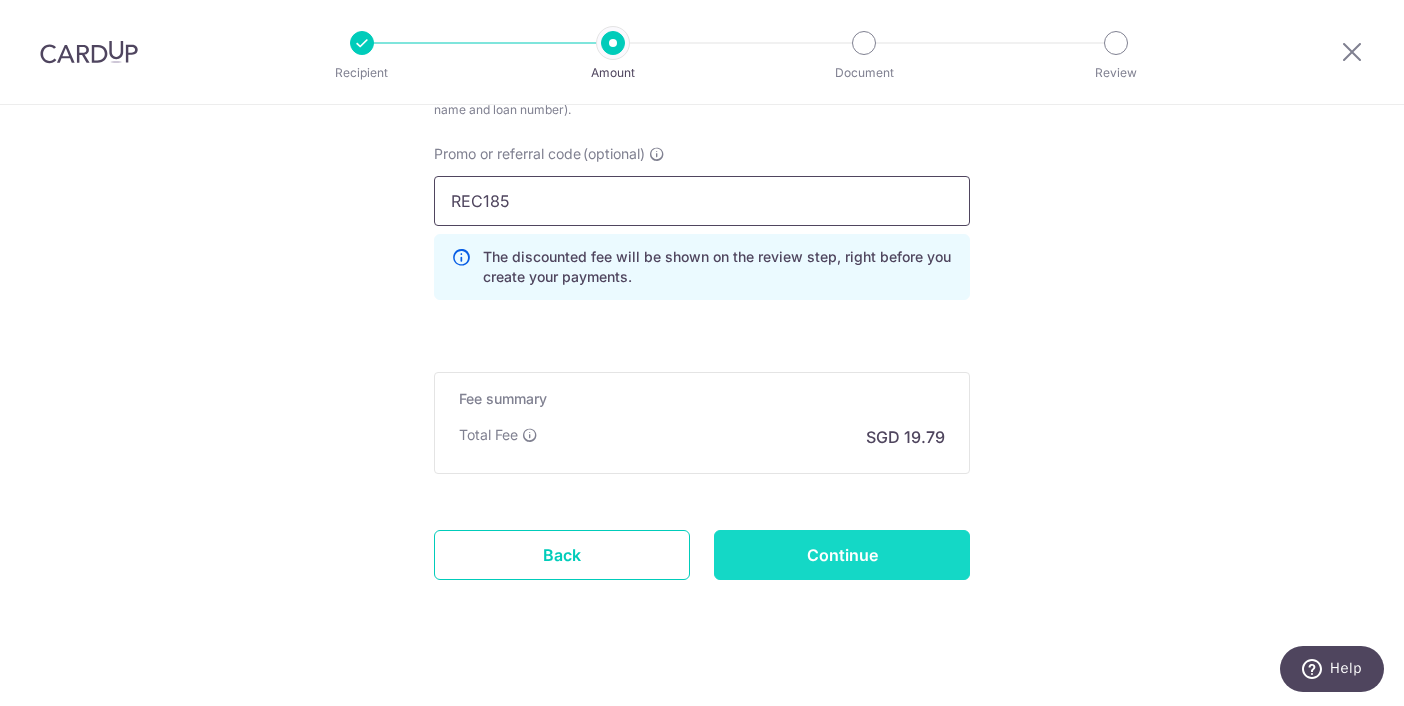 scroll, scrollTop: 1379, scrollLeft: 0, axis: vertical 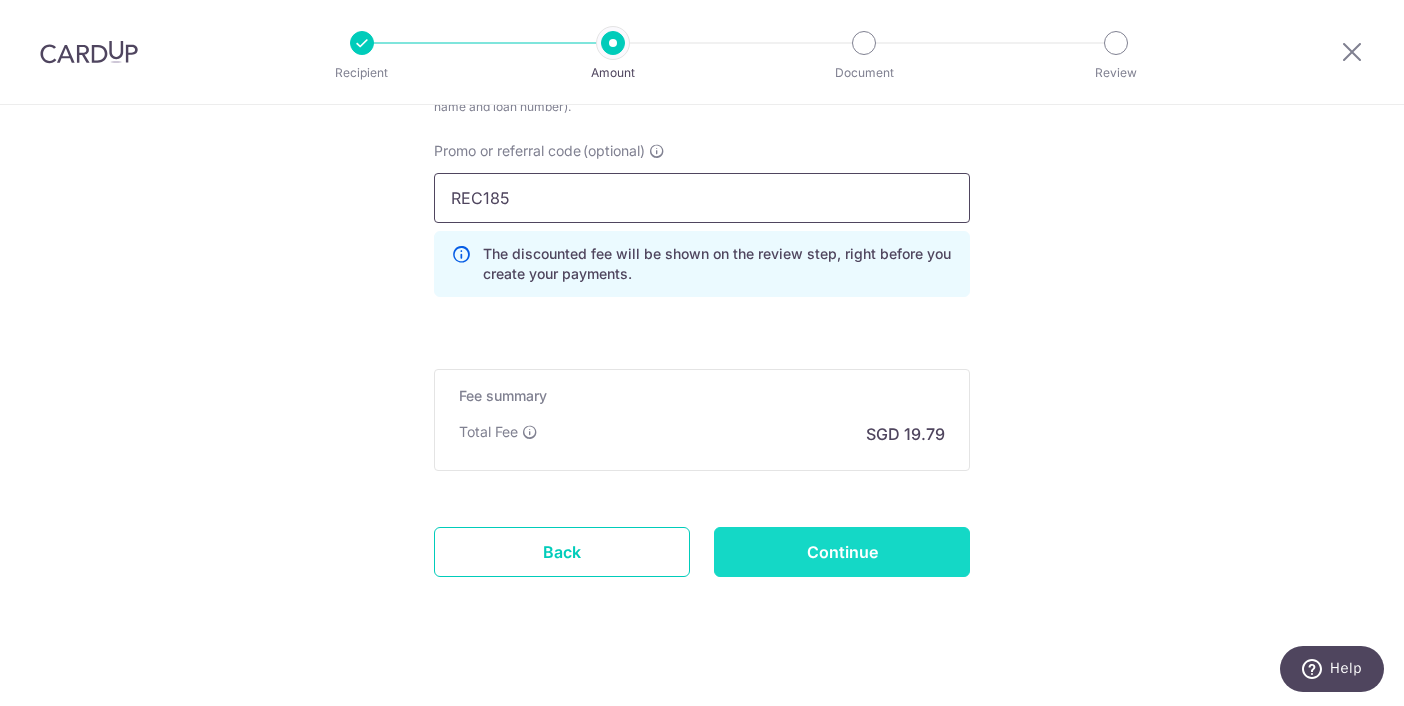 type on "REC185" 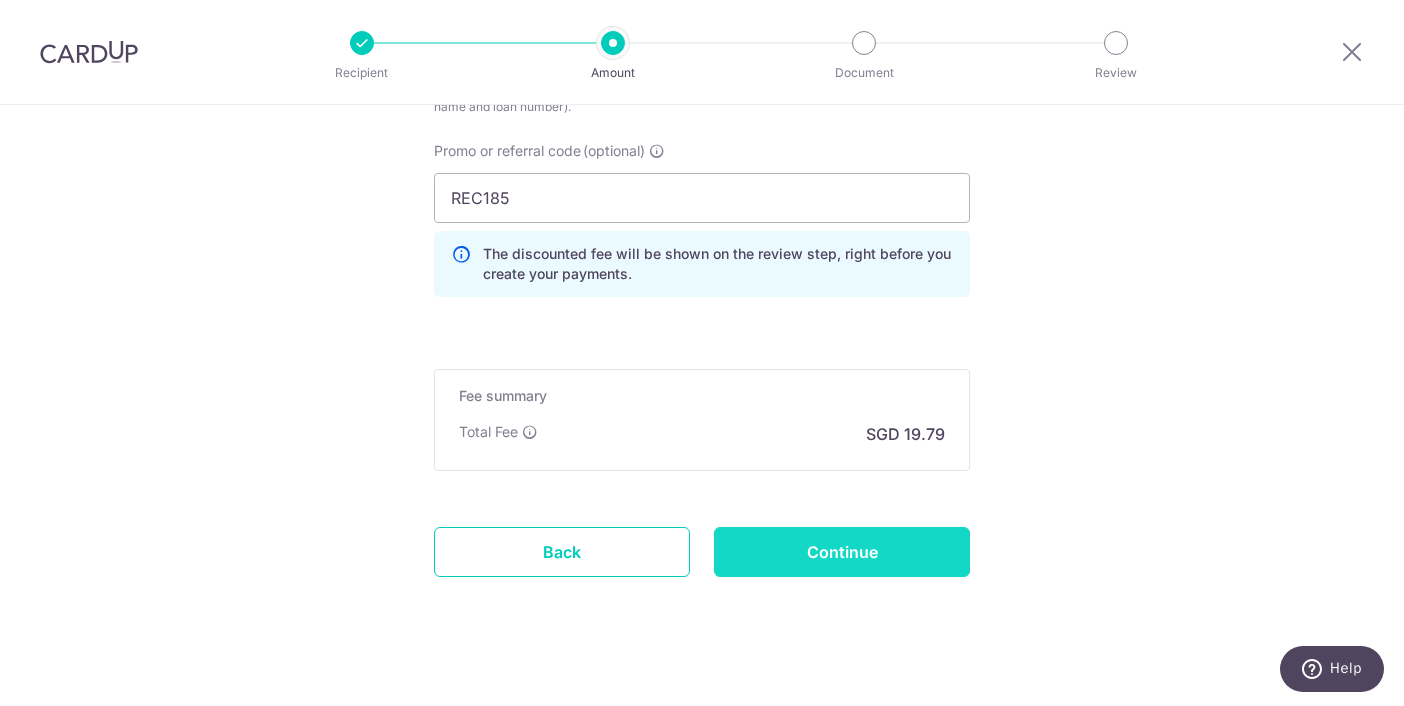 click on "Continue" at bounding box center (842, 552) 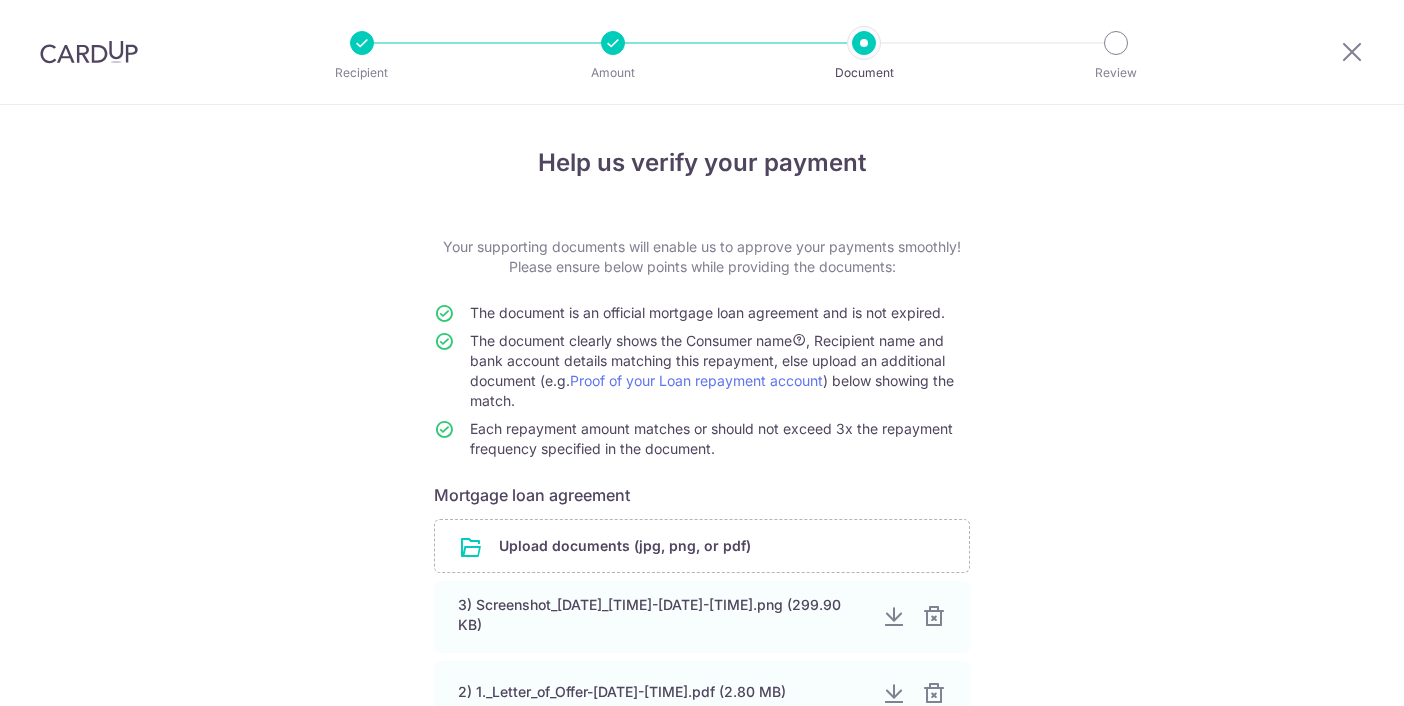 scroll, scrollTop: 0, scrollLeft: 0, axis: both 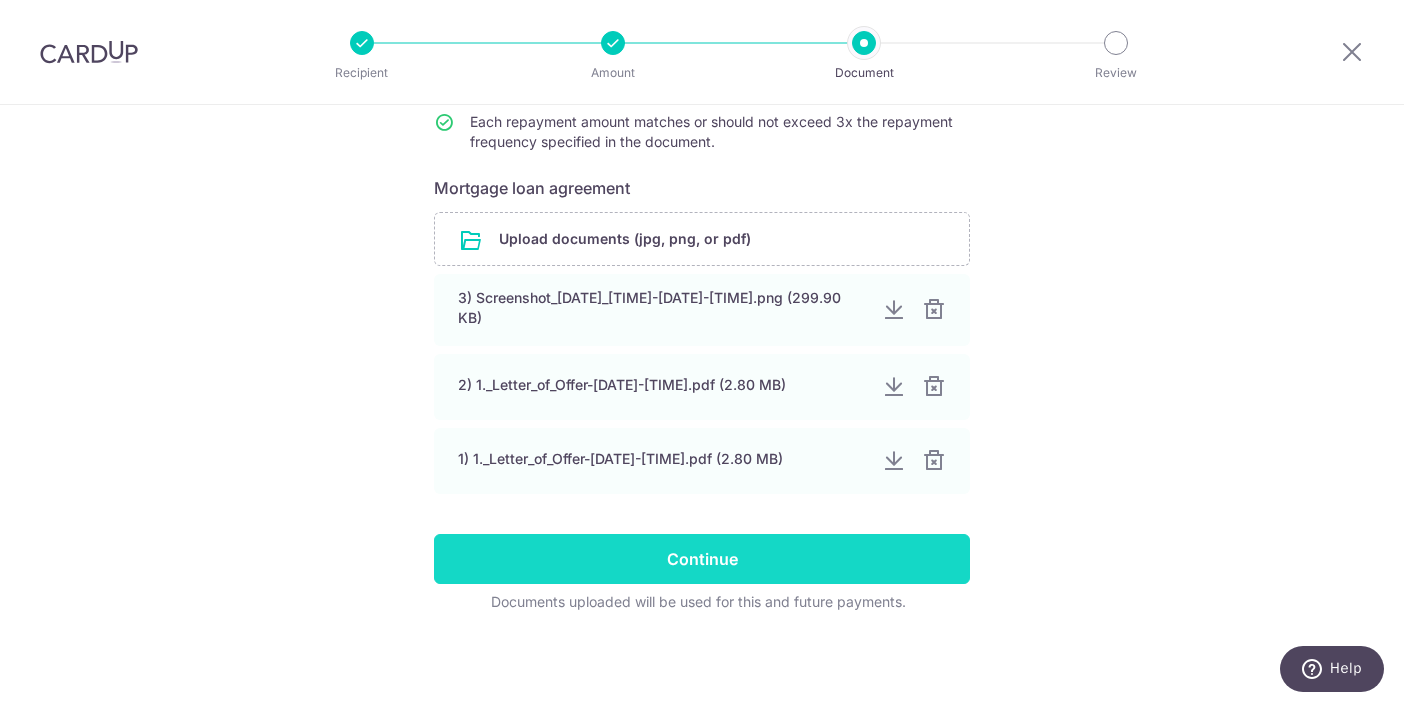 click on "Continue" at bounding box center [702, 559] 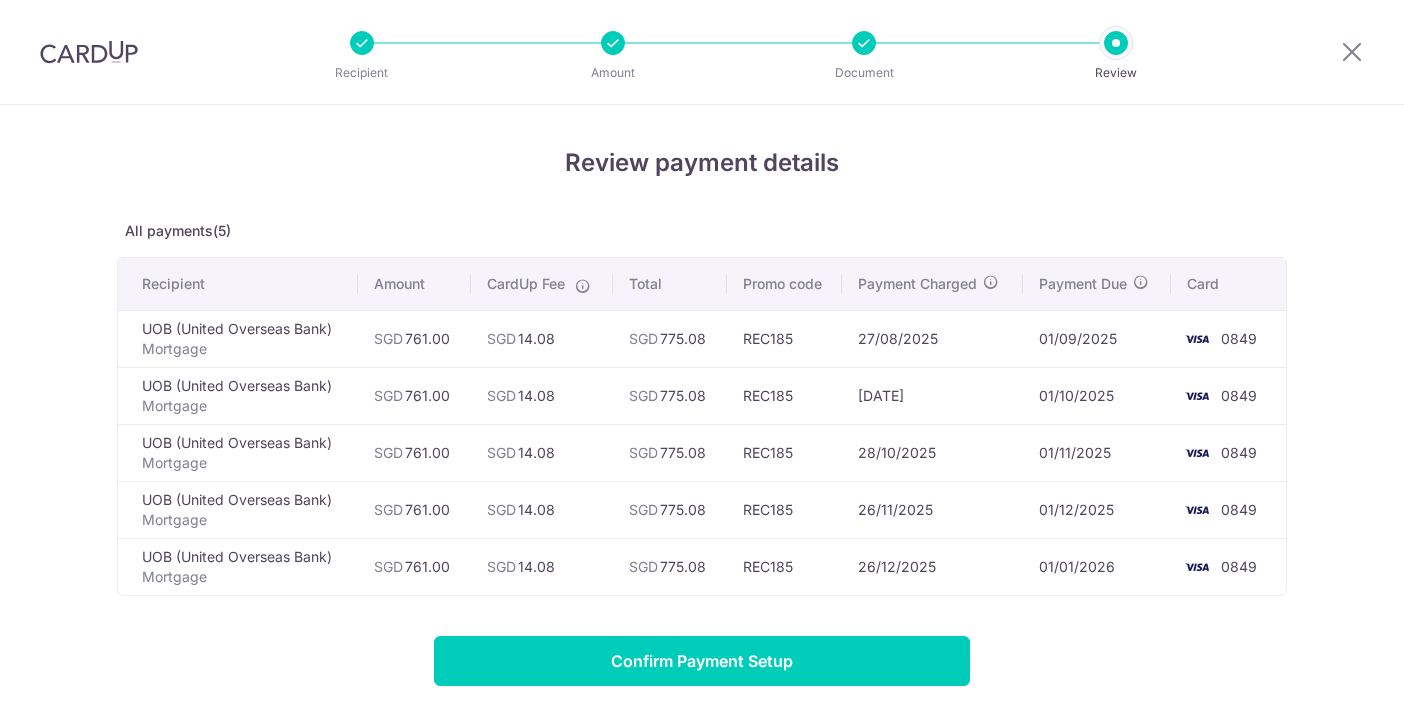 scroll, scrollTop: 0, scrollLeft: 0, axis: both 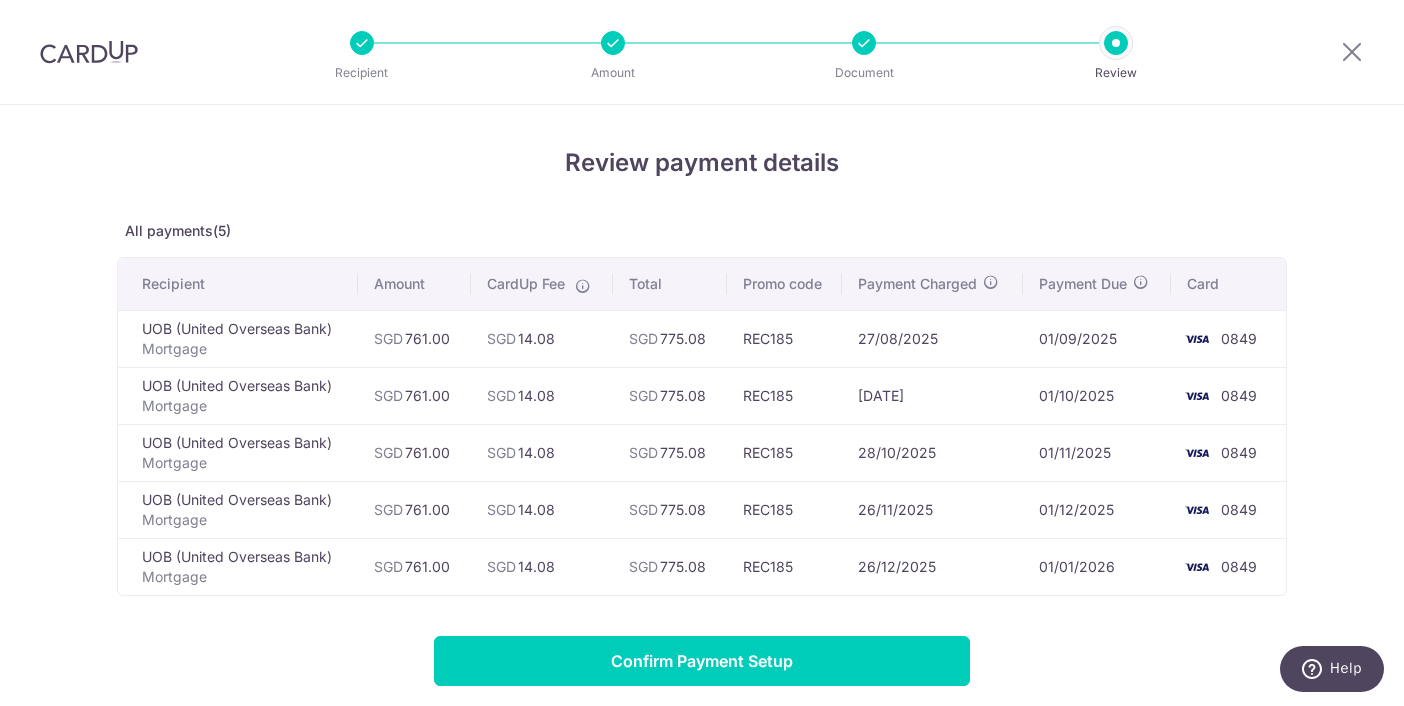 click on "Review payment details
All payments(5)
Recipient
Amount
CardUp Fee
Total
Promo code
Payment Charged
Payment Due
Card
UOB (United Overseas Bank)
Mortgage
SGD   [AMOUNT]
SGD   [AMOUNT]" at bounding box center (702, 518) 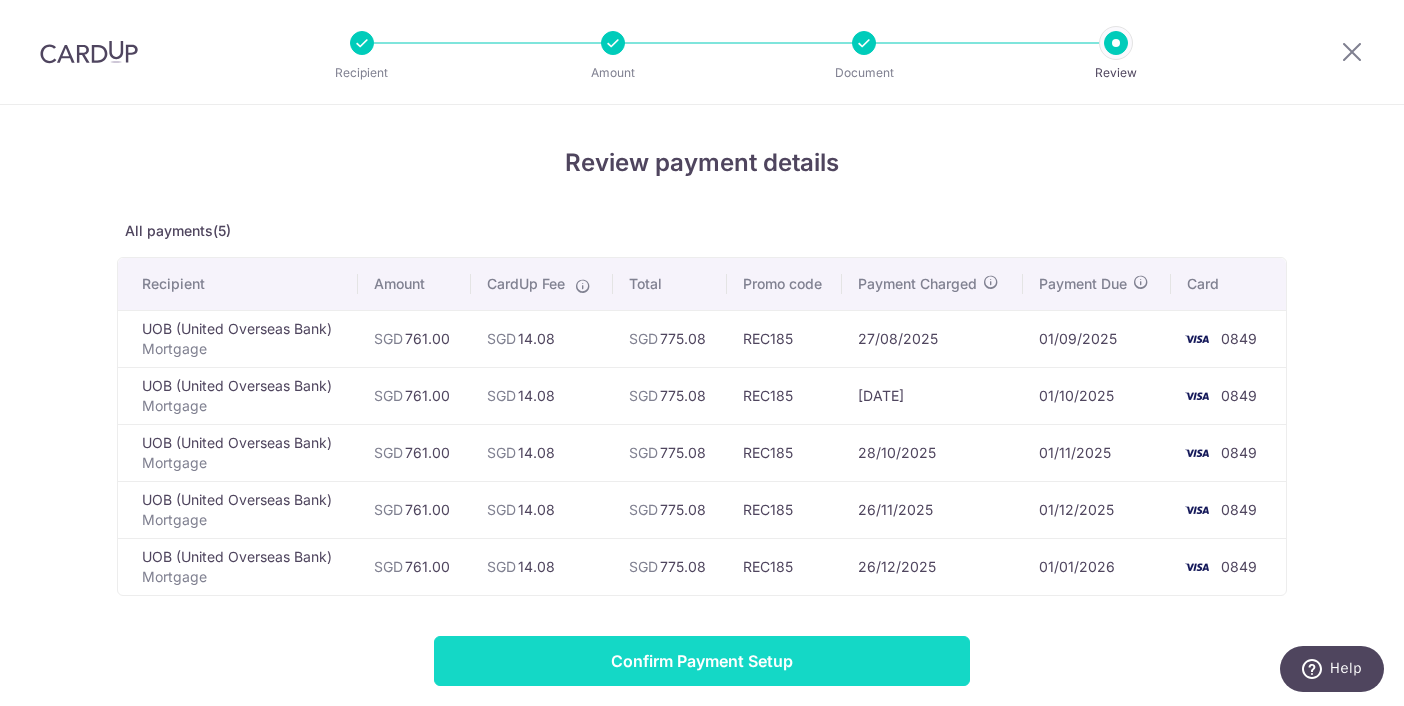 click on "Confirm Payment Setup" at bounding box center [702, 661] 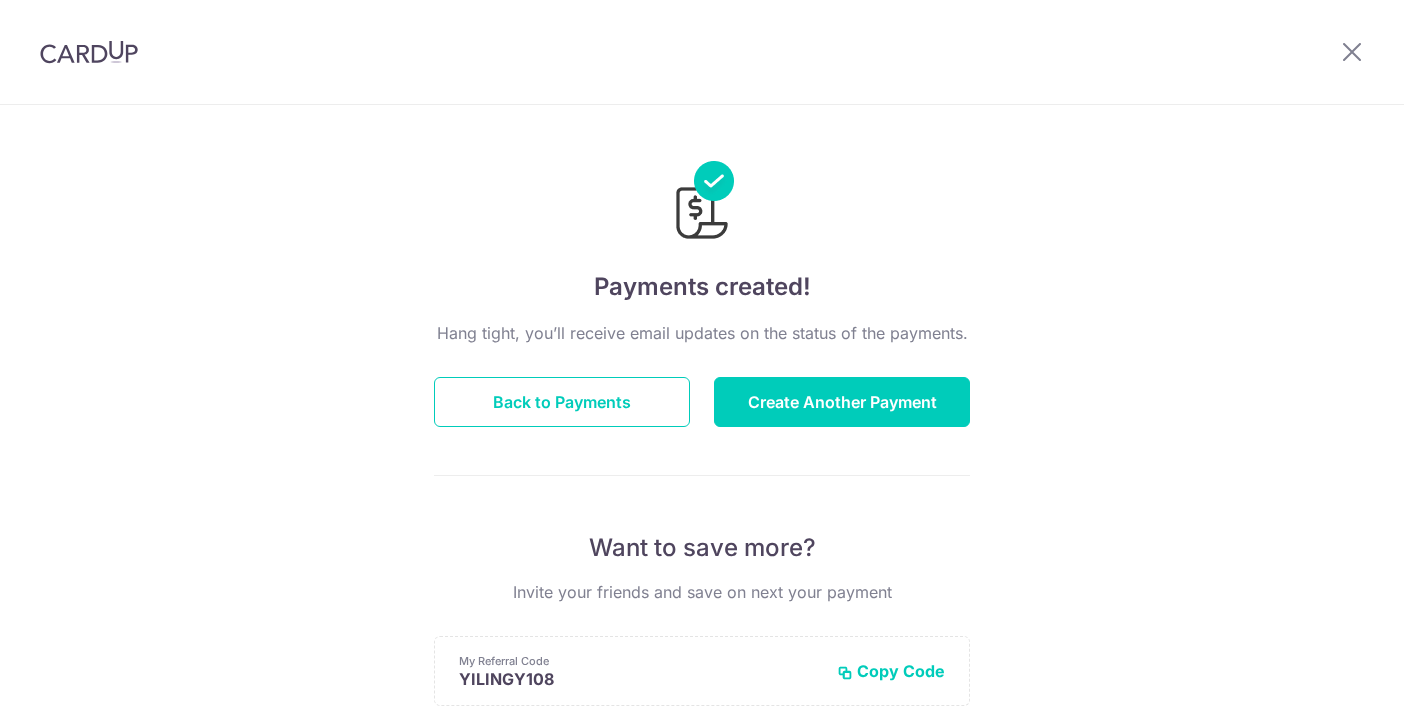 scroll, scrollTop: 0, scrollLeft: 0, axis: both 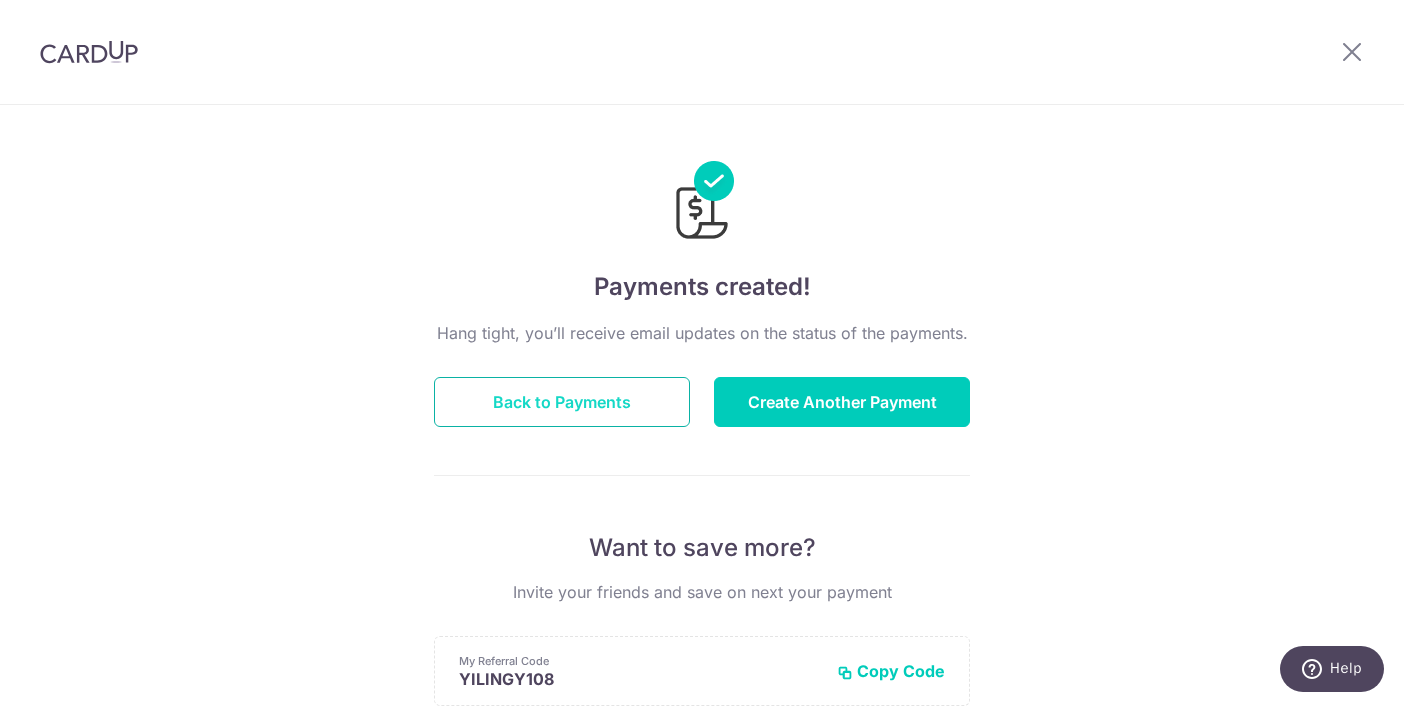 click on "Back to Payments" at bounding box center [562, 402] 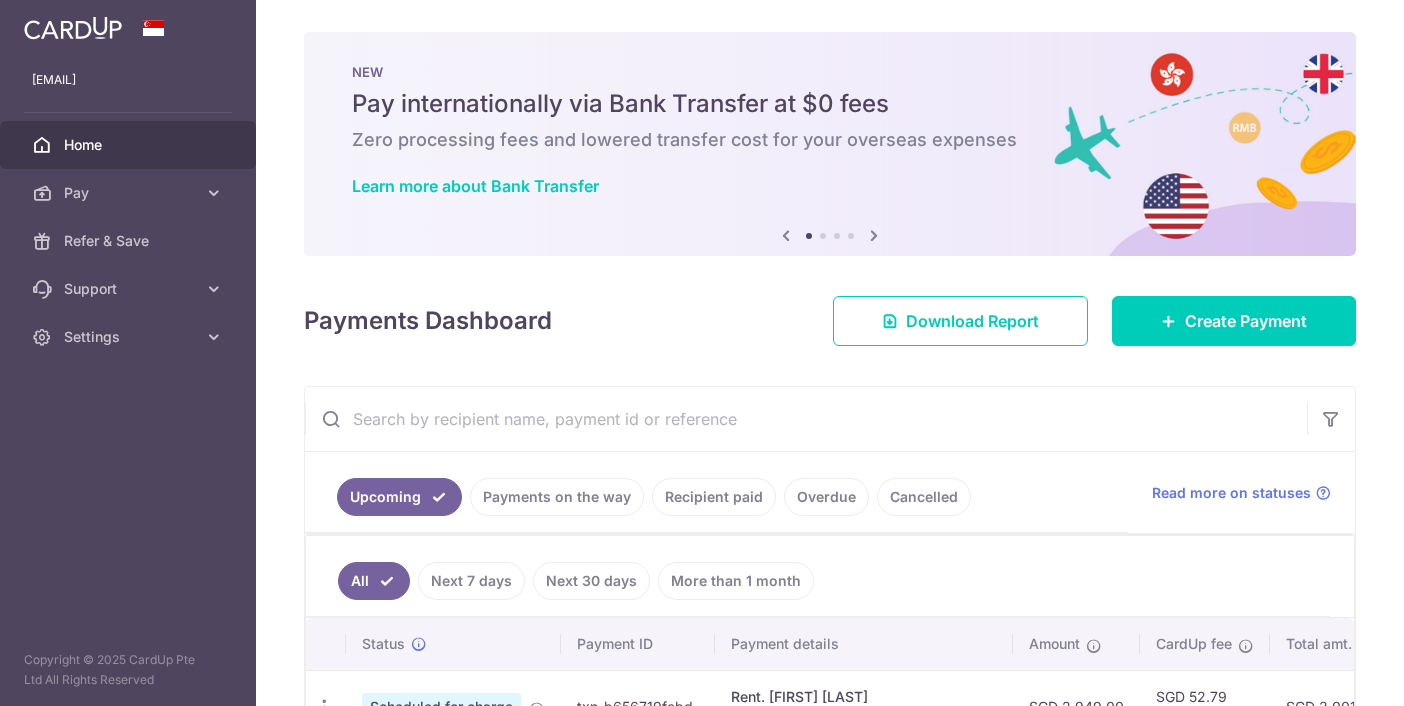 scroll, scrollTop: 0, scrollLeft: 0, axis: both 